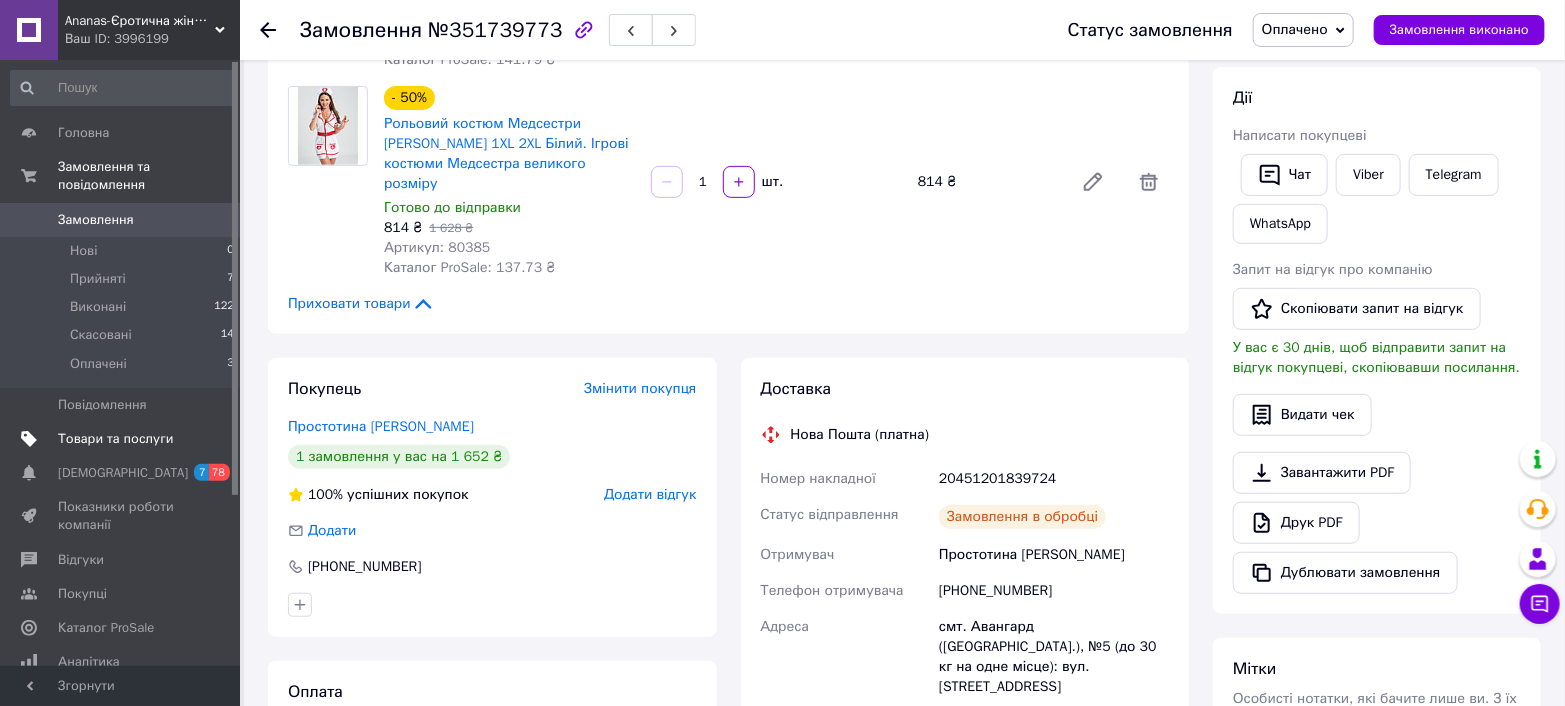 scroll, scrollTop: 333, scrollLeft: 0, axis: vertical 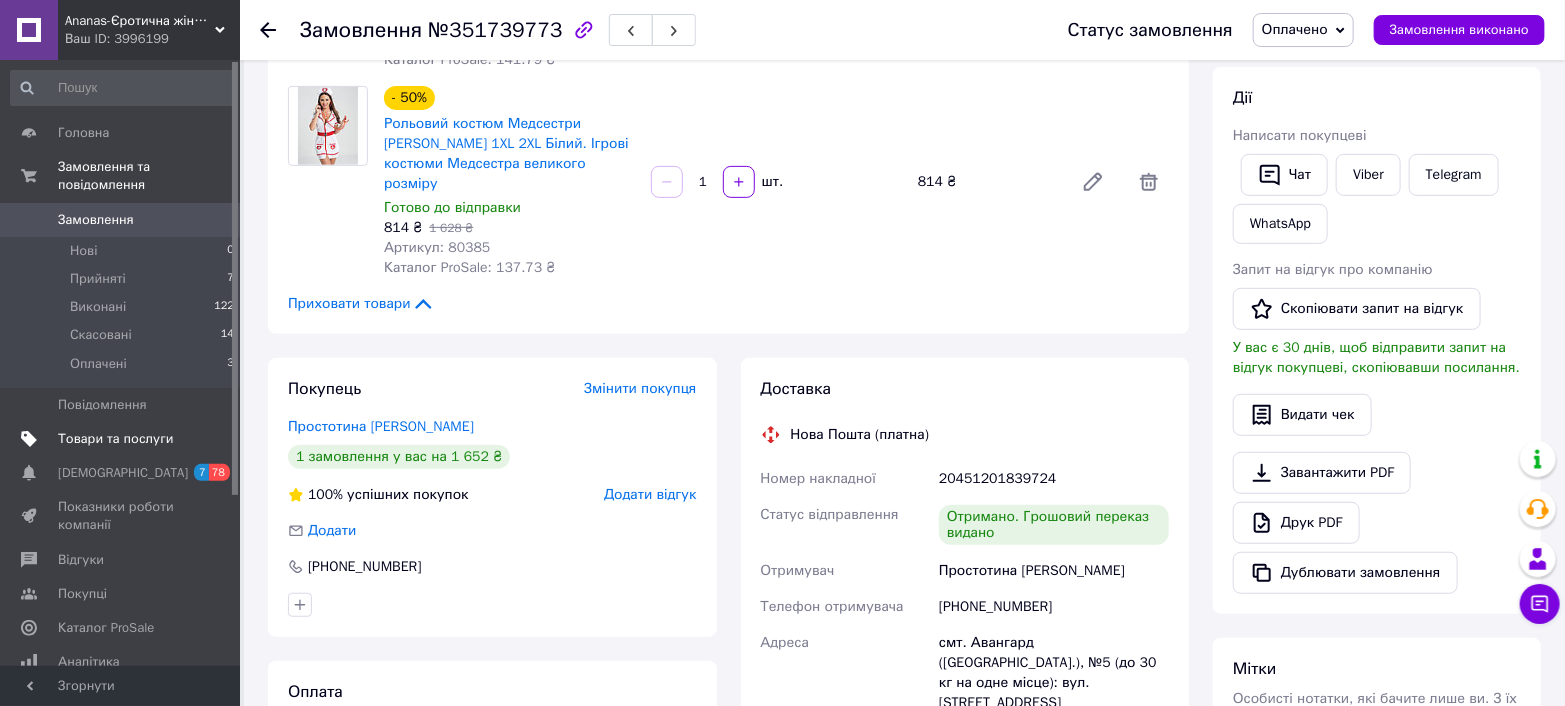 click on "Товари та послуги" at bounding box center [115, 439] 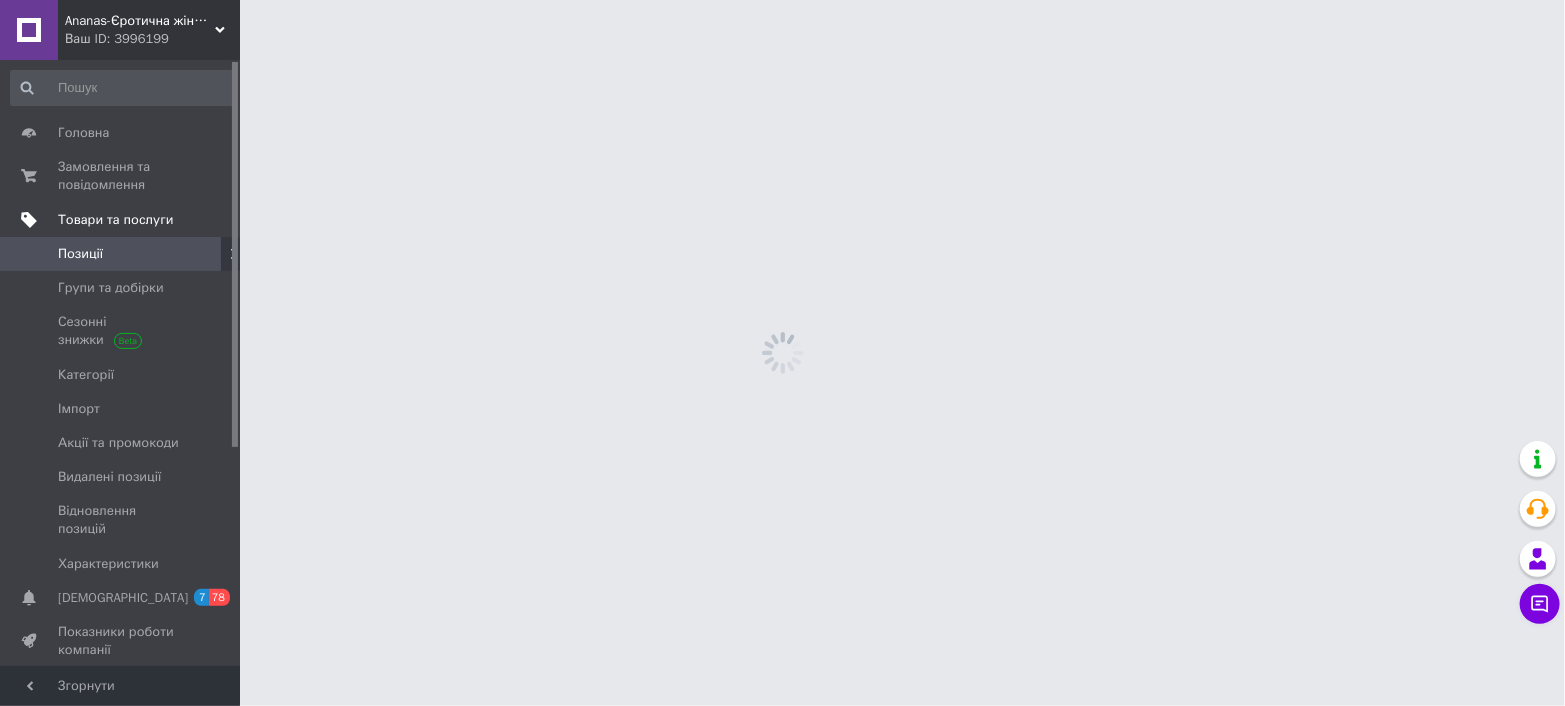 scroll, scrollTop: 0, scrollLeft: 0, axis: both 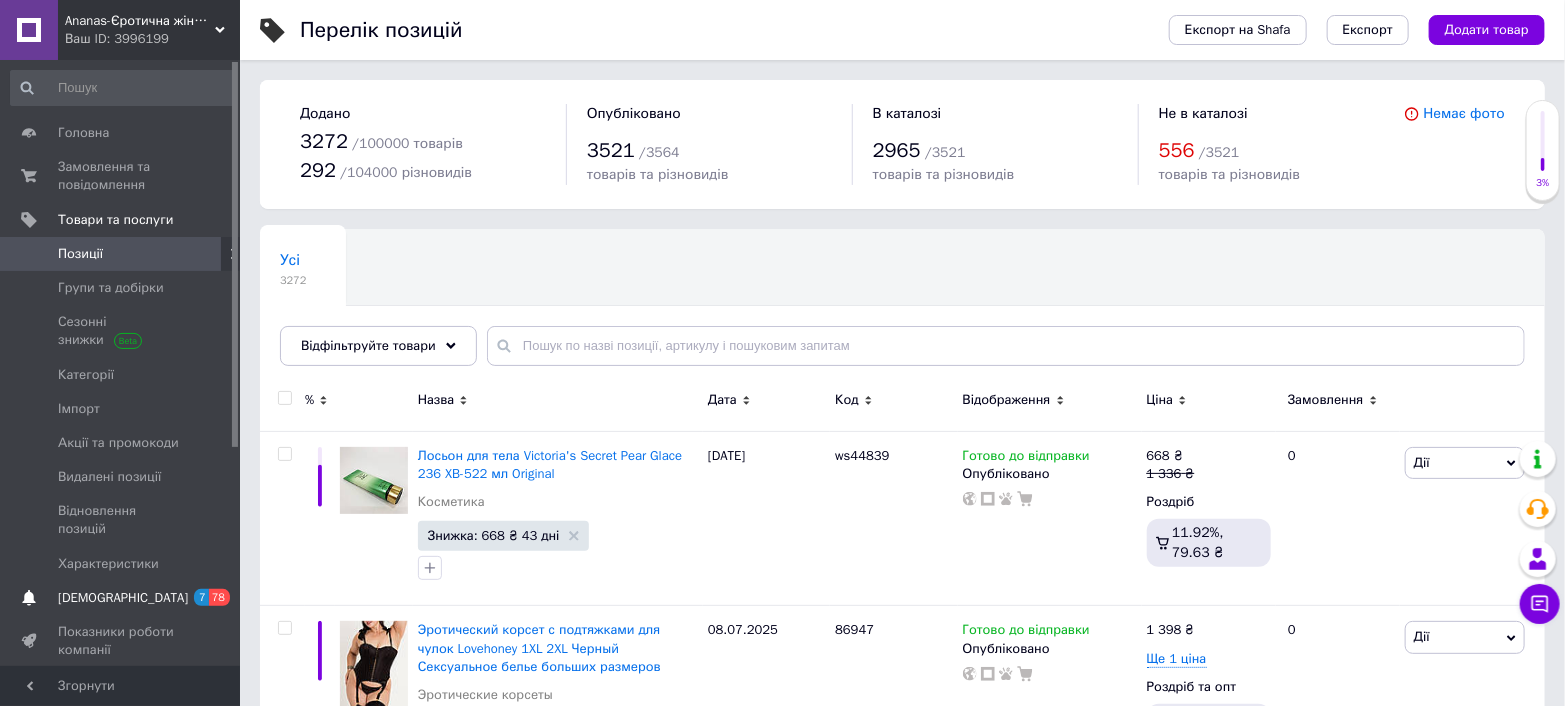 click on "[DEMOGRAPHIC_DATA]" at bounding box center (121, 598) 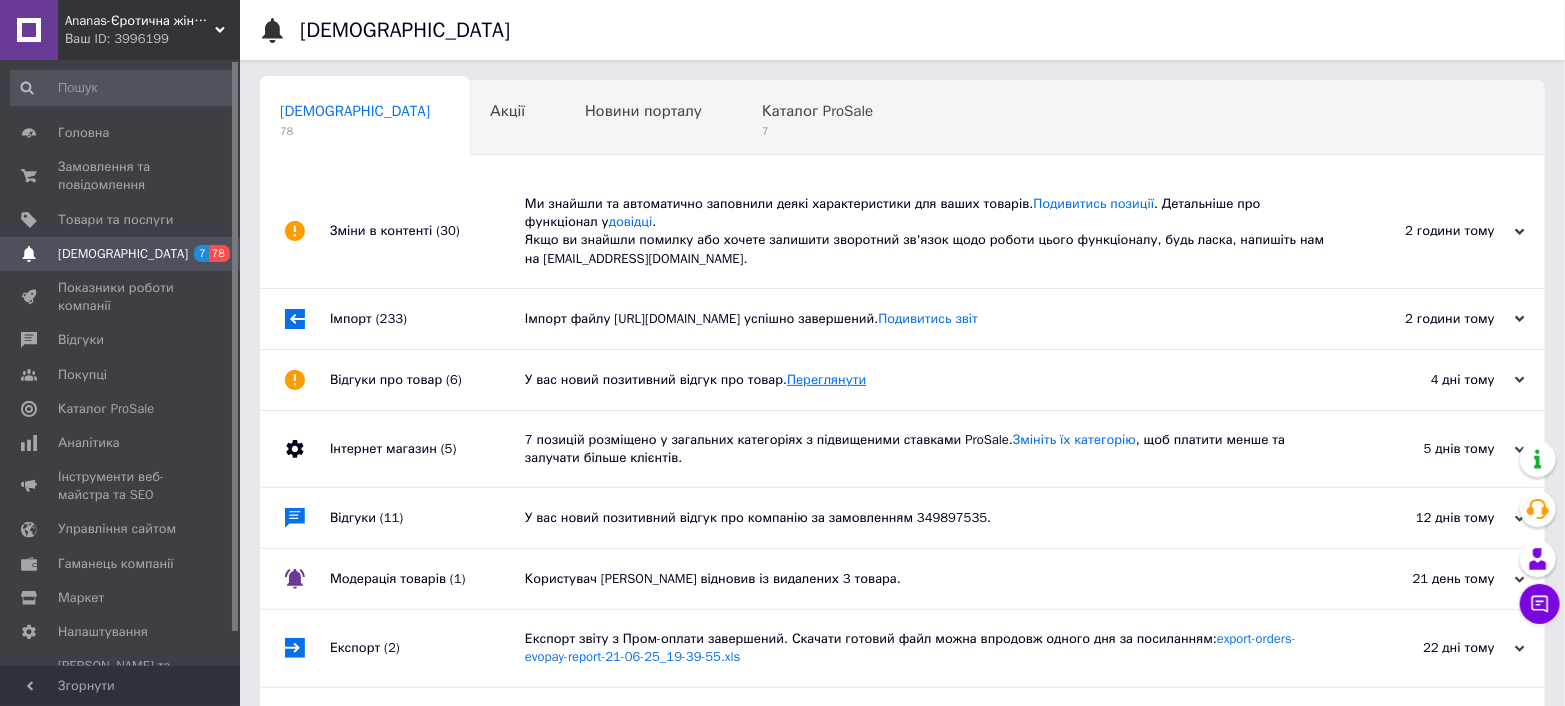 click on "Переглянути" at bounding box center [826, 379] 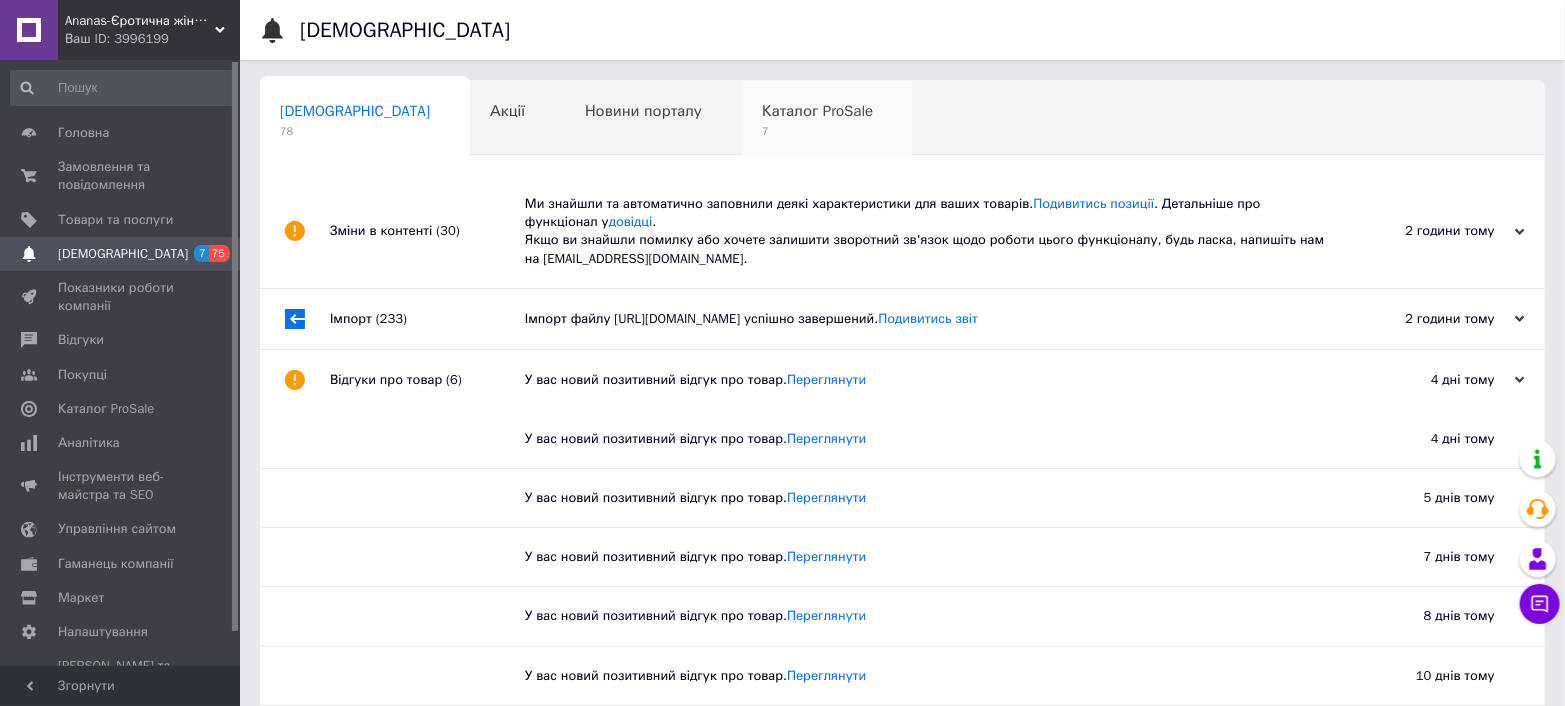 click on "Каталог ProSale" at bounding box center (817, 111) 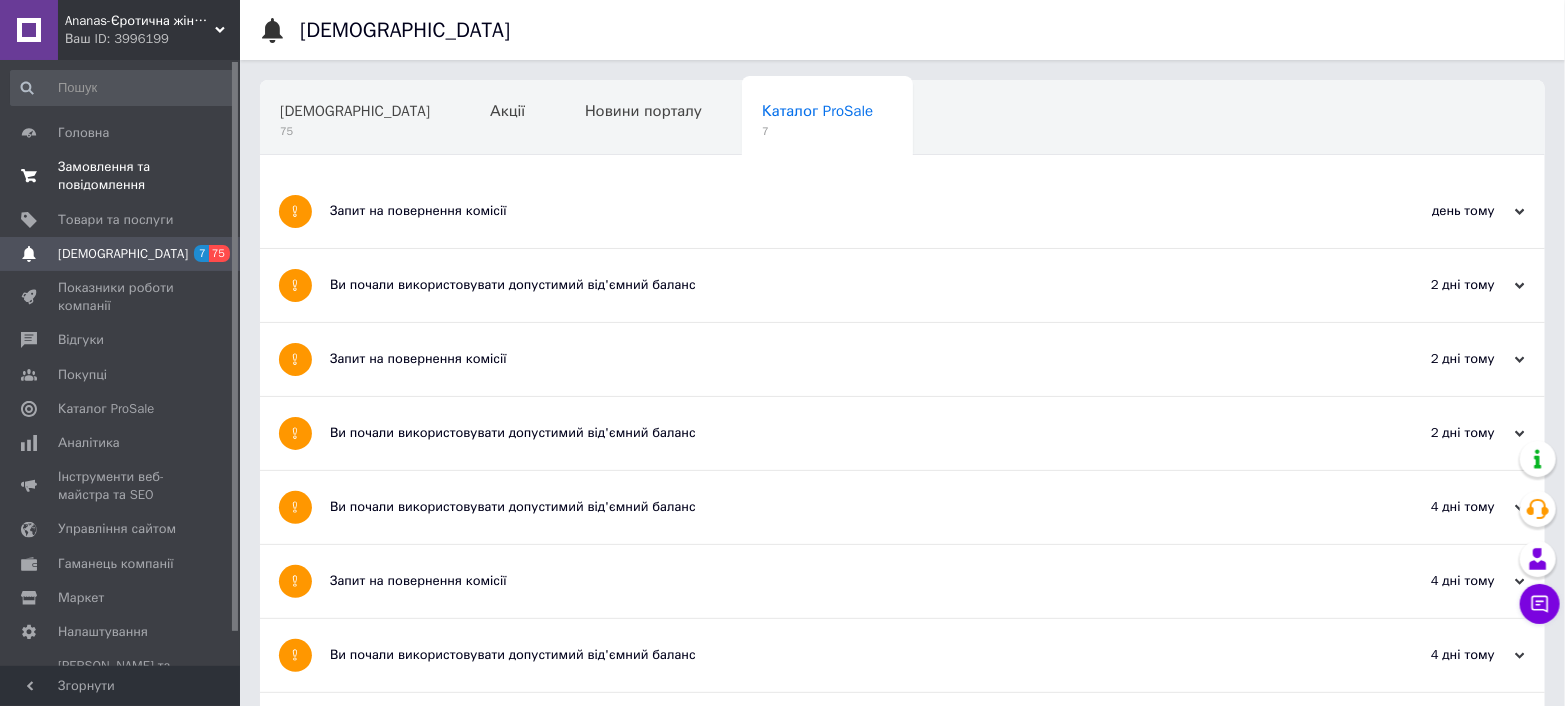 click on "Замовлення та повідомлення" at bounding box center (121, 176) 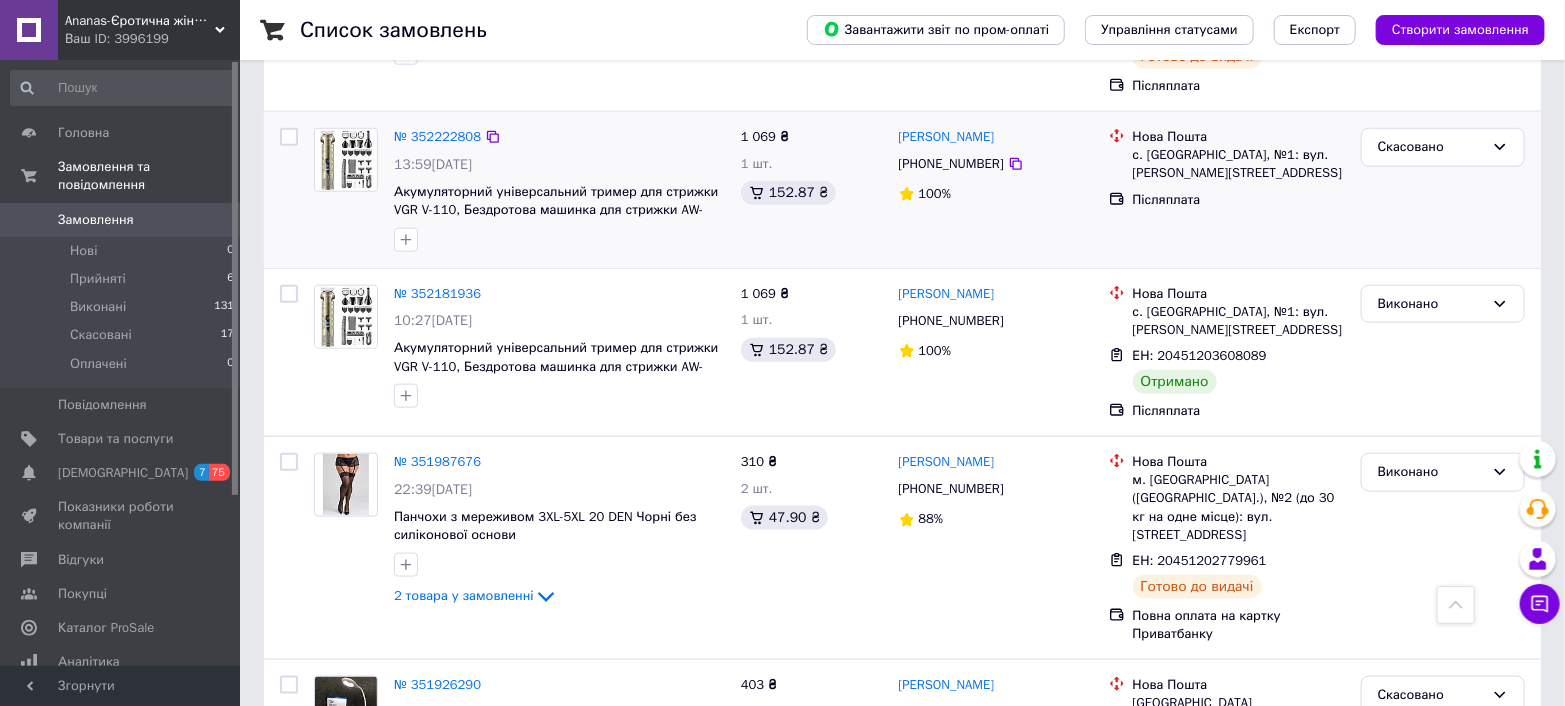 scroll, scrollTop: 888, scrollLeft: 0, axis: vertical 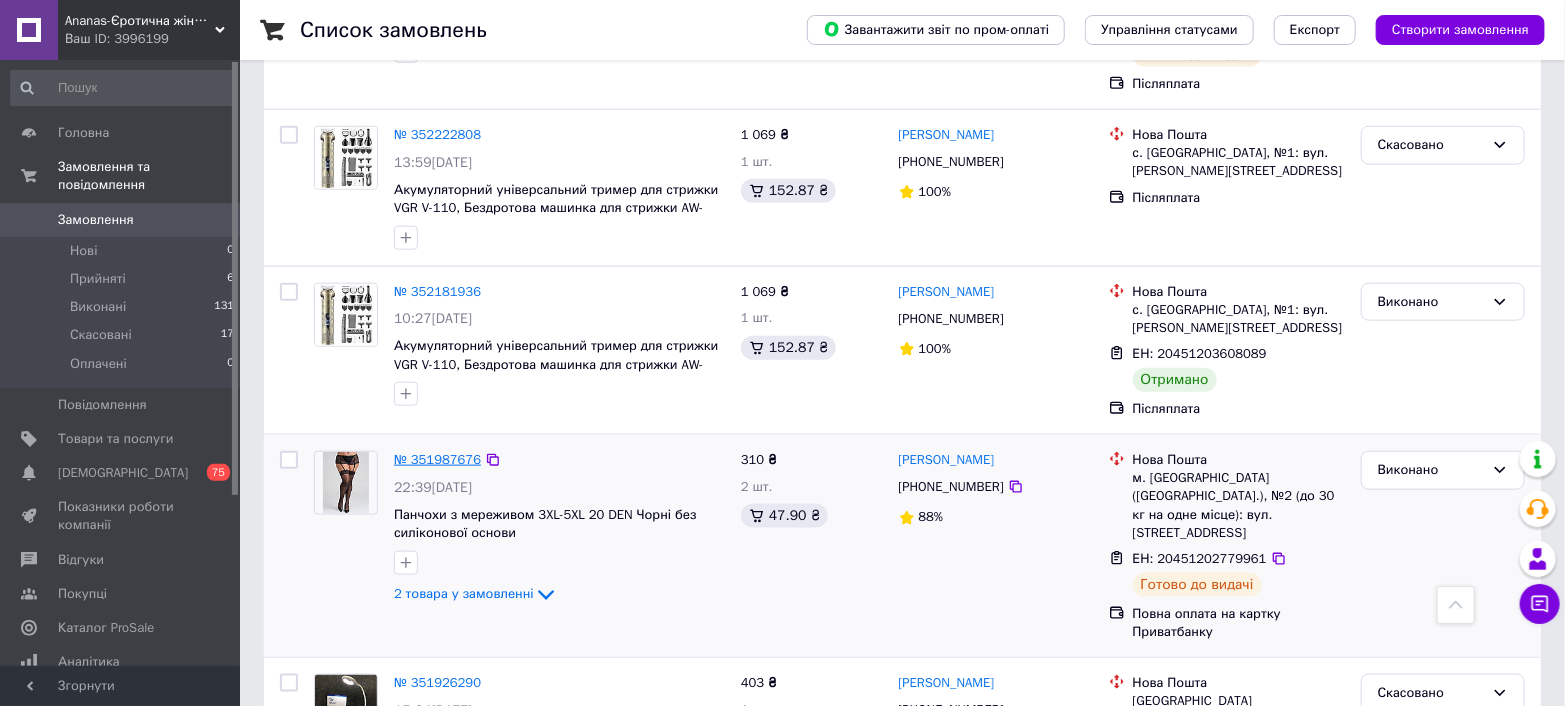 click on "№ 351987676" at bounding box center [437, 459] 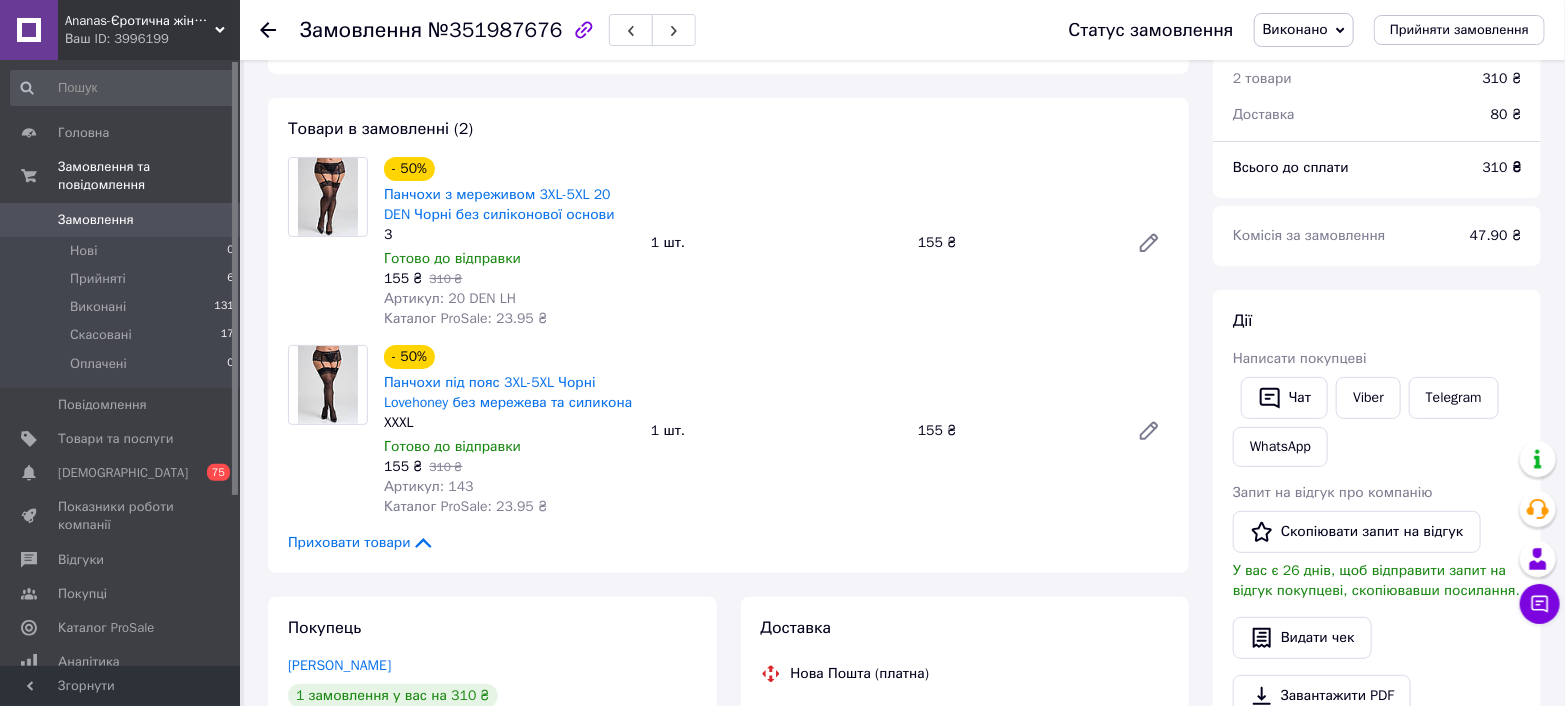 scroll, scrollTop: 222, scrollLeft: 0, axis: vertical 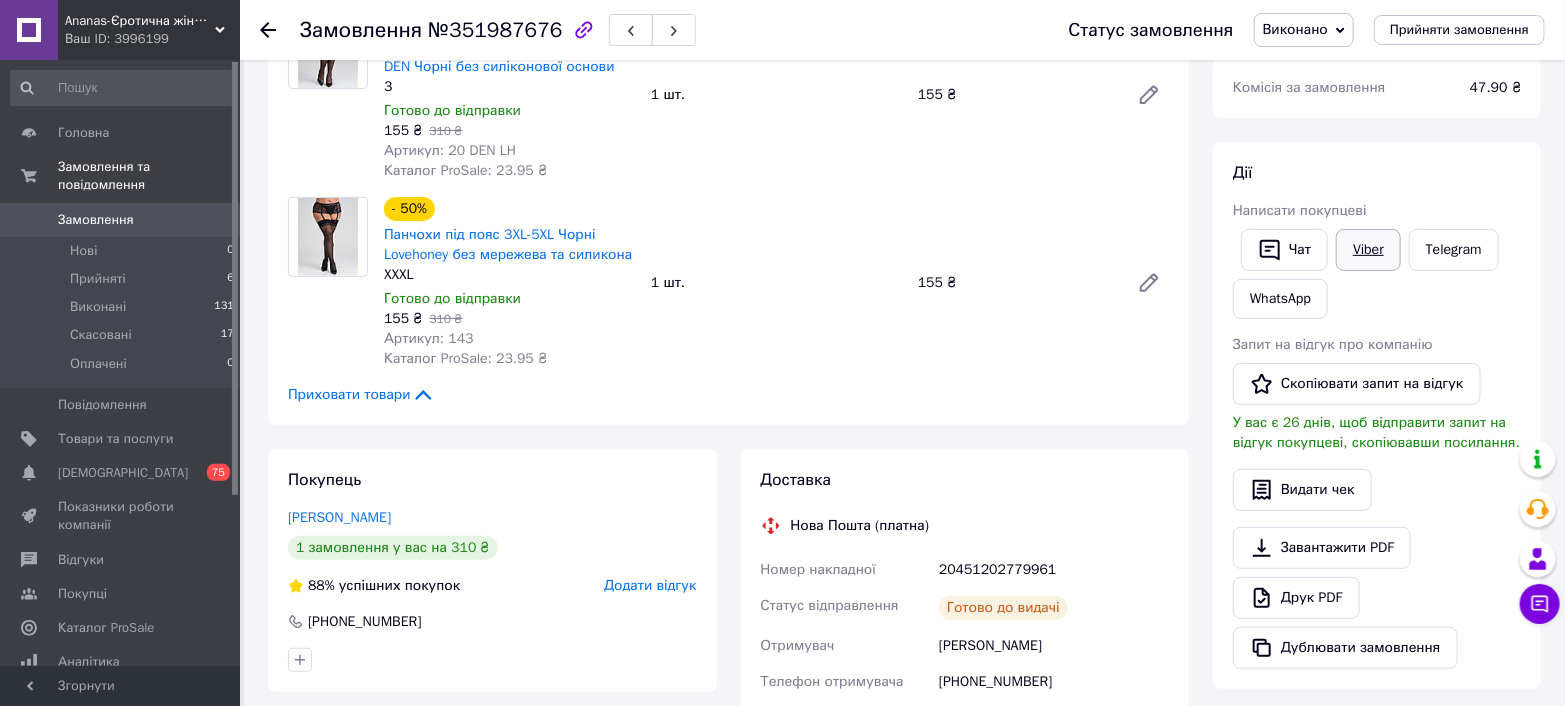click on "Viber" at bounding box center (1368, 250) 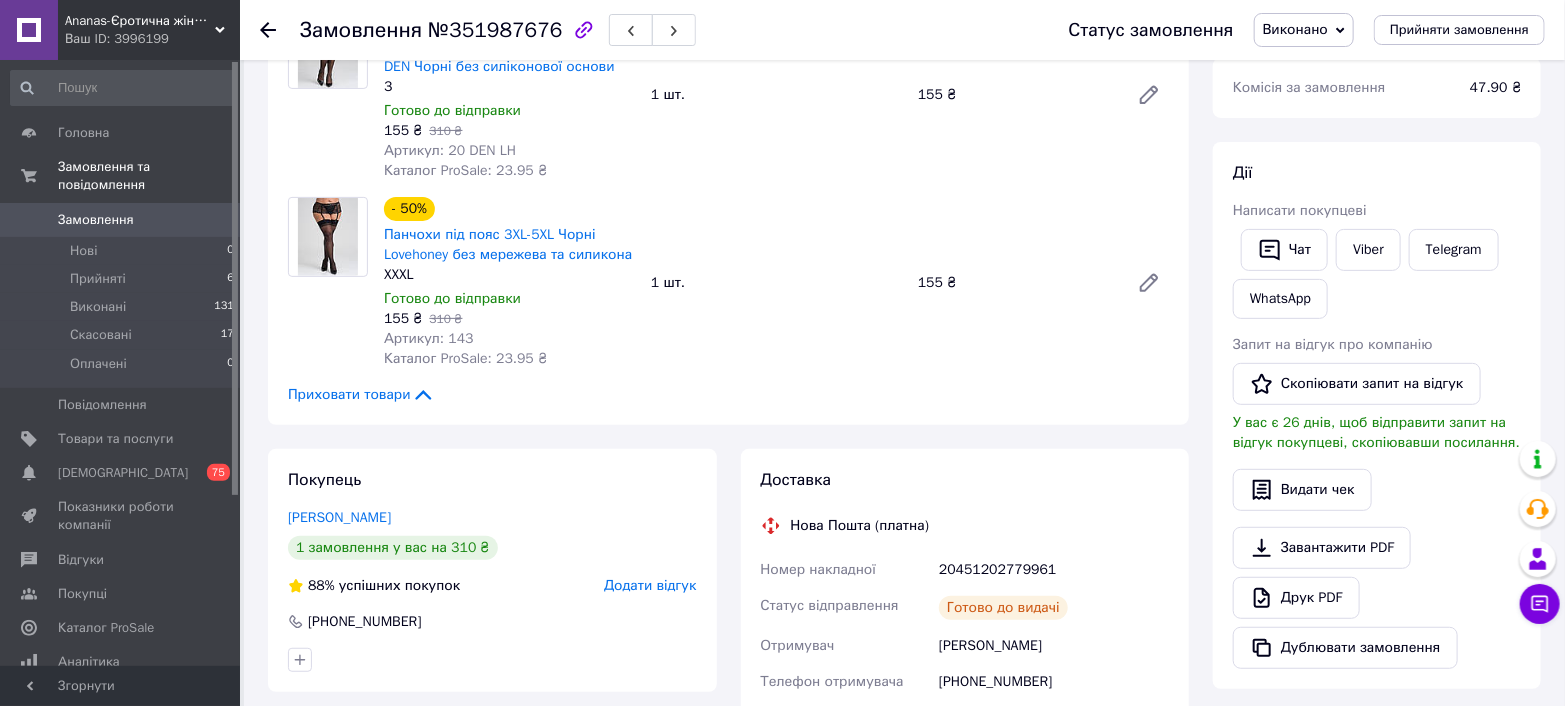 click 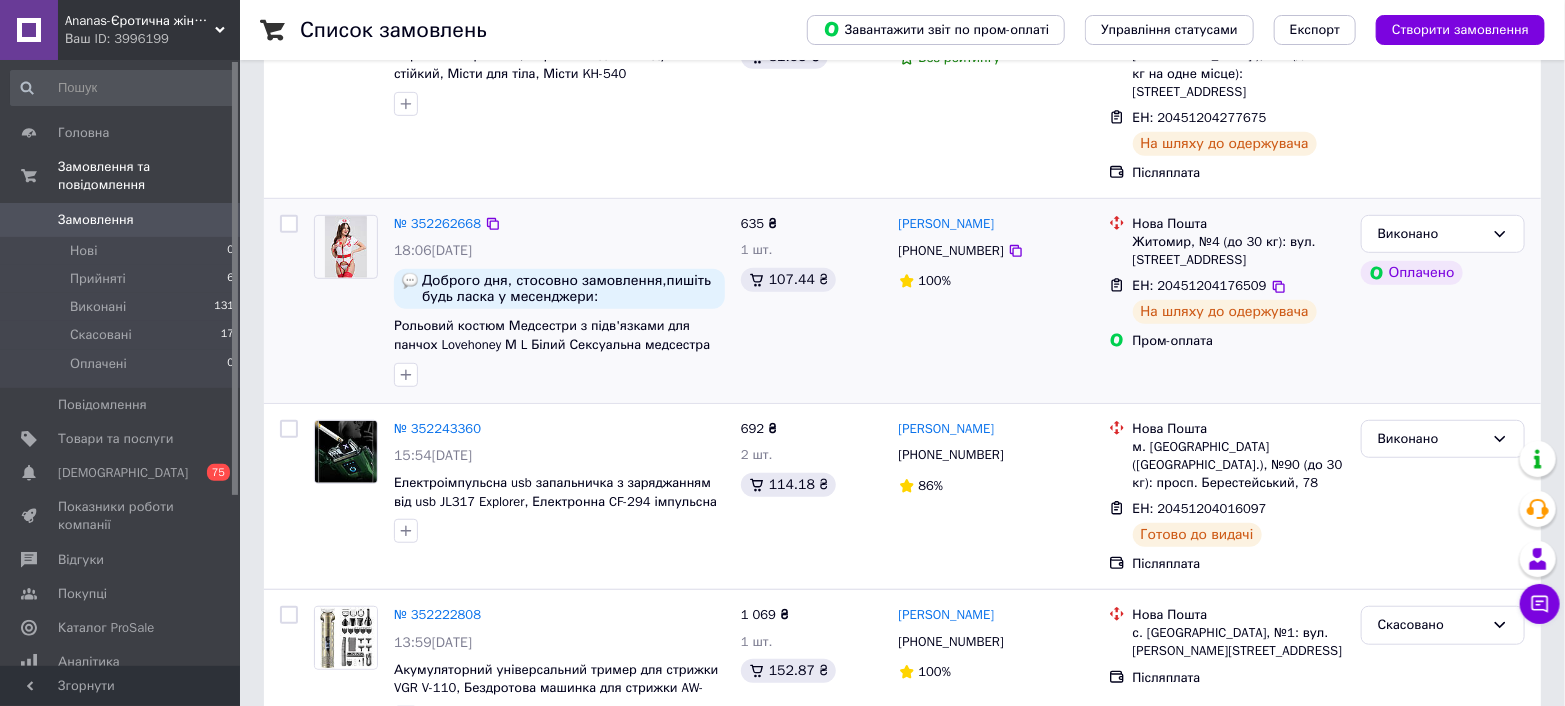 scroll, scrollTop: 444, scrollLeft: 0, axis: vertical 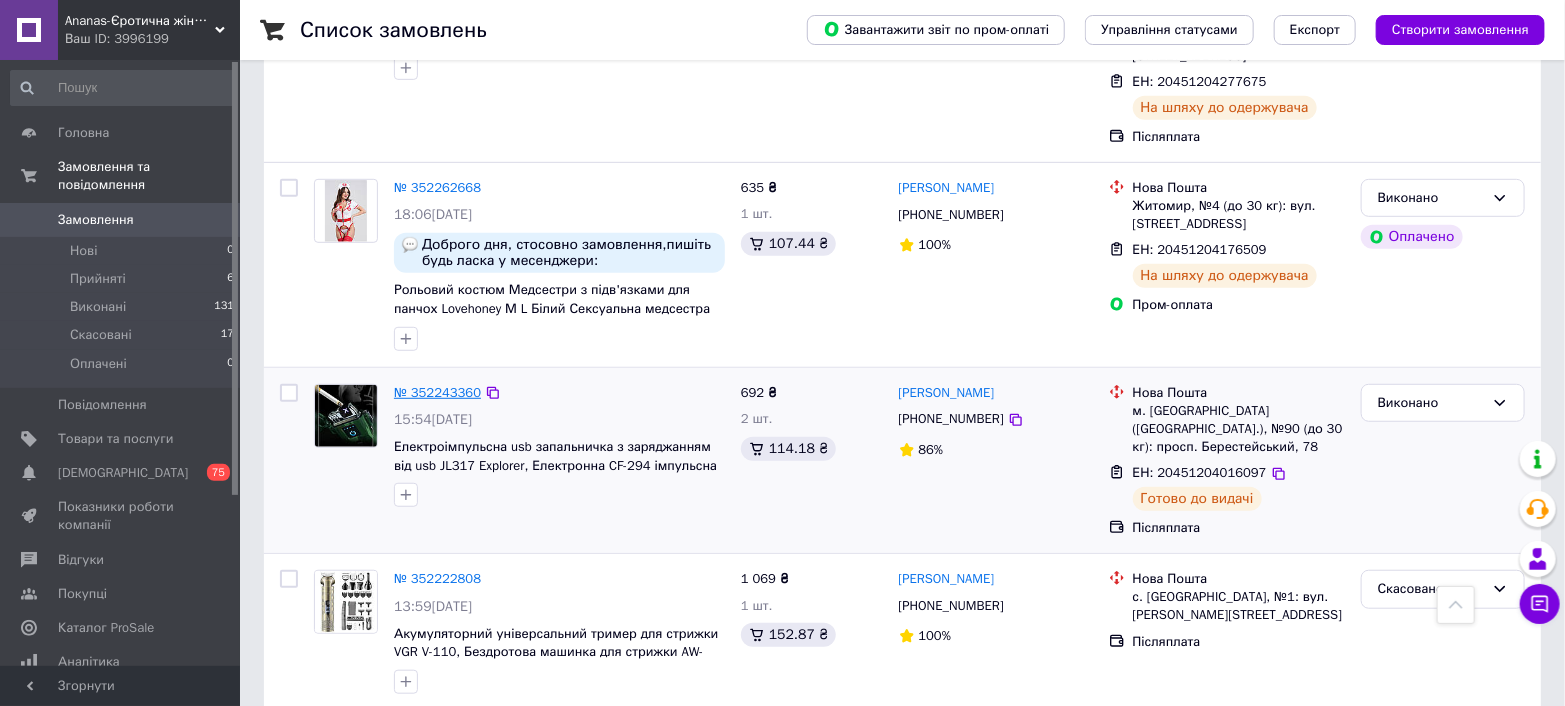 click on "№ 352243360" at bounding box center [437, 392] 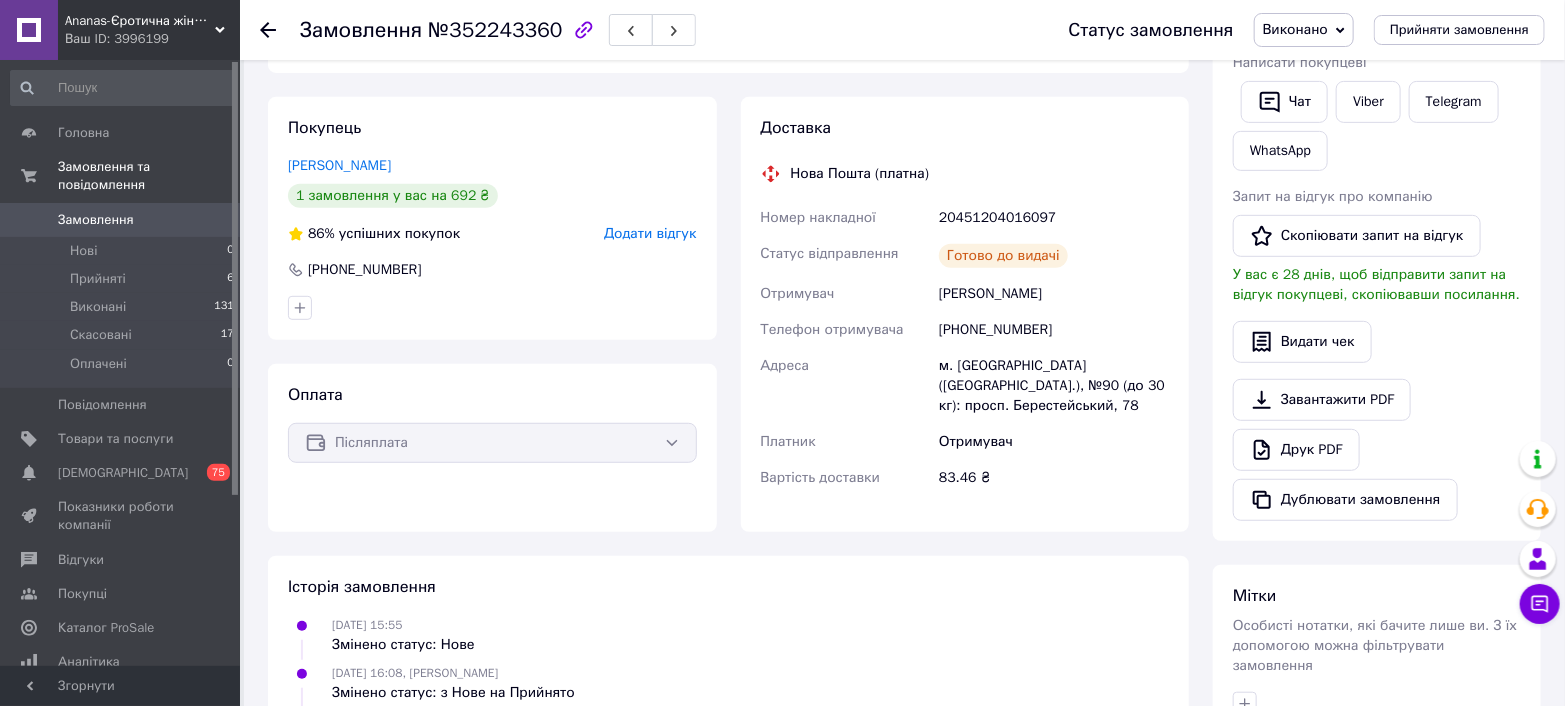 scroll, scrollTop: 333, scrollLeft: 0, axis: vertical 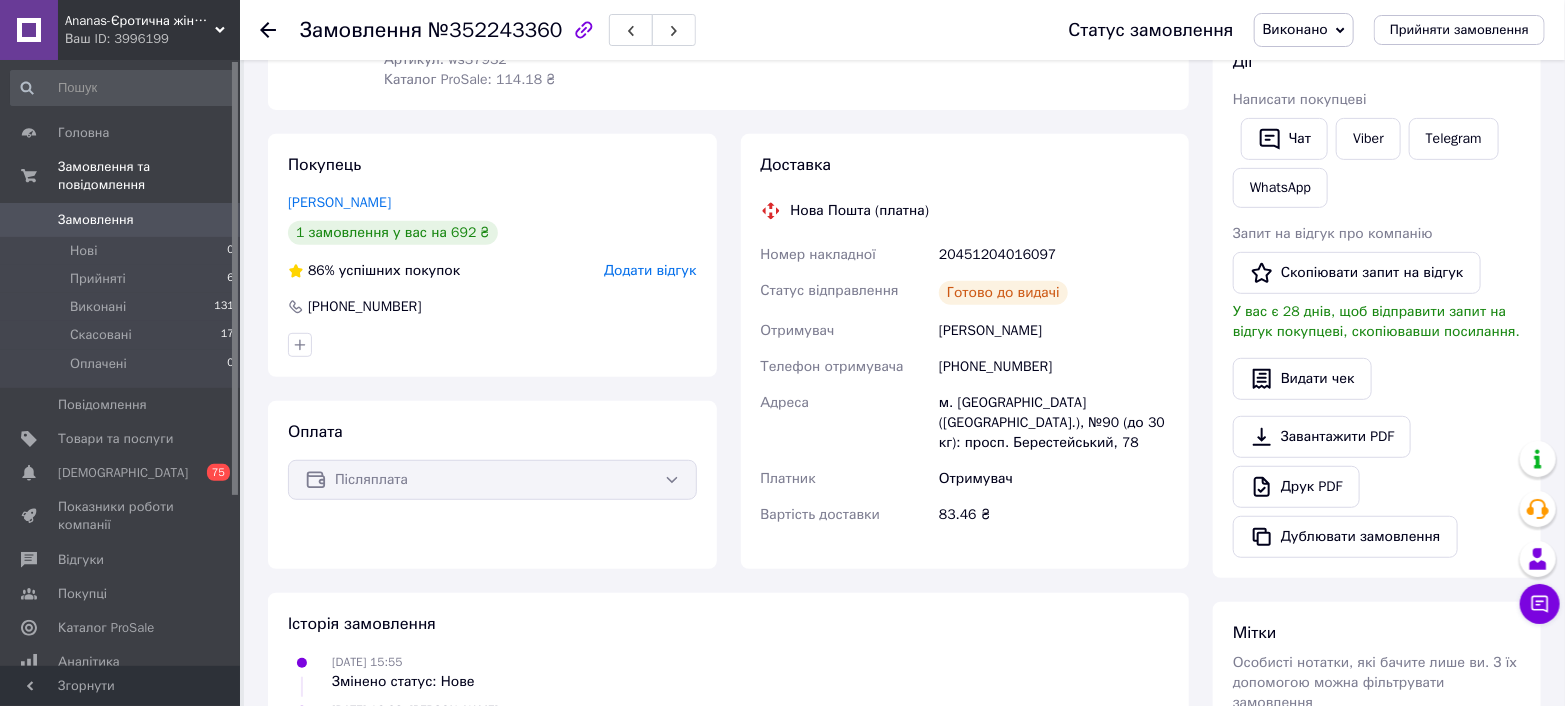 click 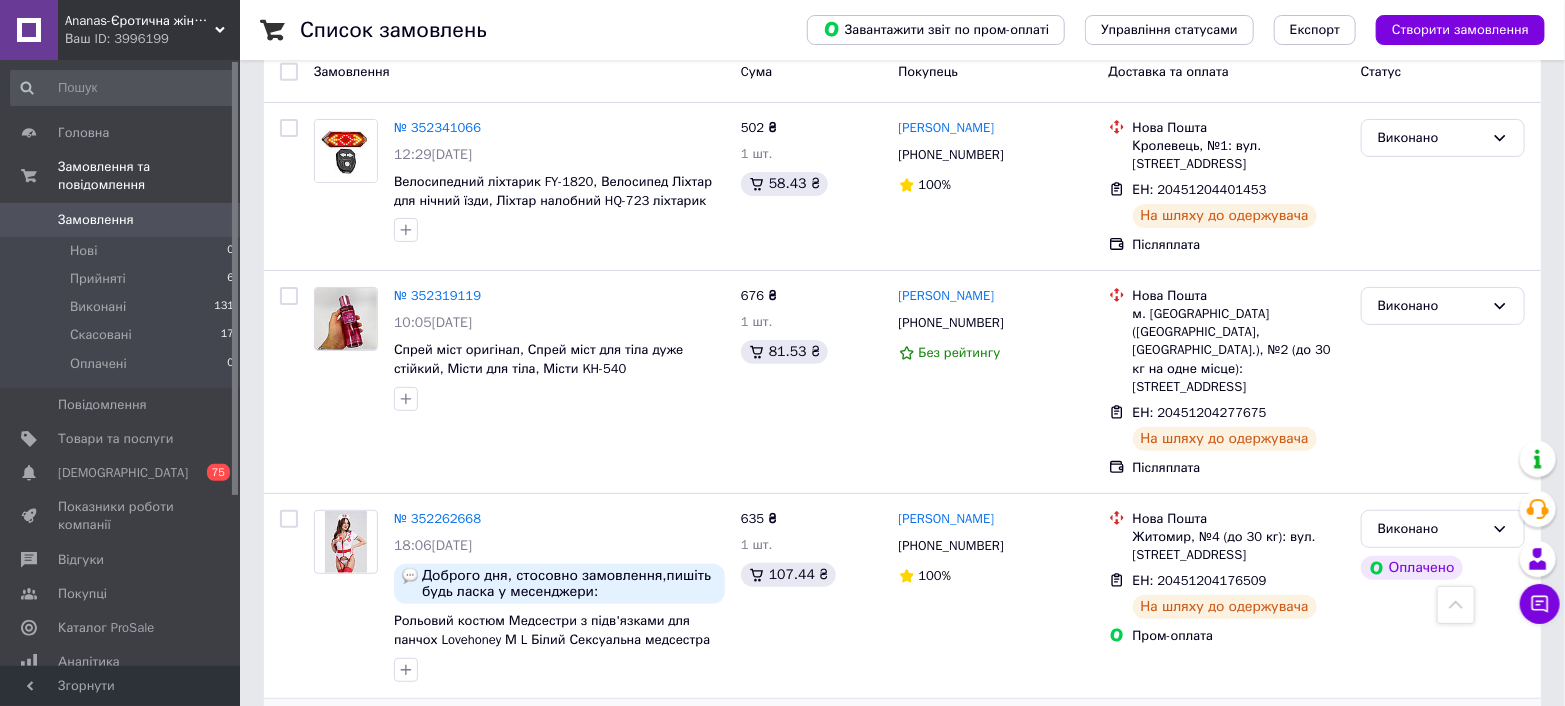 scroll, scrollTop: 0, scrollLeft: 0, axis: both 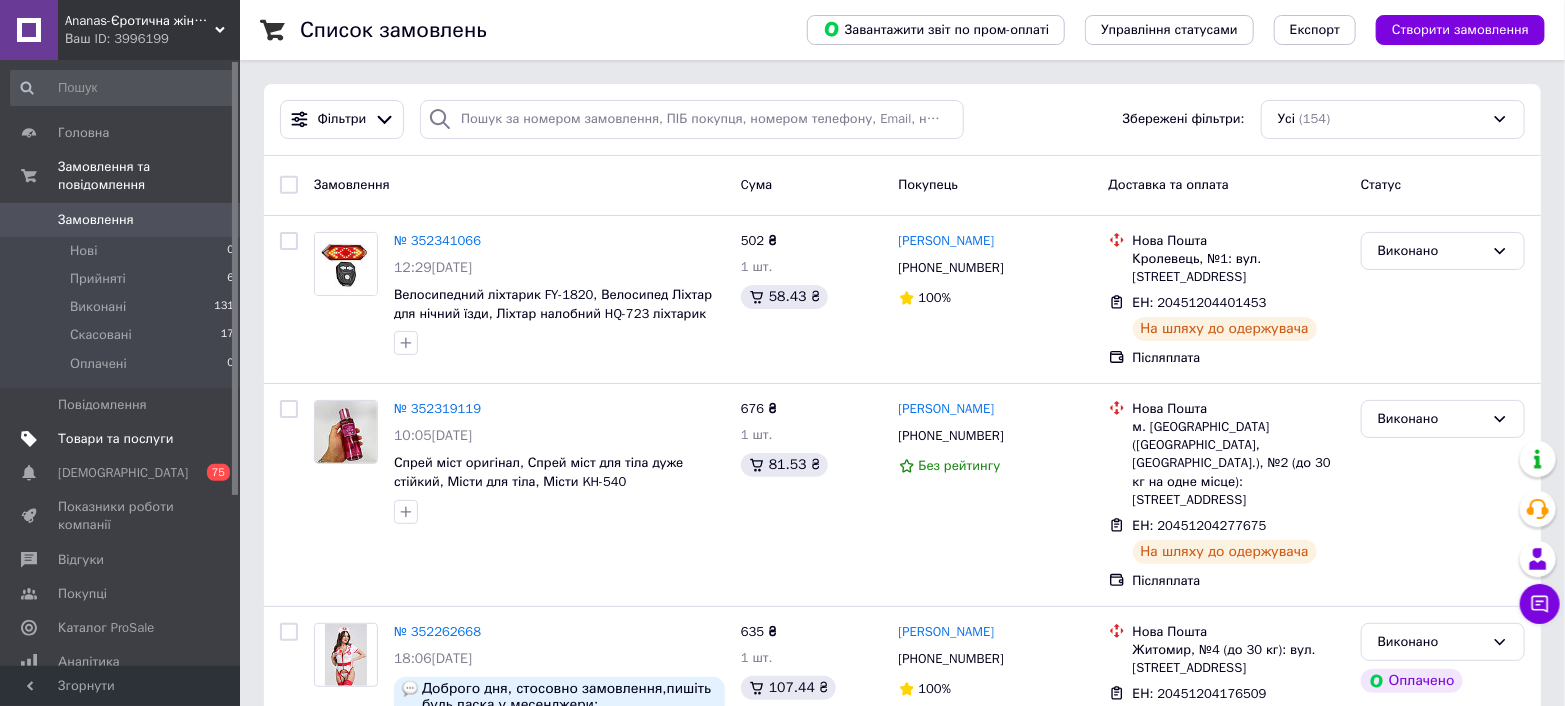 click on "Товари та послуги" at bounding box center (115, 439) 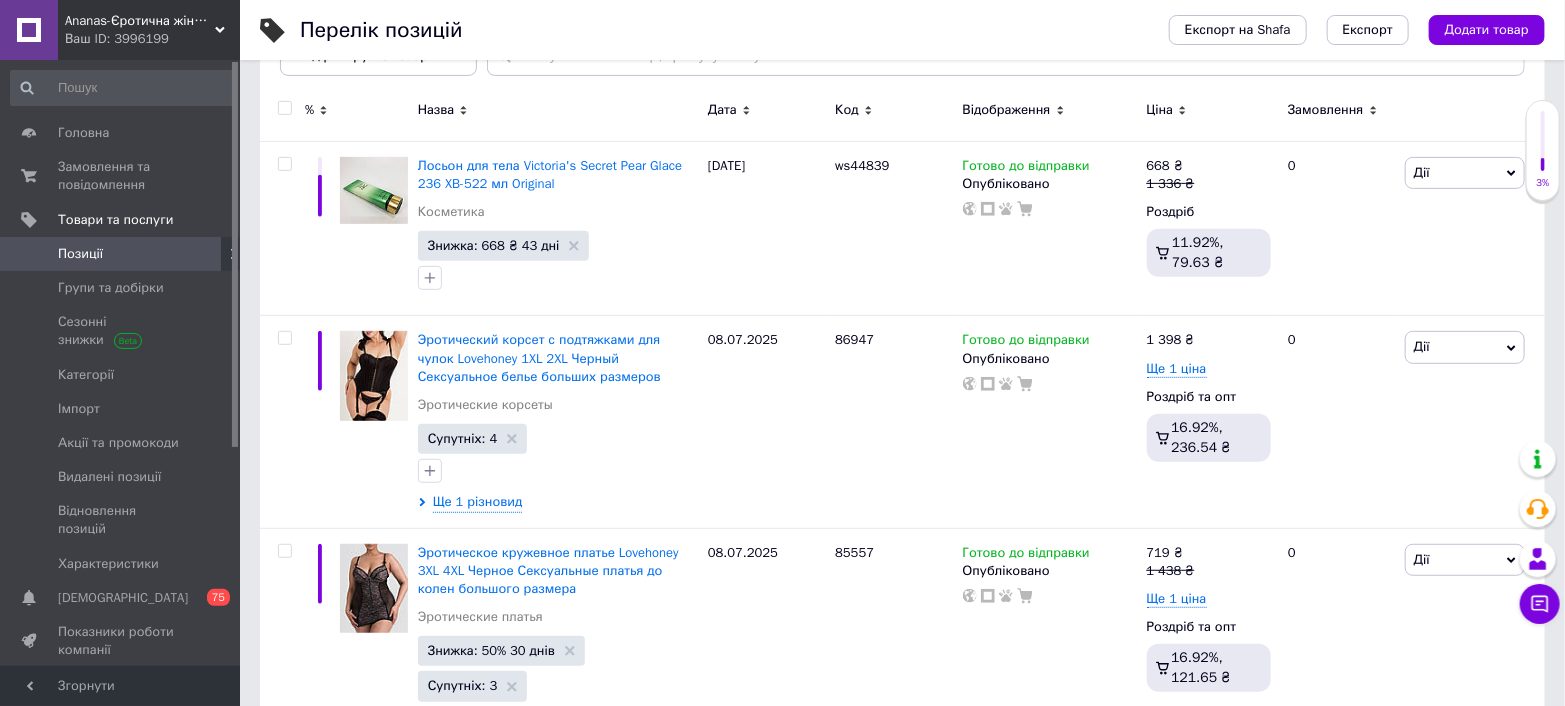 scroll, scrollTop: 333, scrollLeft: 0, axis: vertical 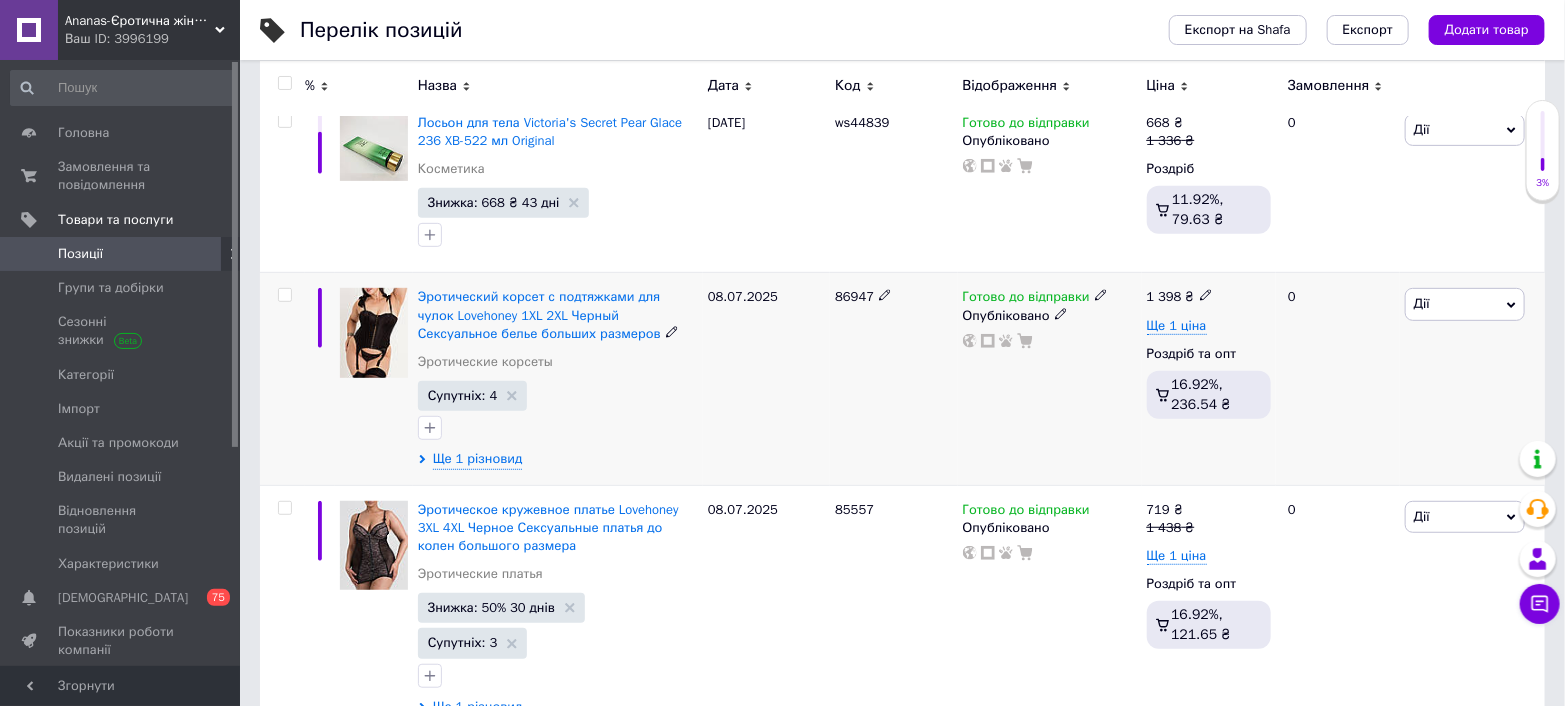 click on "1 398   ₴ Ще 1 ціна Роздріб та опт 16.92%, 236.54 ₴" at bounding box center [1209, 379] 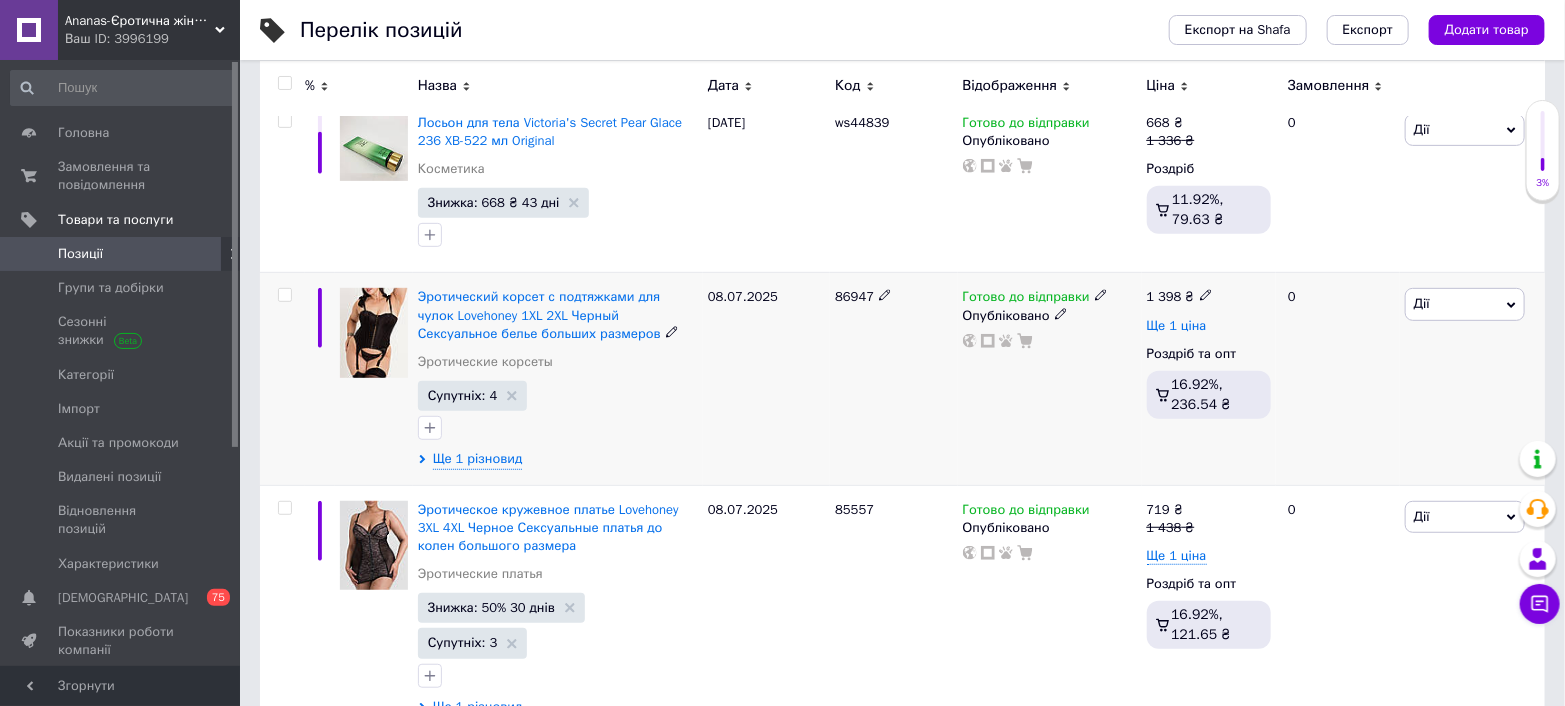 click on "Ще 1 ціна" at bounding box center (1177, 326) 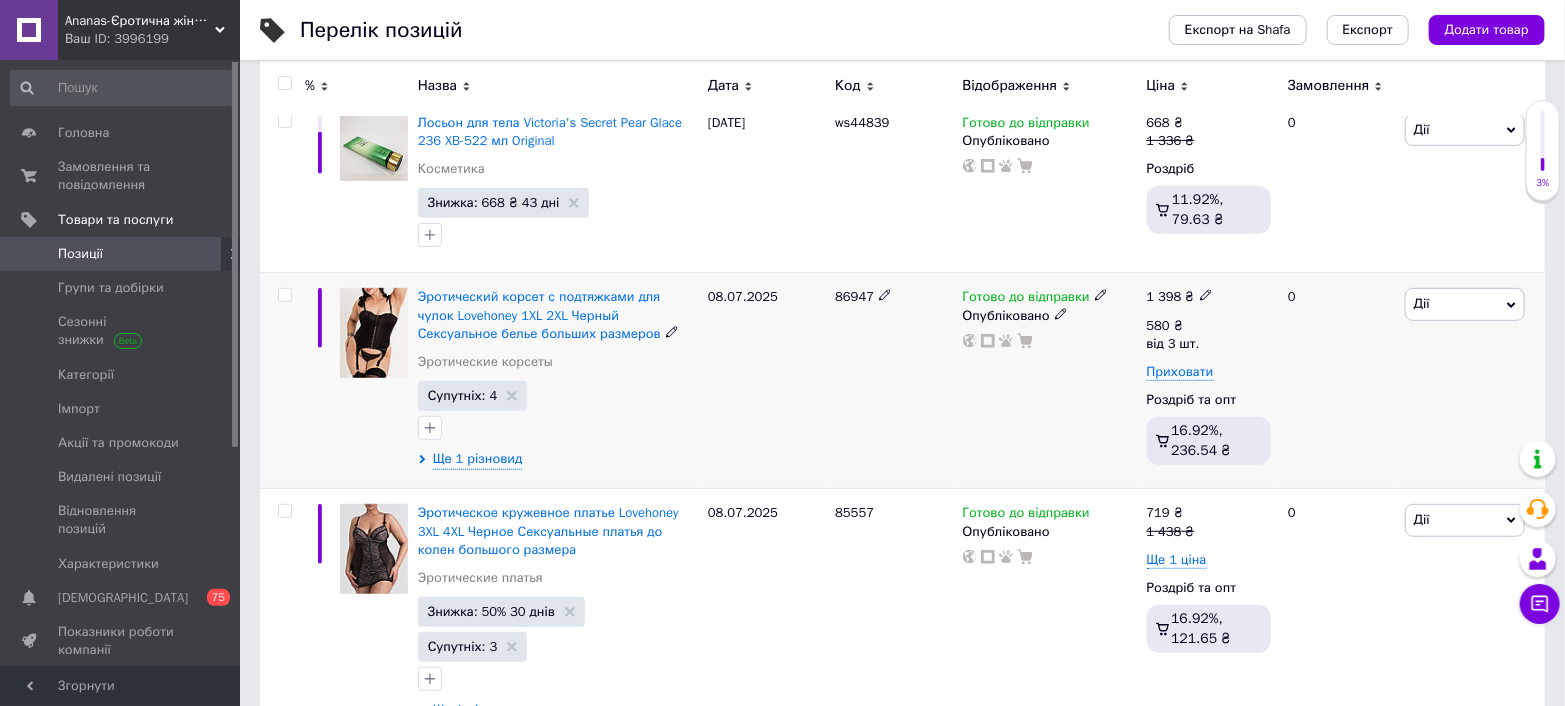 click at bounding box center [284, 295] 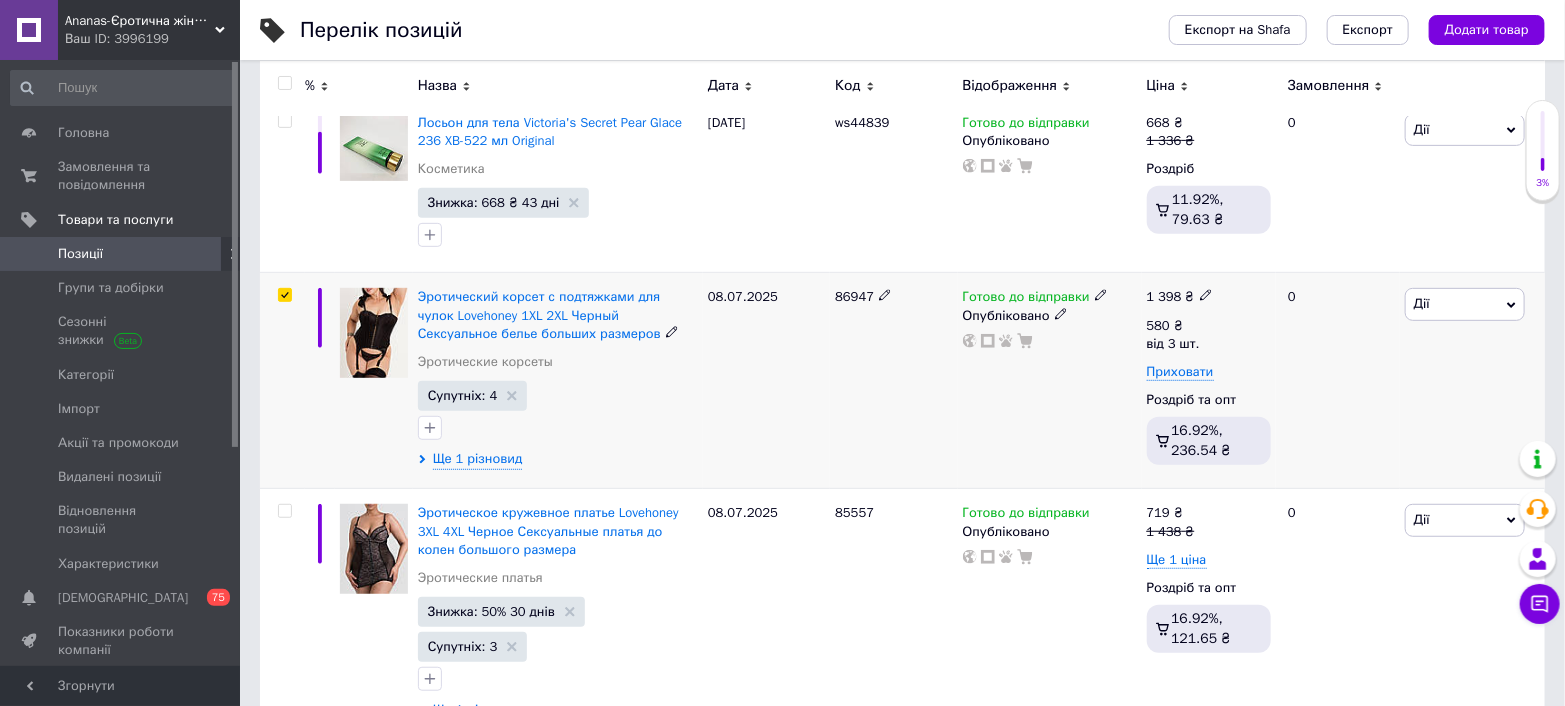 checkbox on "true" 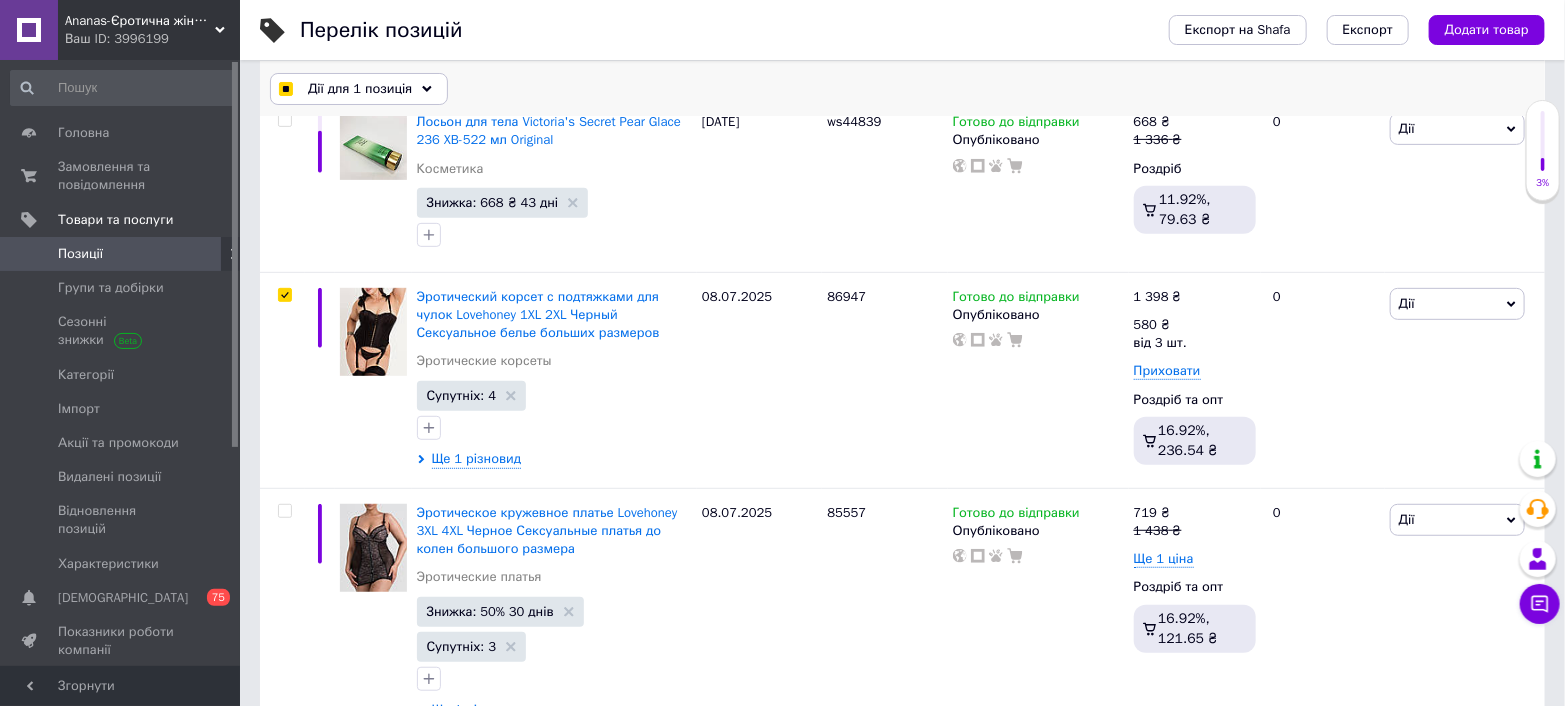 click on "Дії для 1 позиція" at bounding box center [360, 89] 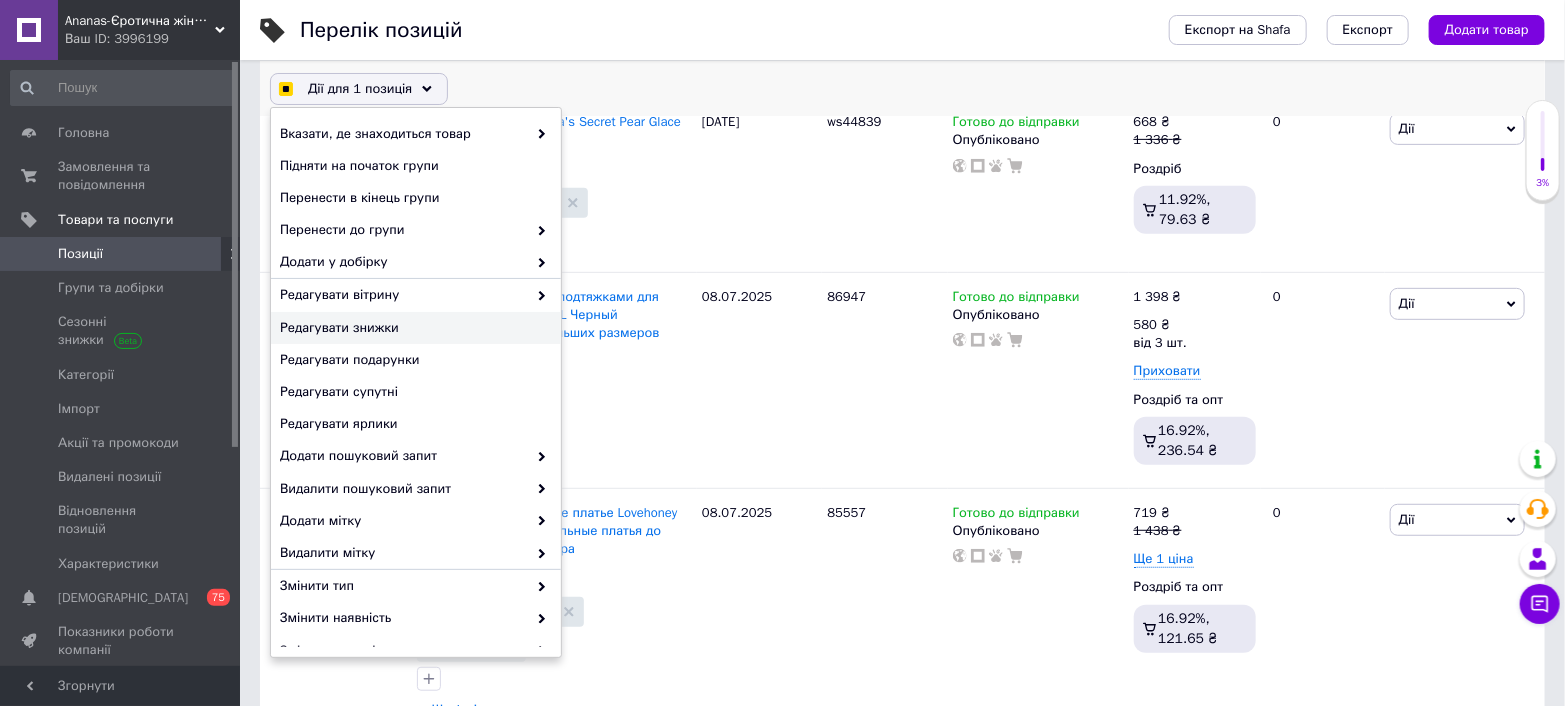 checkbox on "true" 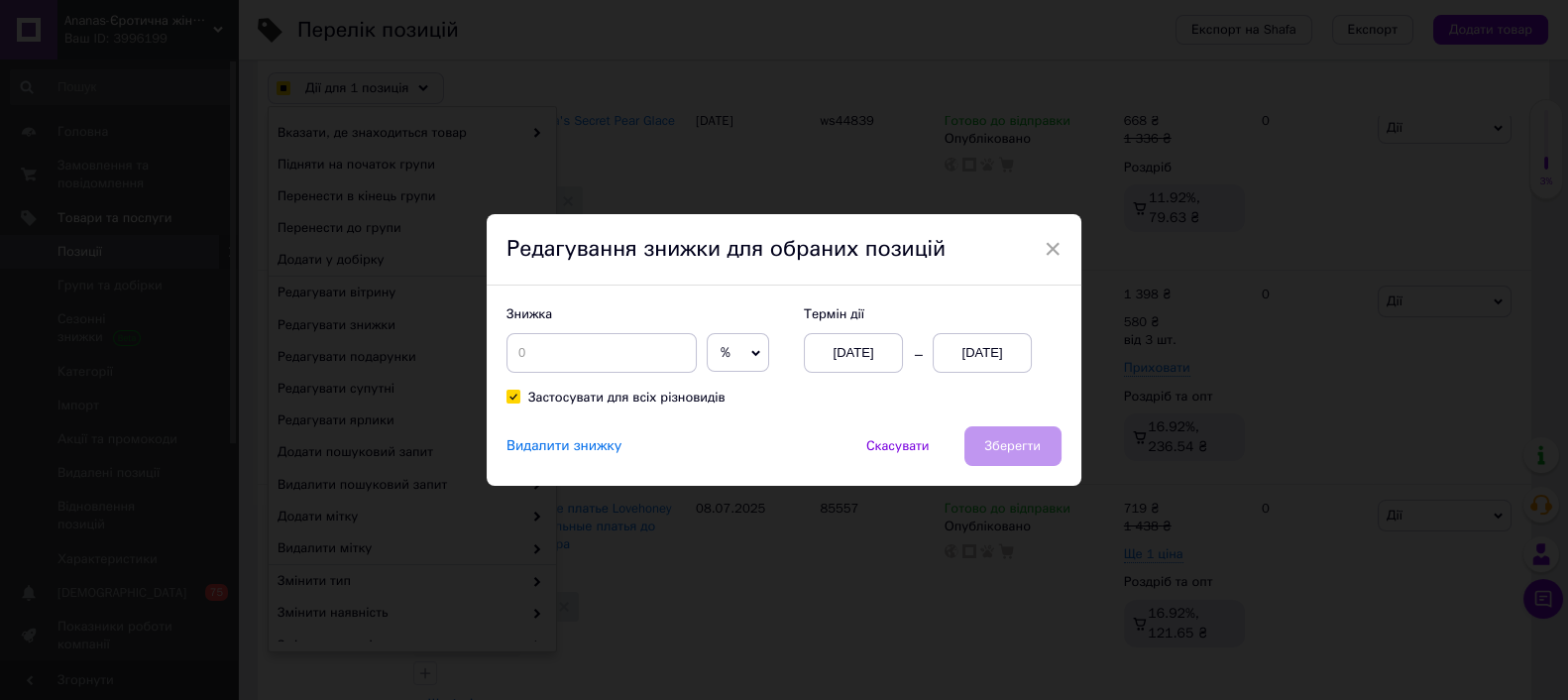 click on "[DATE]" at bounding box center (982, 353) 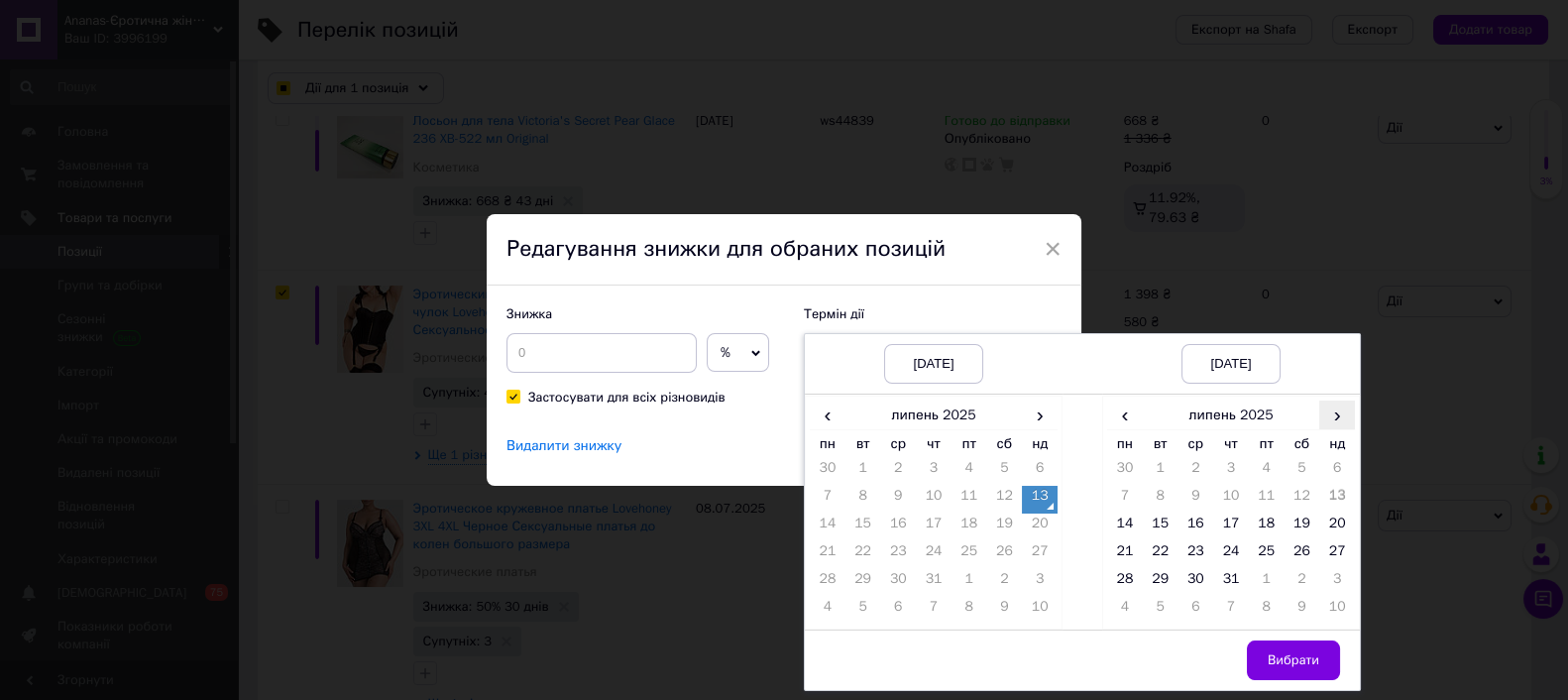 click on "›" at bounding box center (1337, 414) 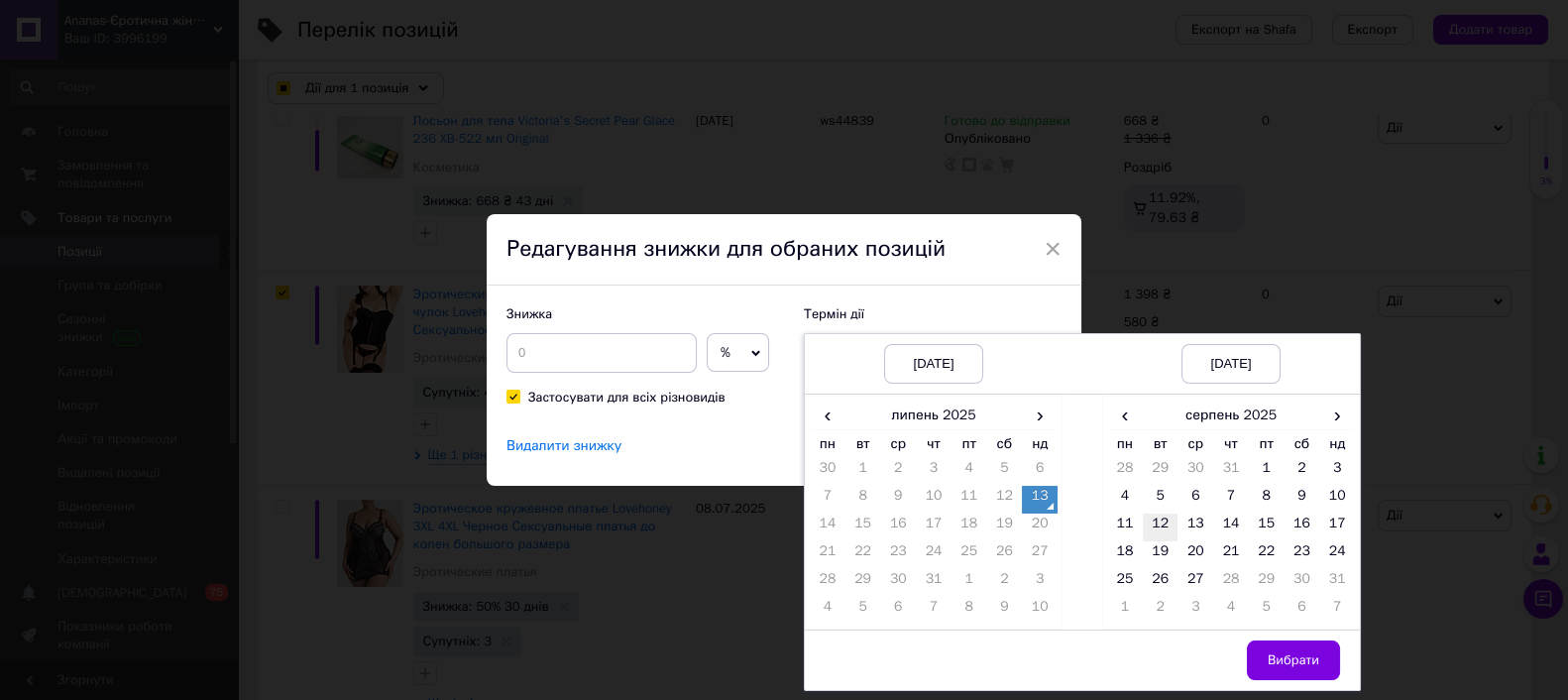 click on "12" at bounding box center [1161, 527] 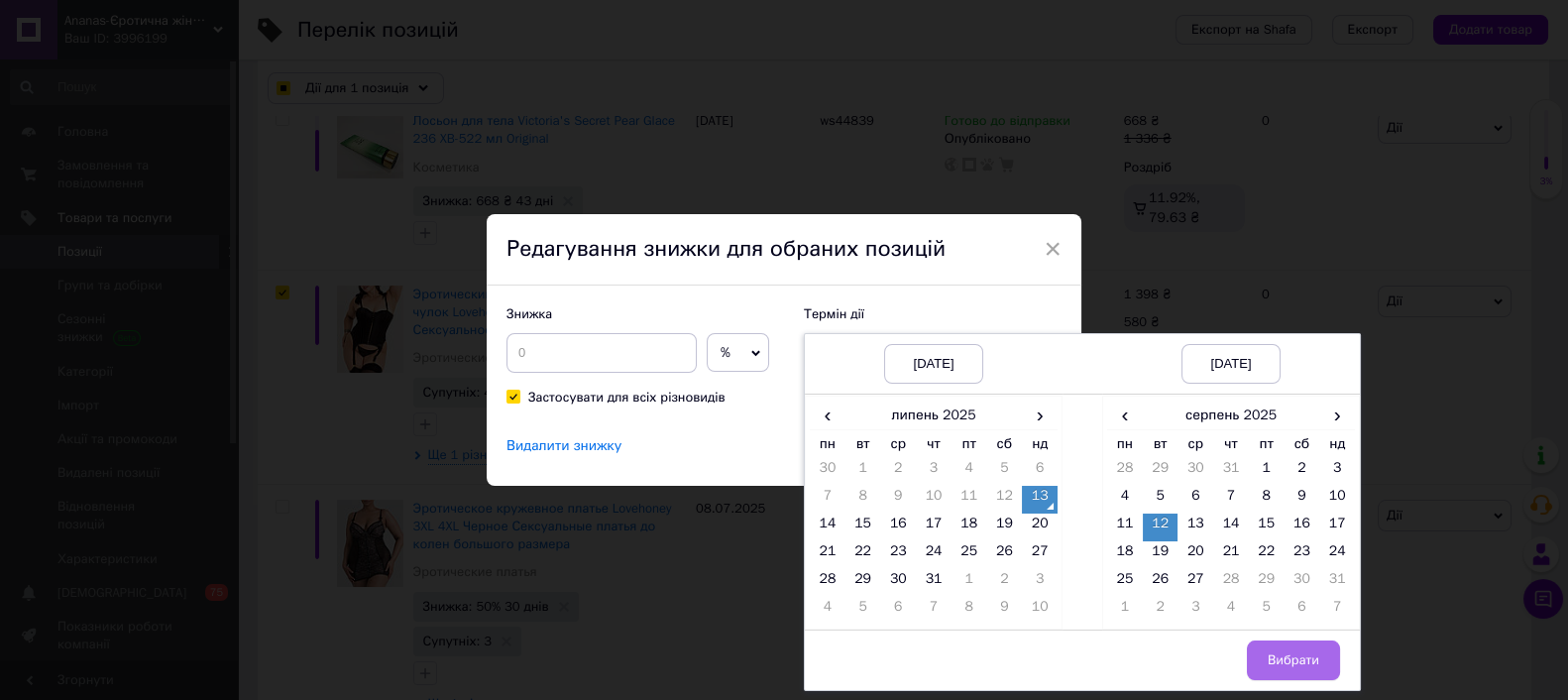 click on "Вибрати" at bounding box center (1293, 660) 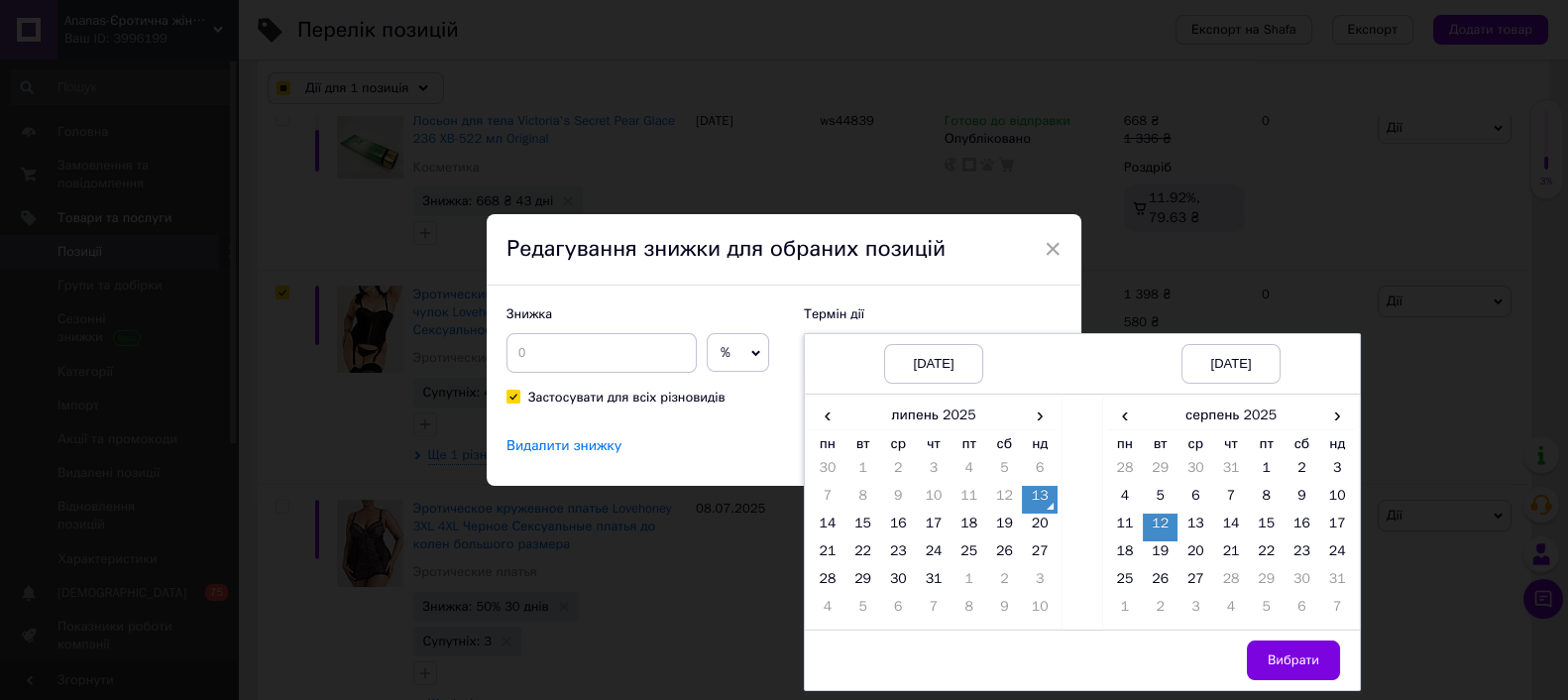 checkbox on "true" 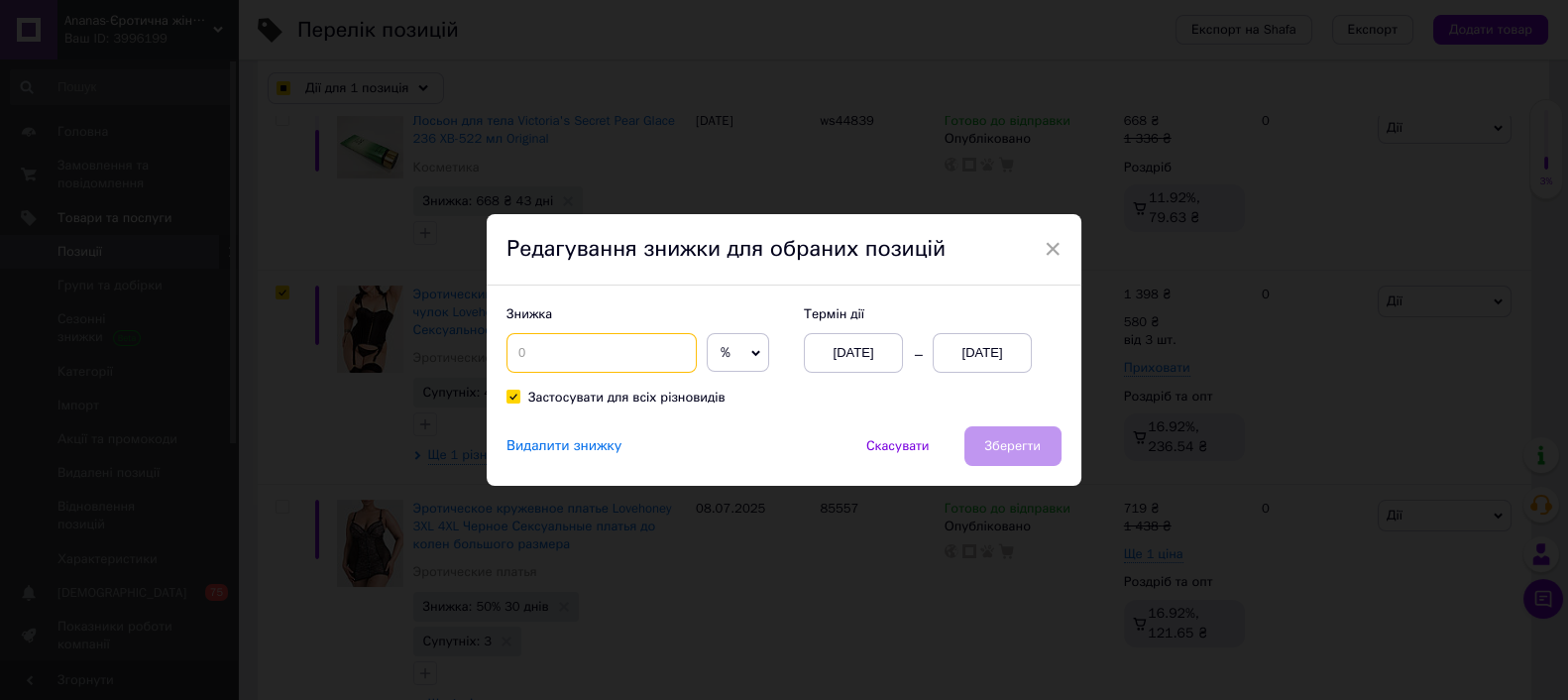 click at bounding box center (602, 353) 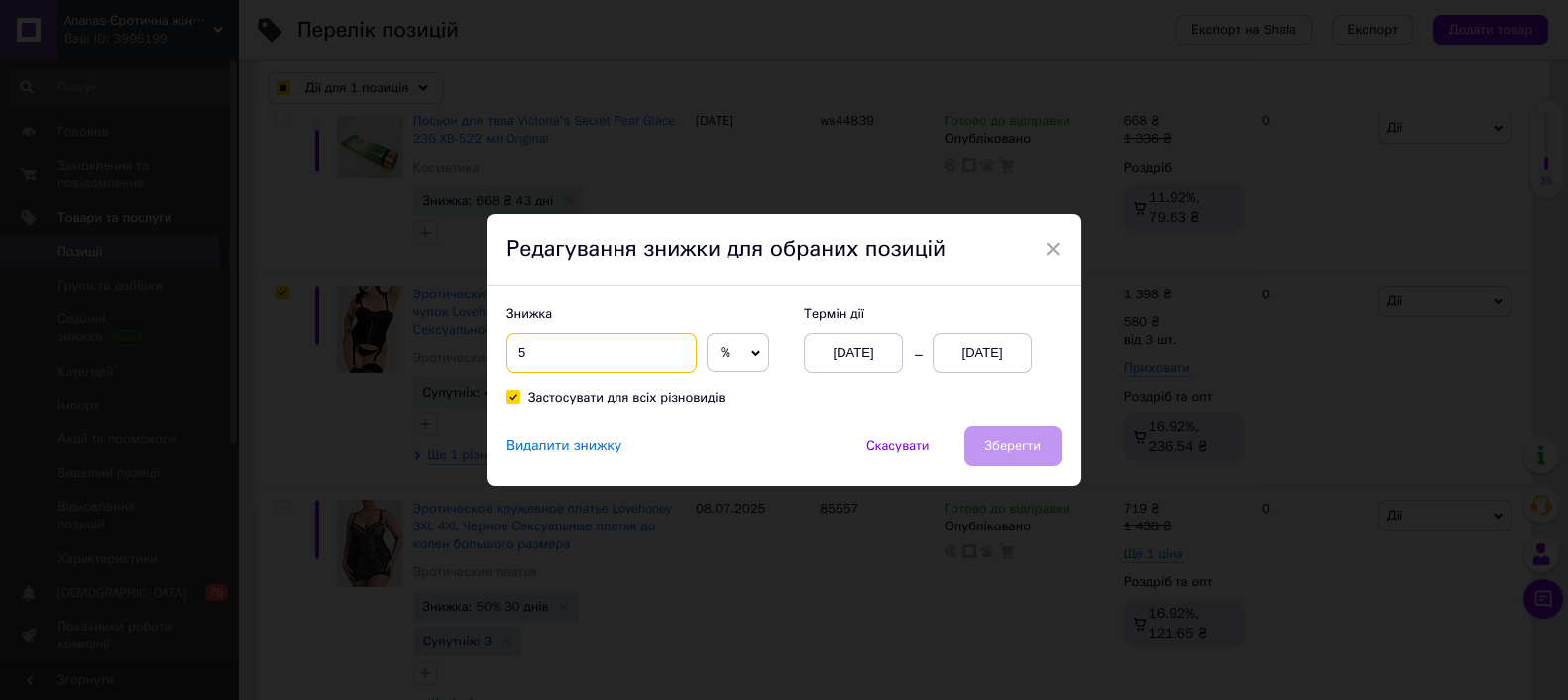 checkbox on "true" 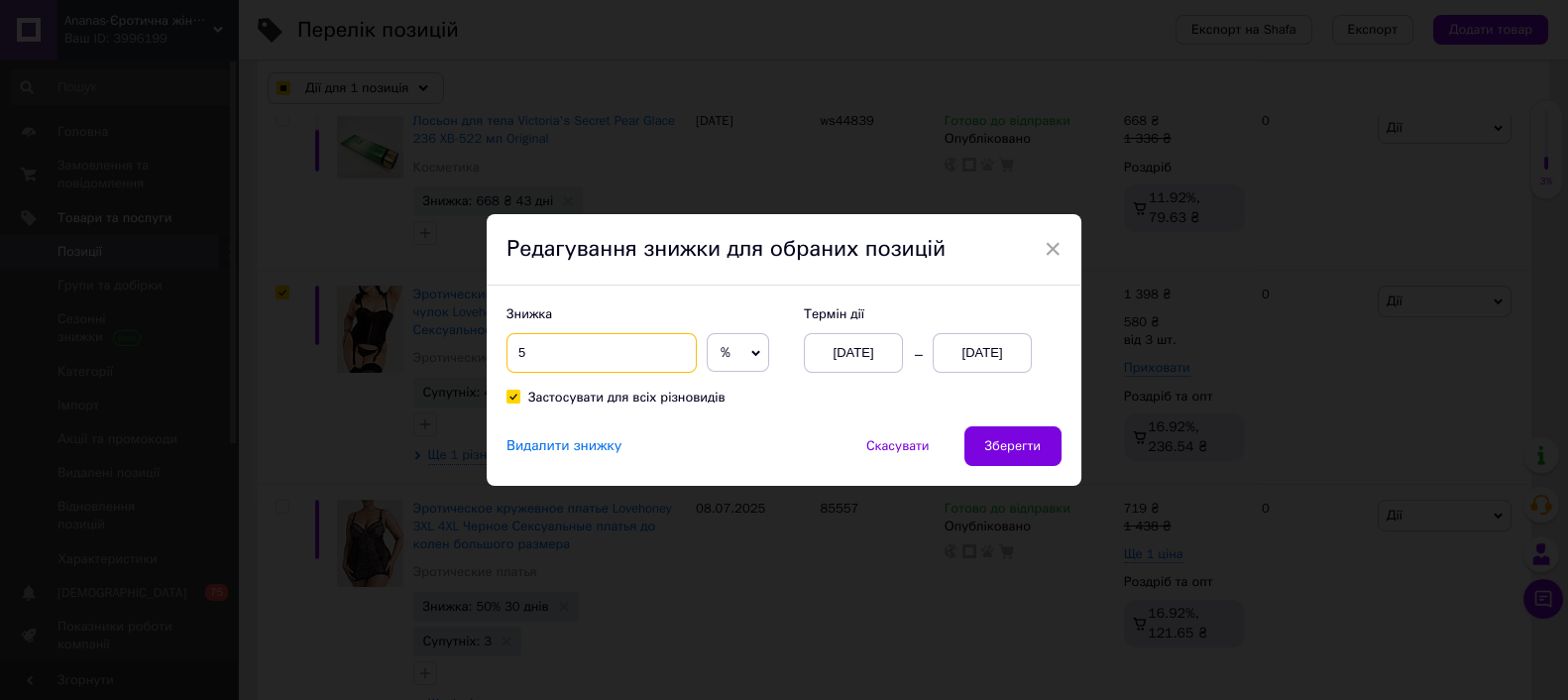 type on "50" 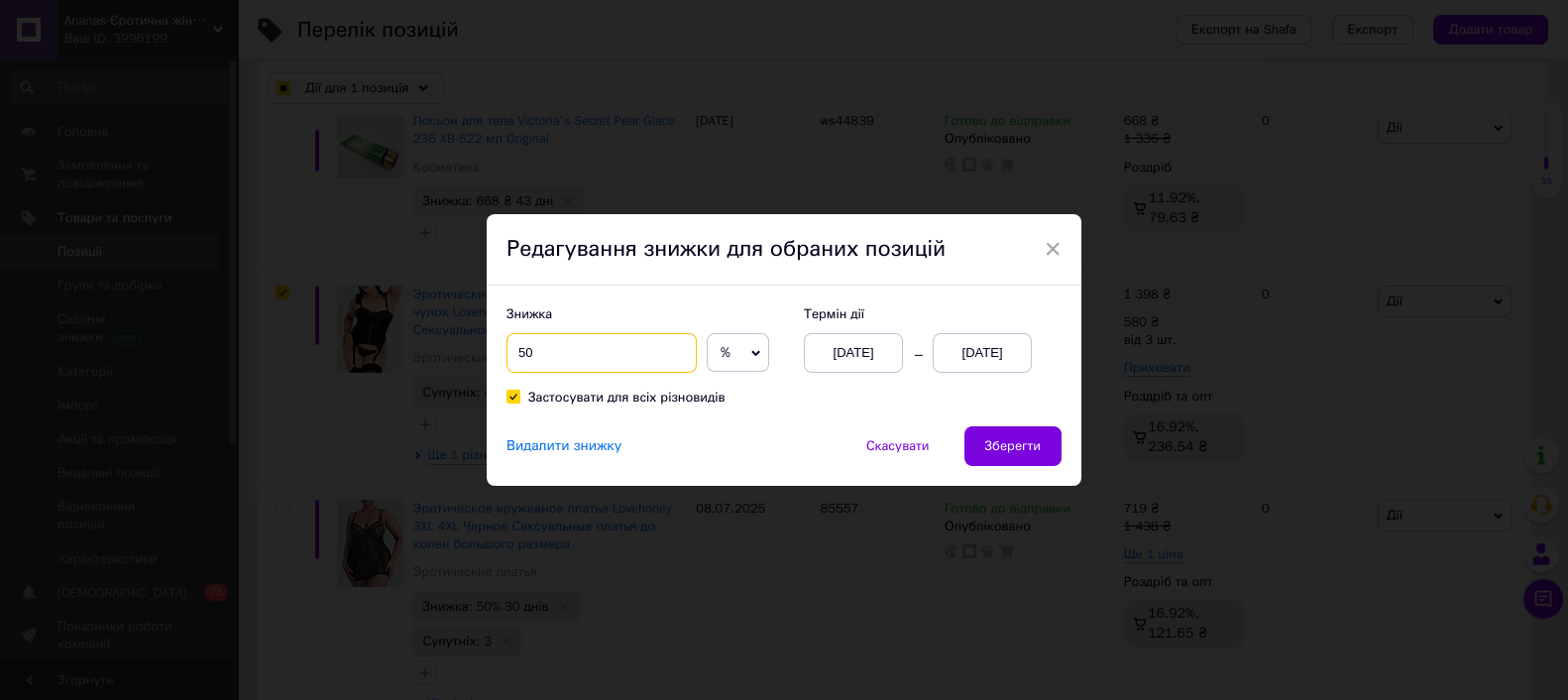 checkbox on "true" 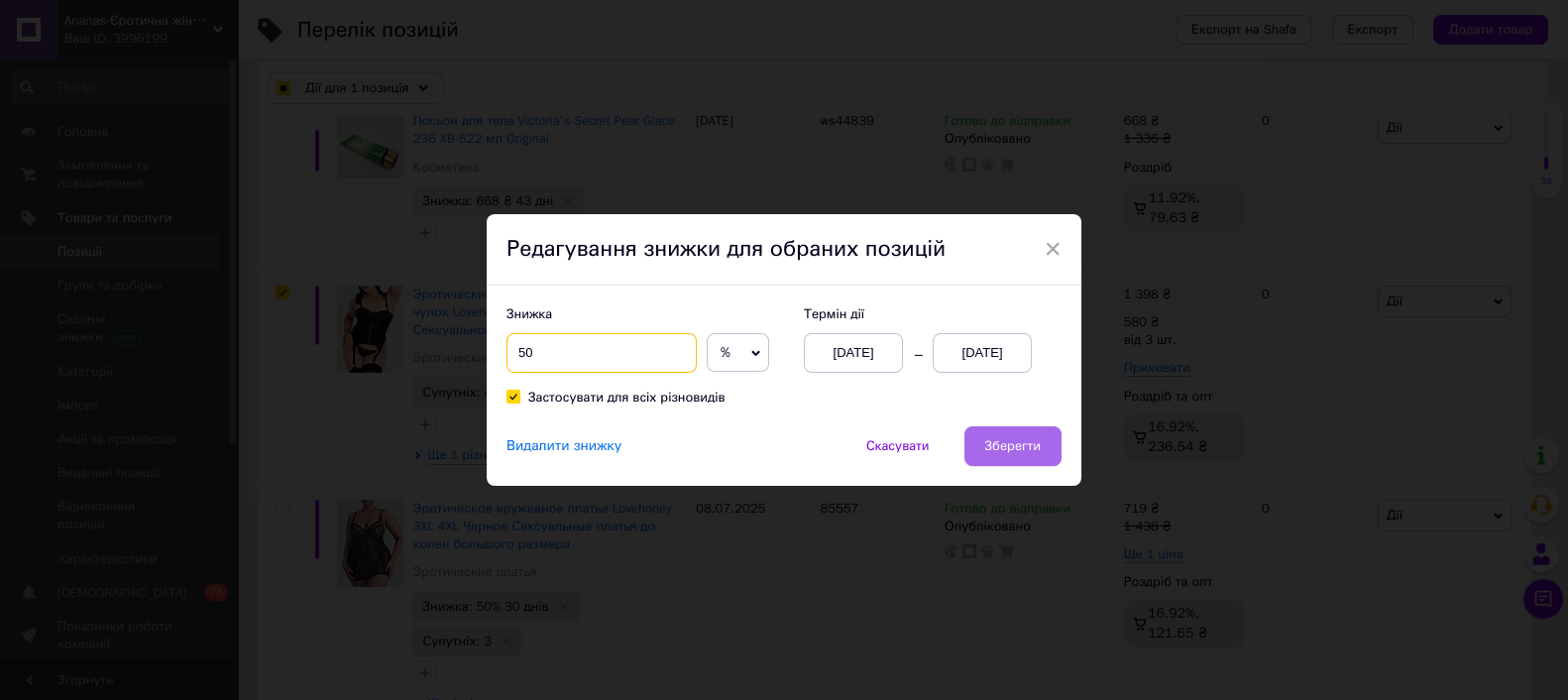 type on "50" 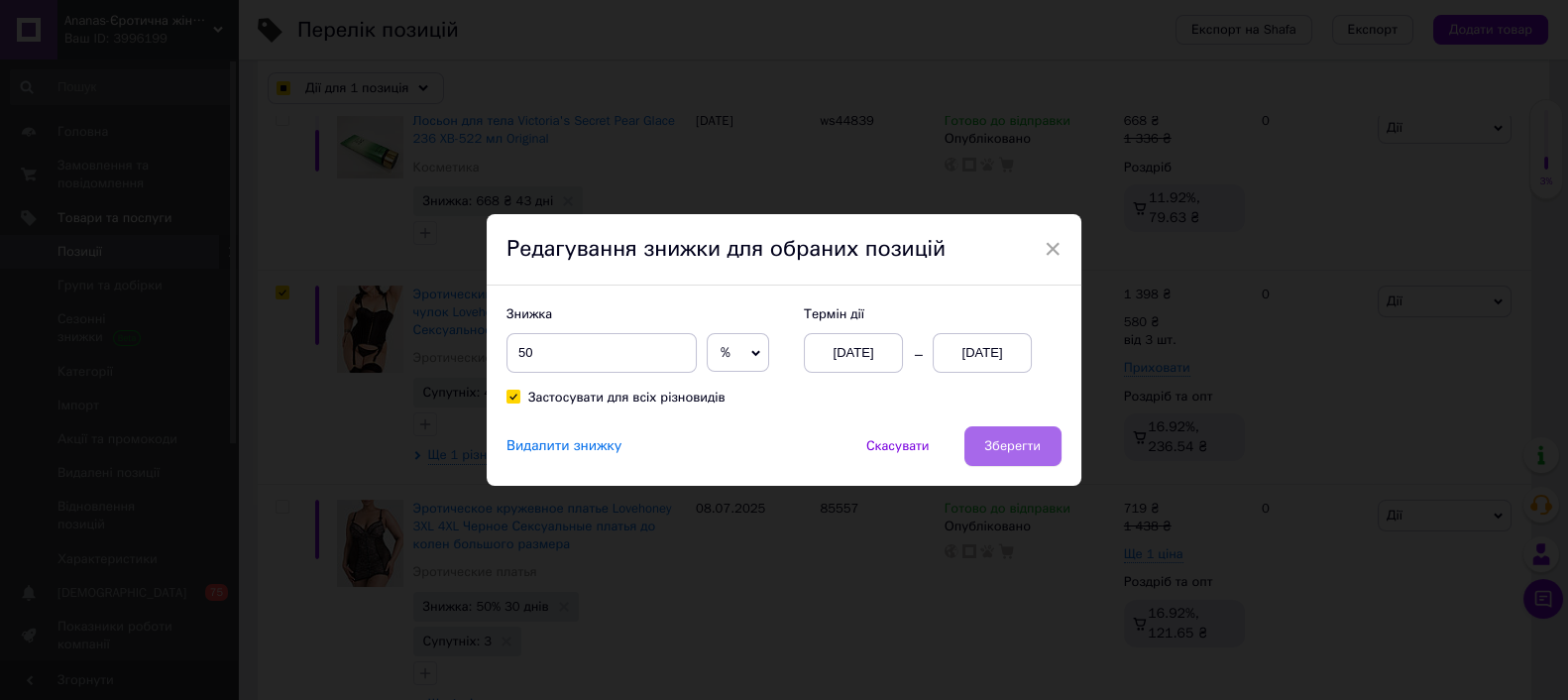 click on "Зберегти" at bounding box center [1013, 446] 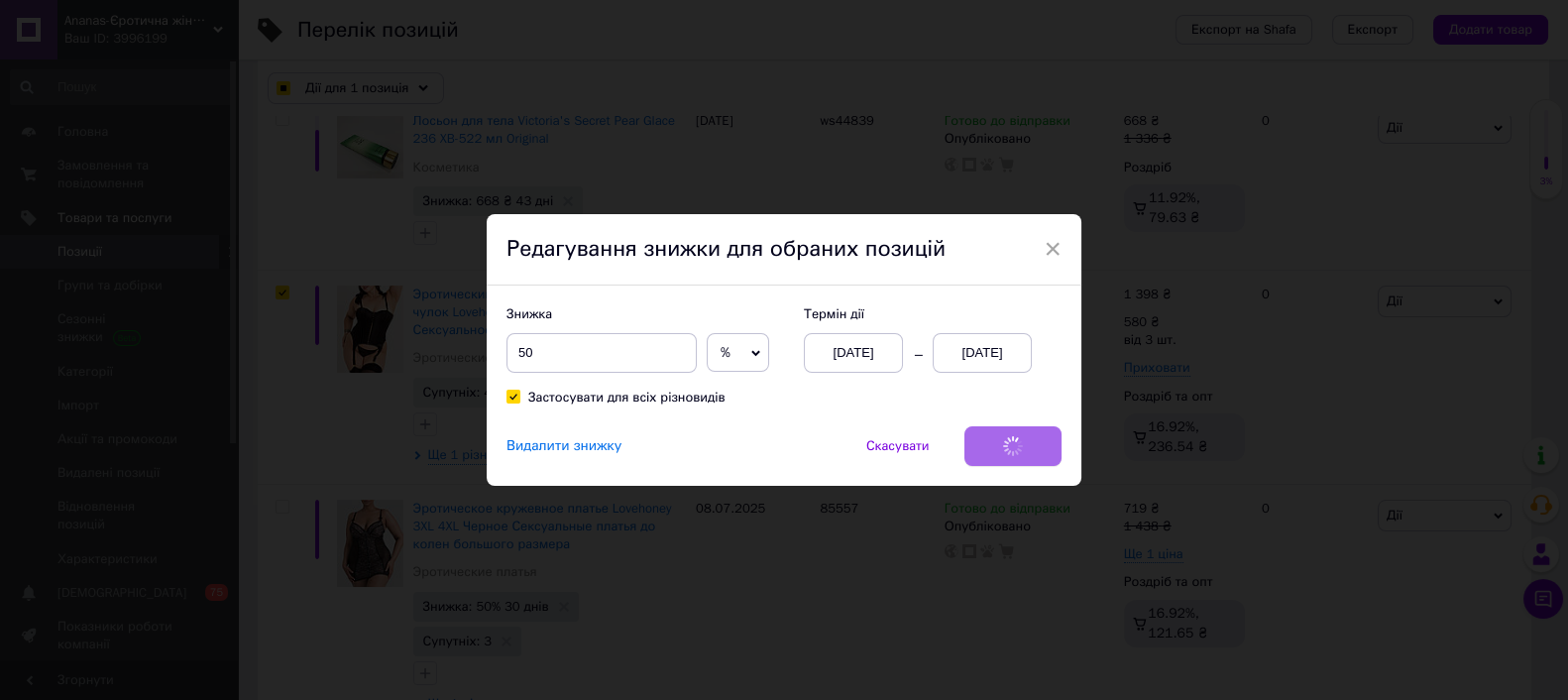 checkbox on "true" 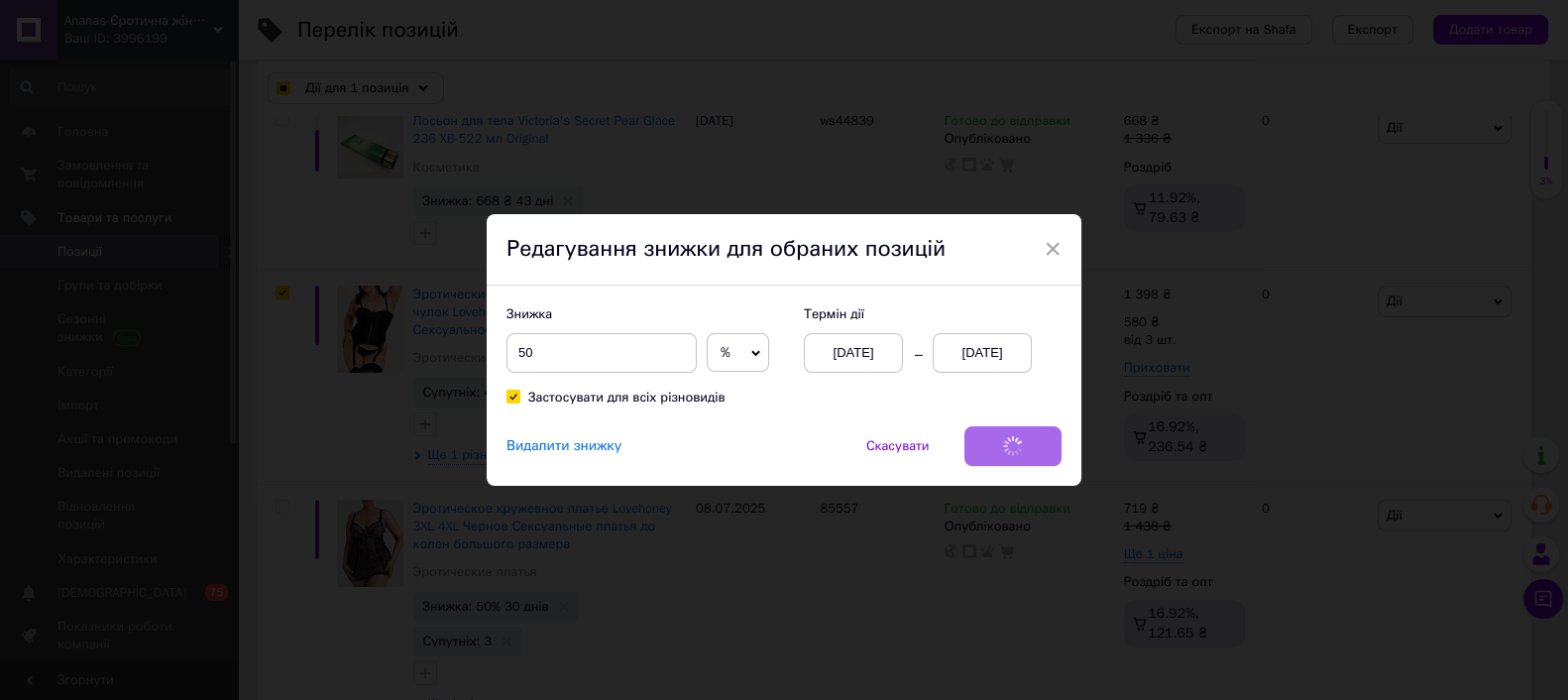 checkbox on "true" 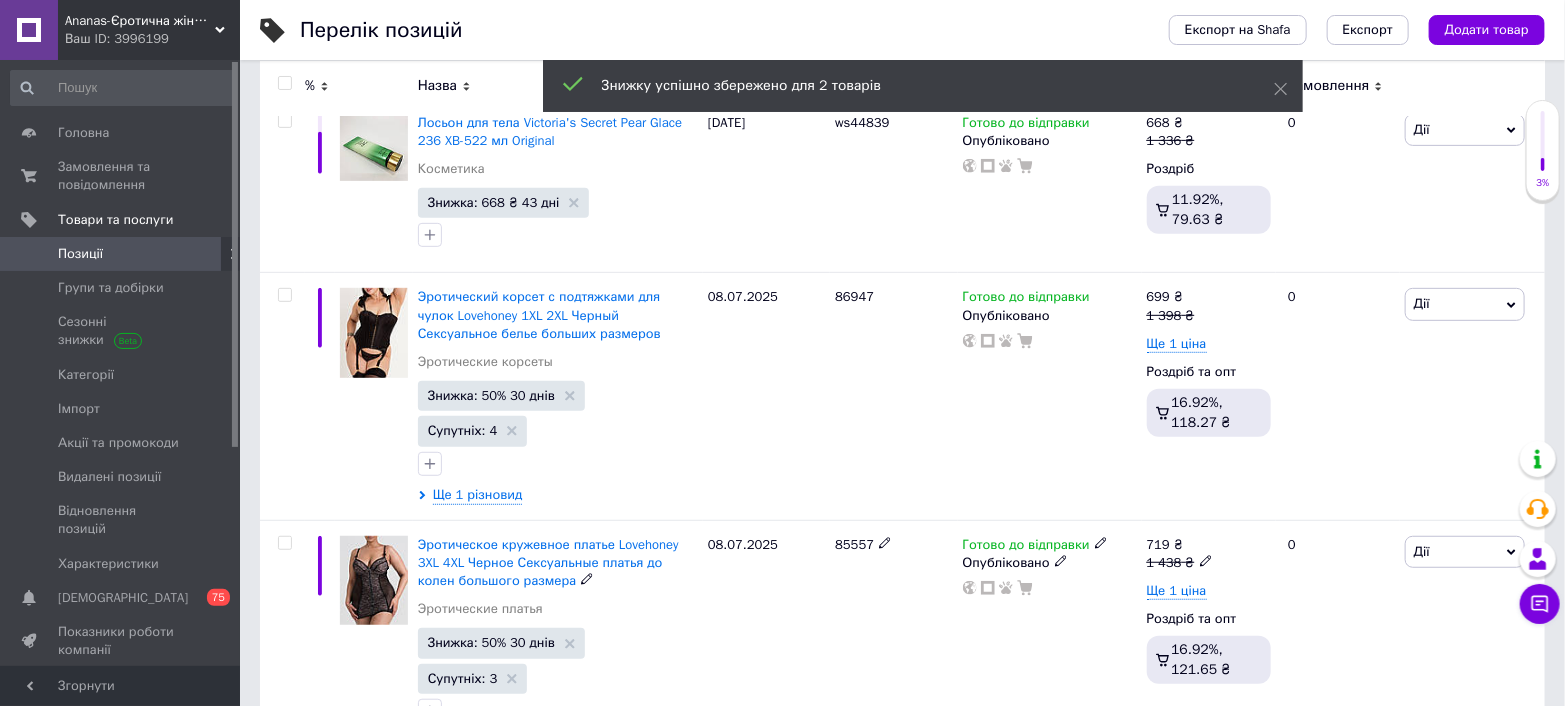 checkbox on "false" 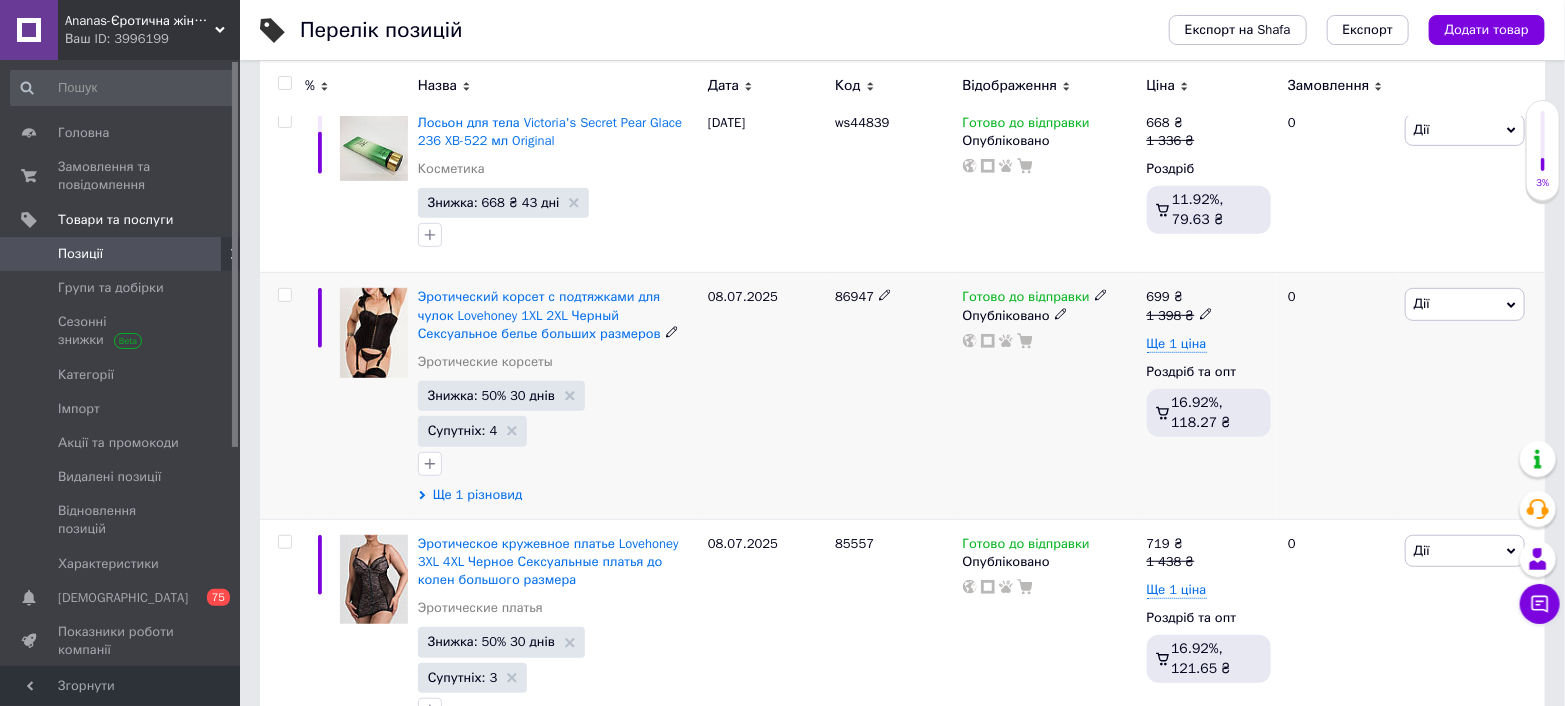 click on "Ще 1 різновид" at bounding box center [478, 495] 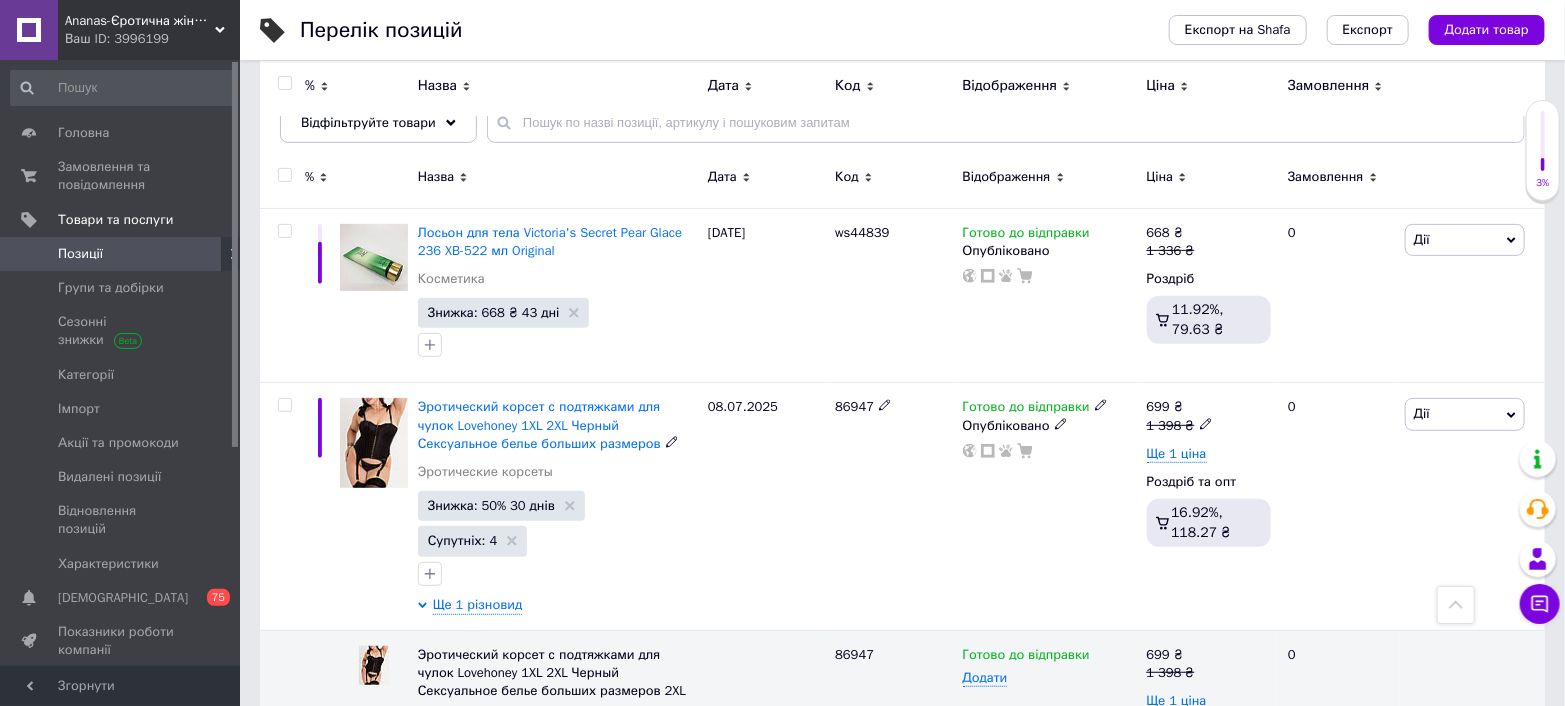 scroll, scrollTop: 0, scrollLeft: 0, axis: both 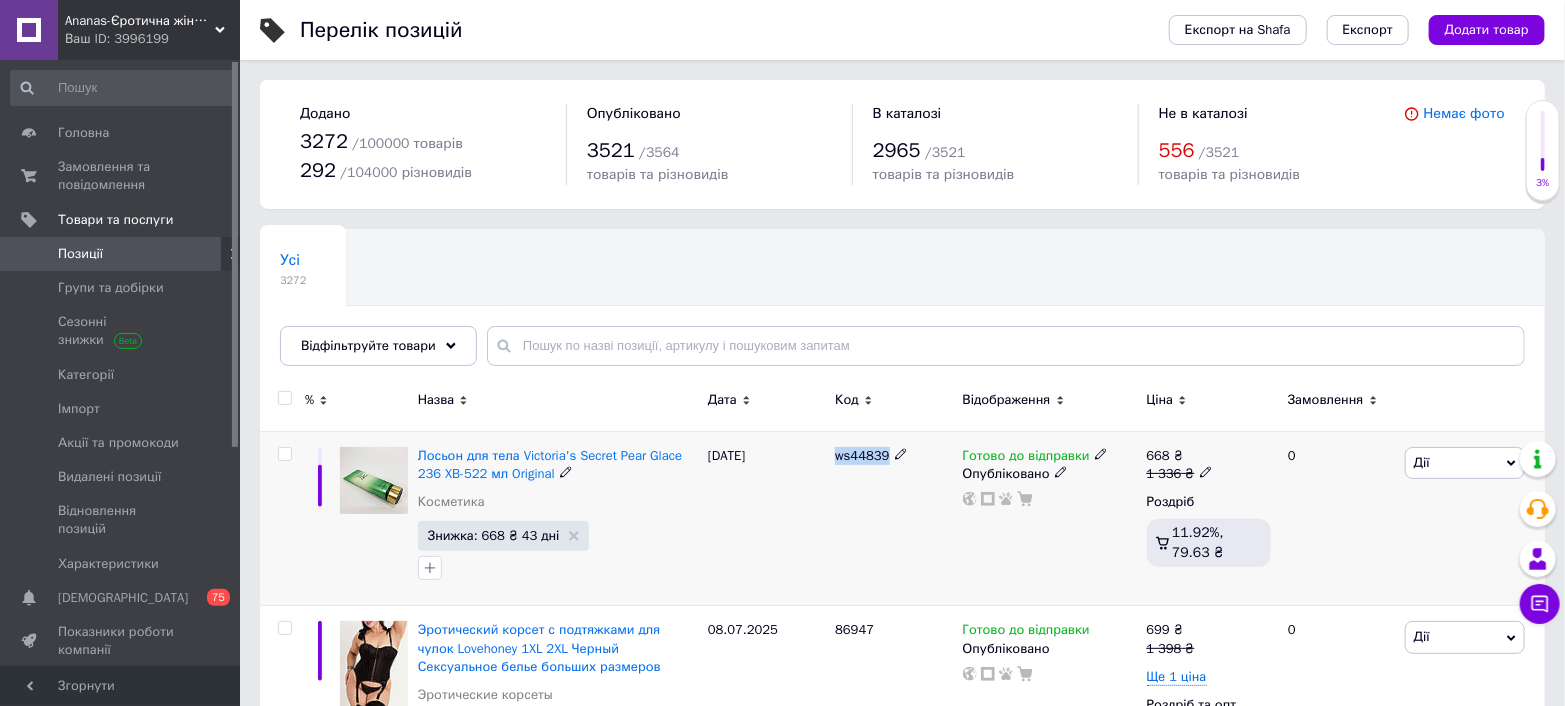 drag, startPoint x: 832, startPoint y: 463, endPoint x: 882, endPoint y: 455, distance: 50.635956 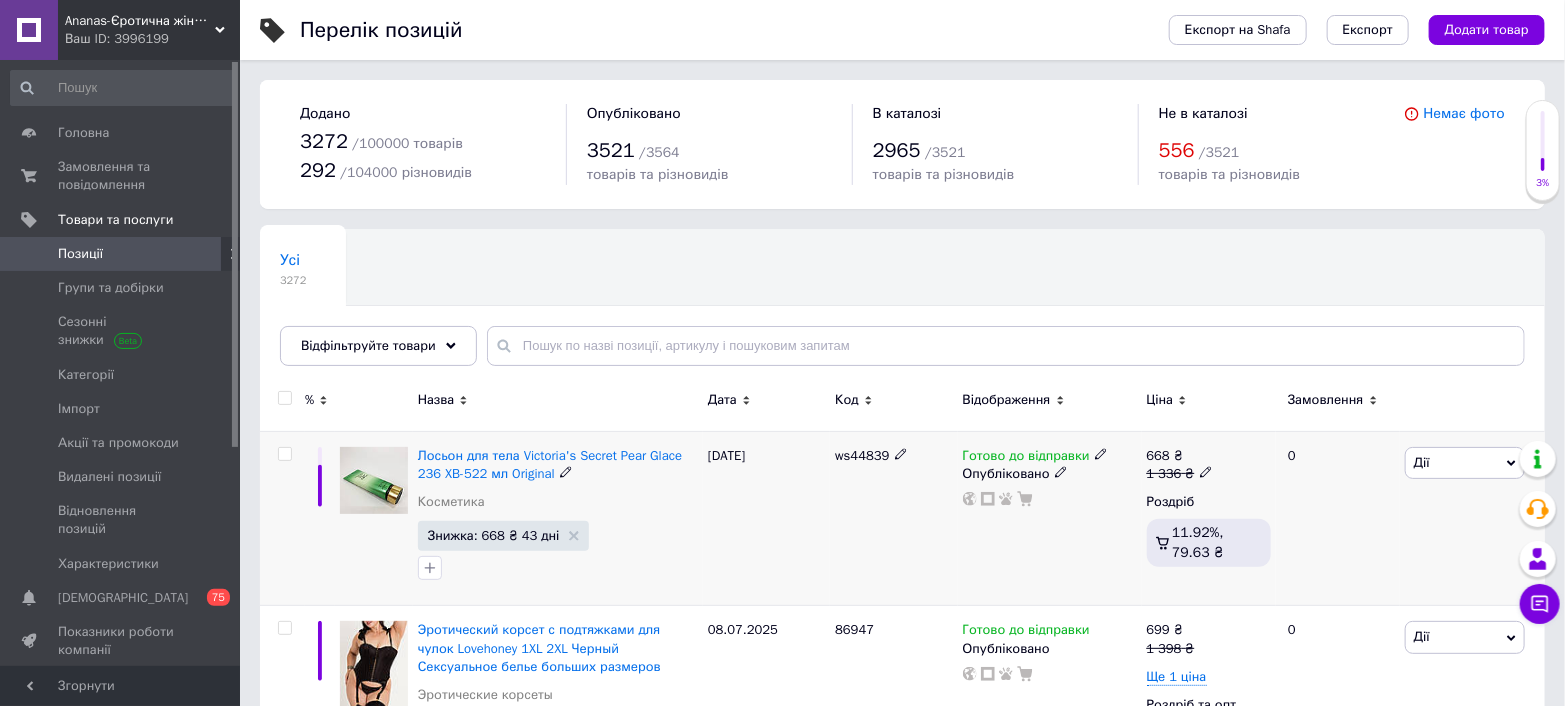 click 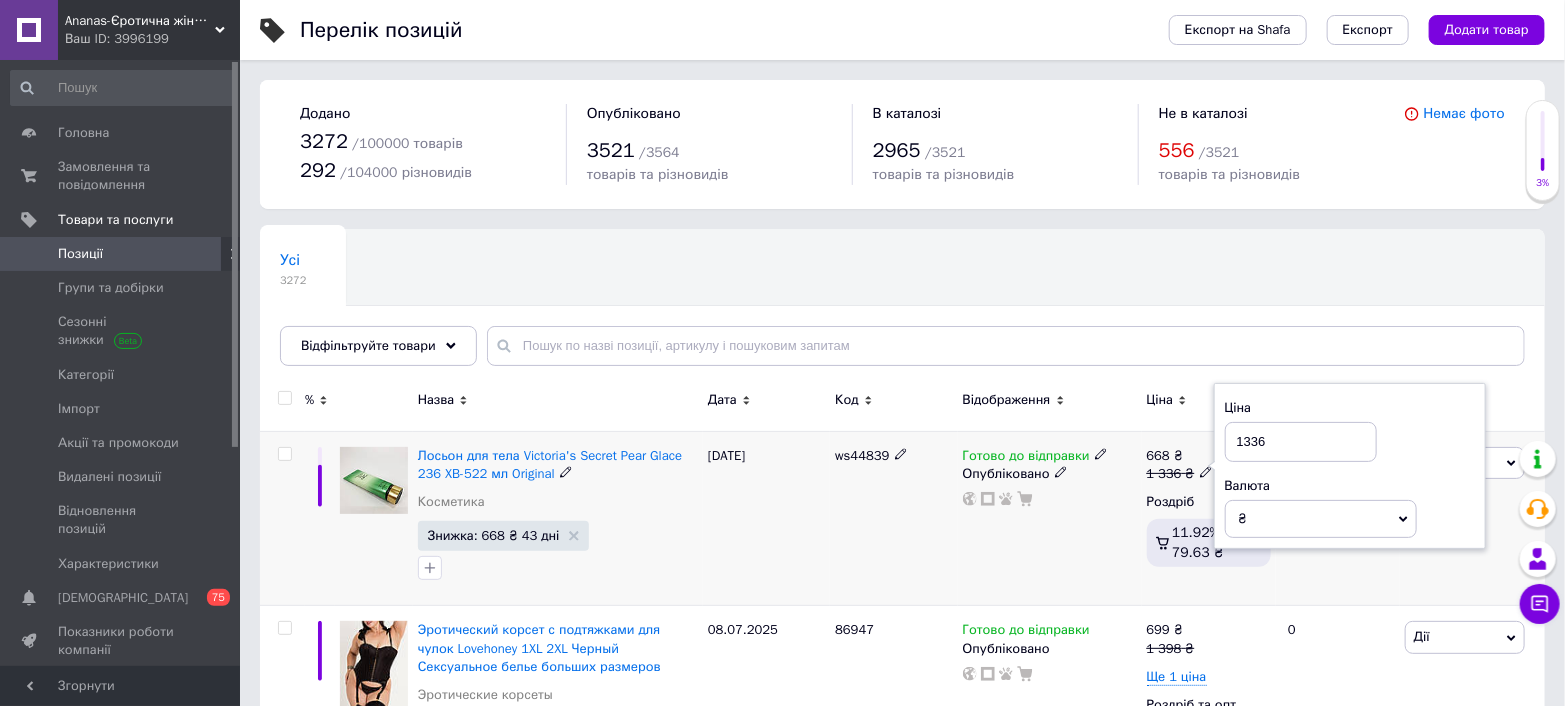 click on "1336" at bounding box center (1301, 442) 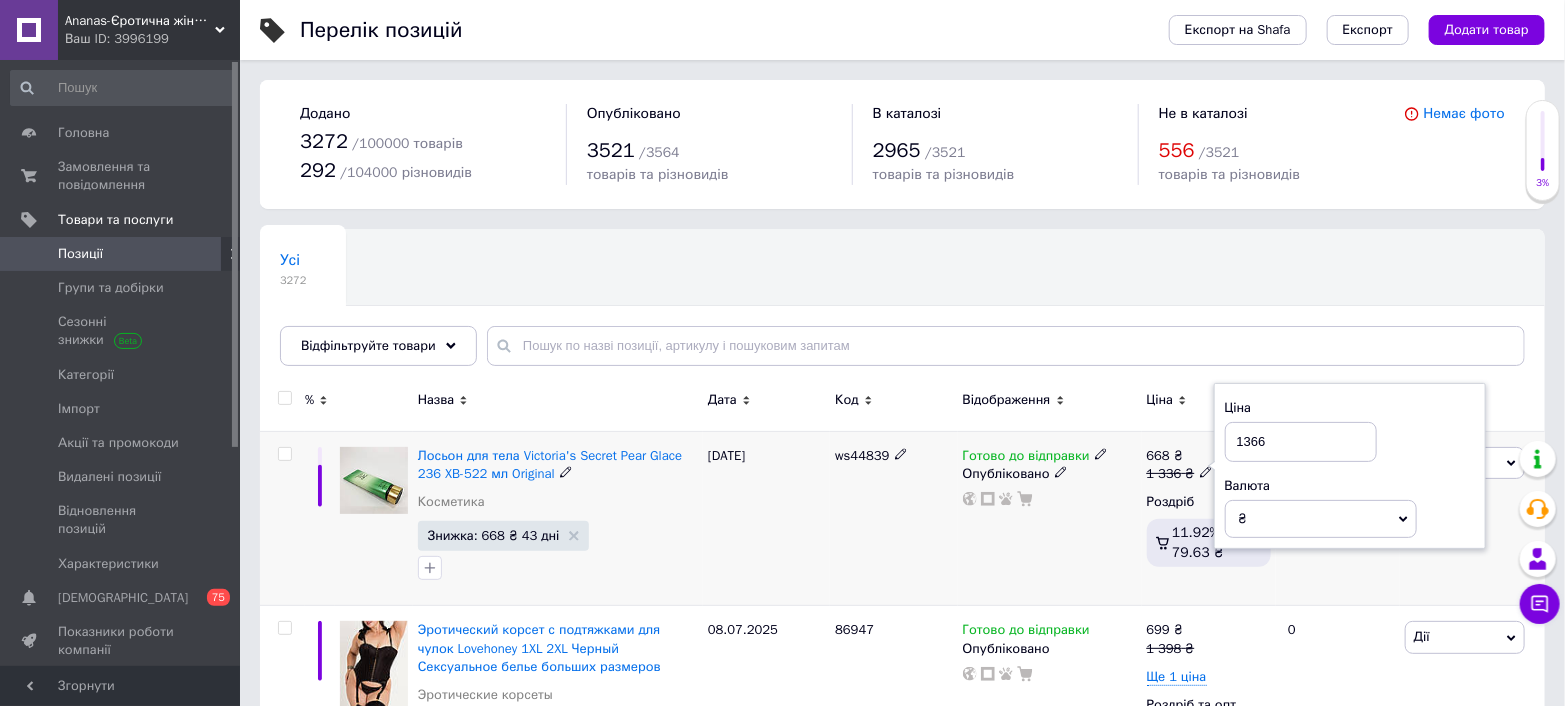 type on "1366" 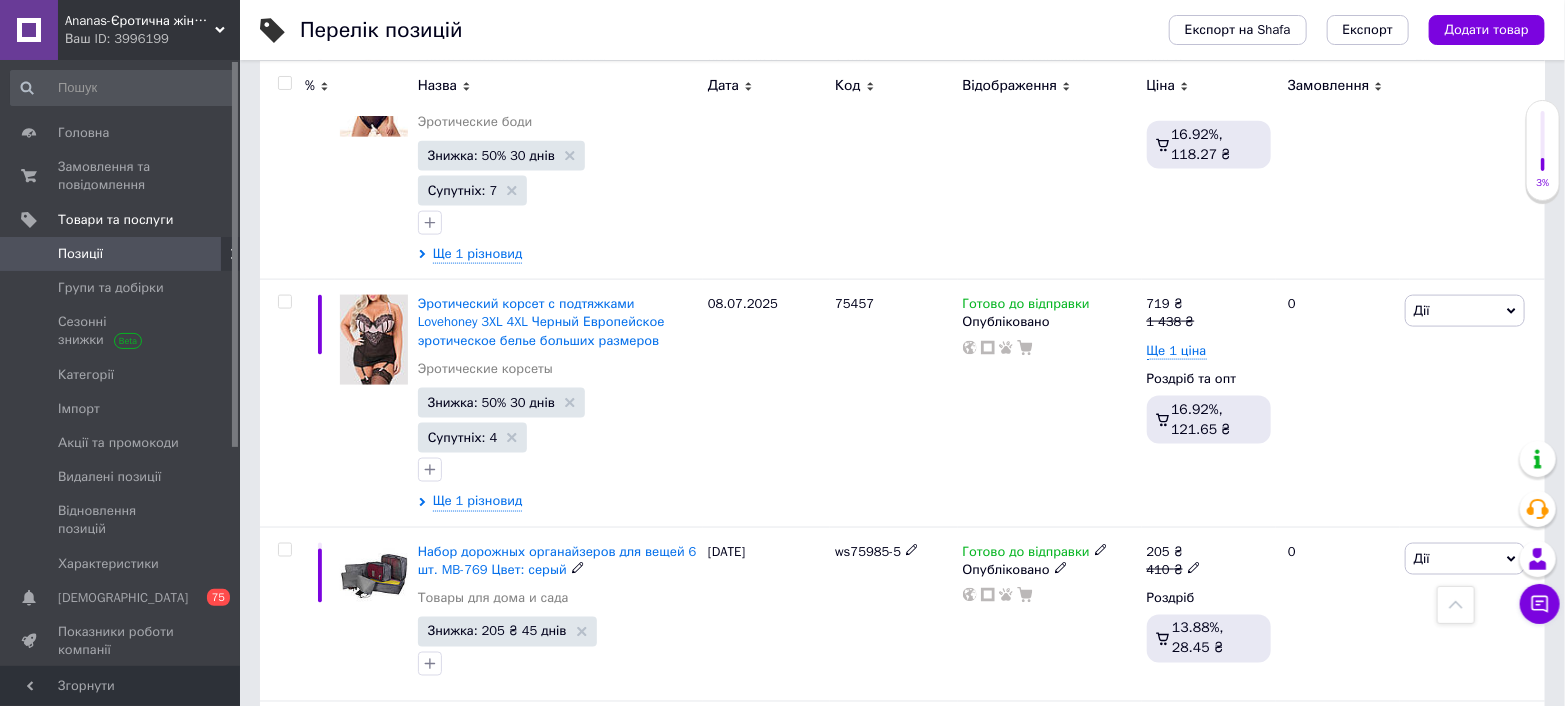 scroll, scrollTop: 1222, scrollLeft: 0, axis: vertical 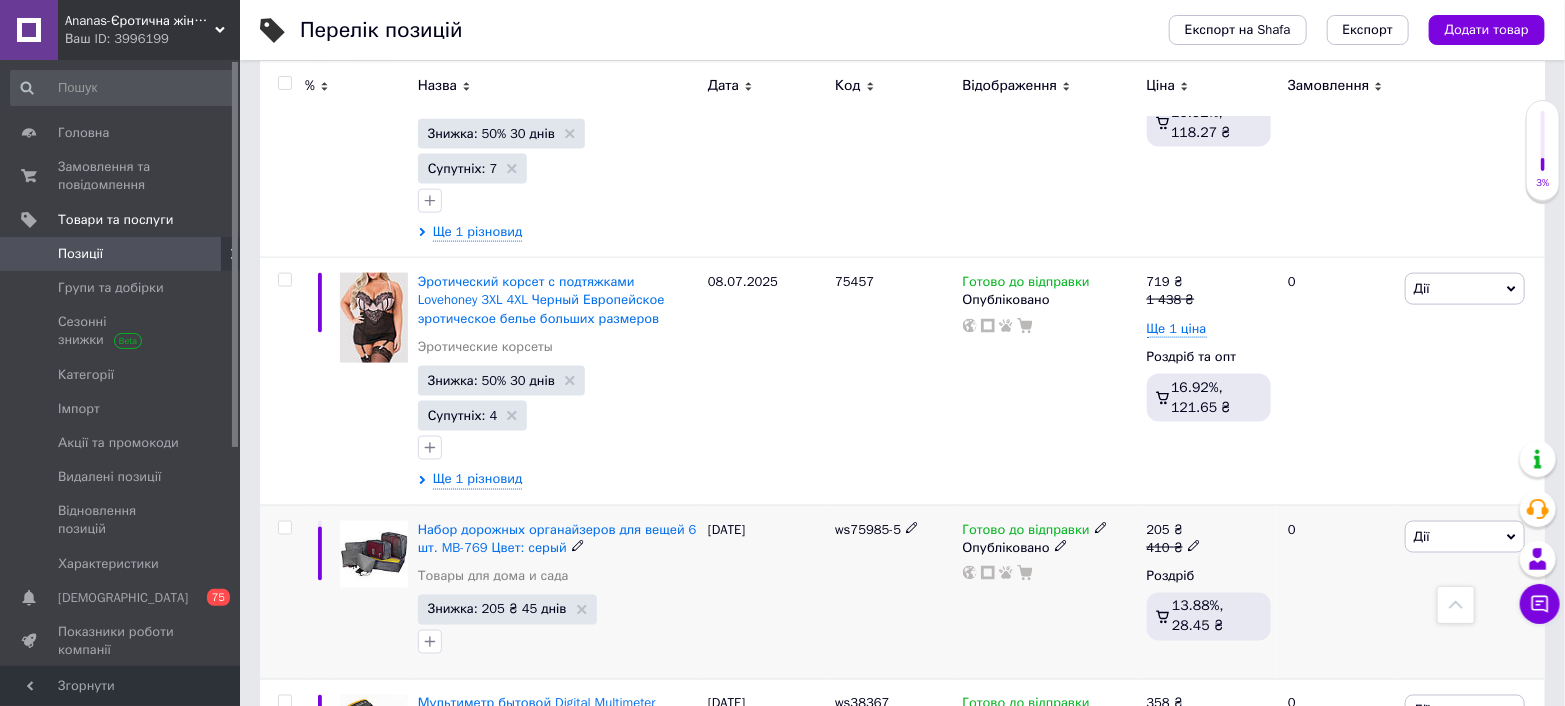 click 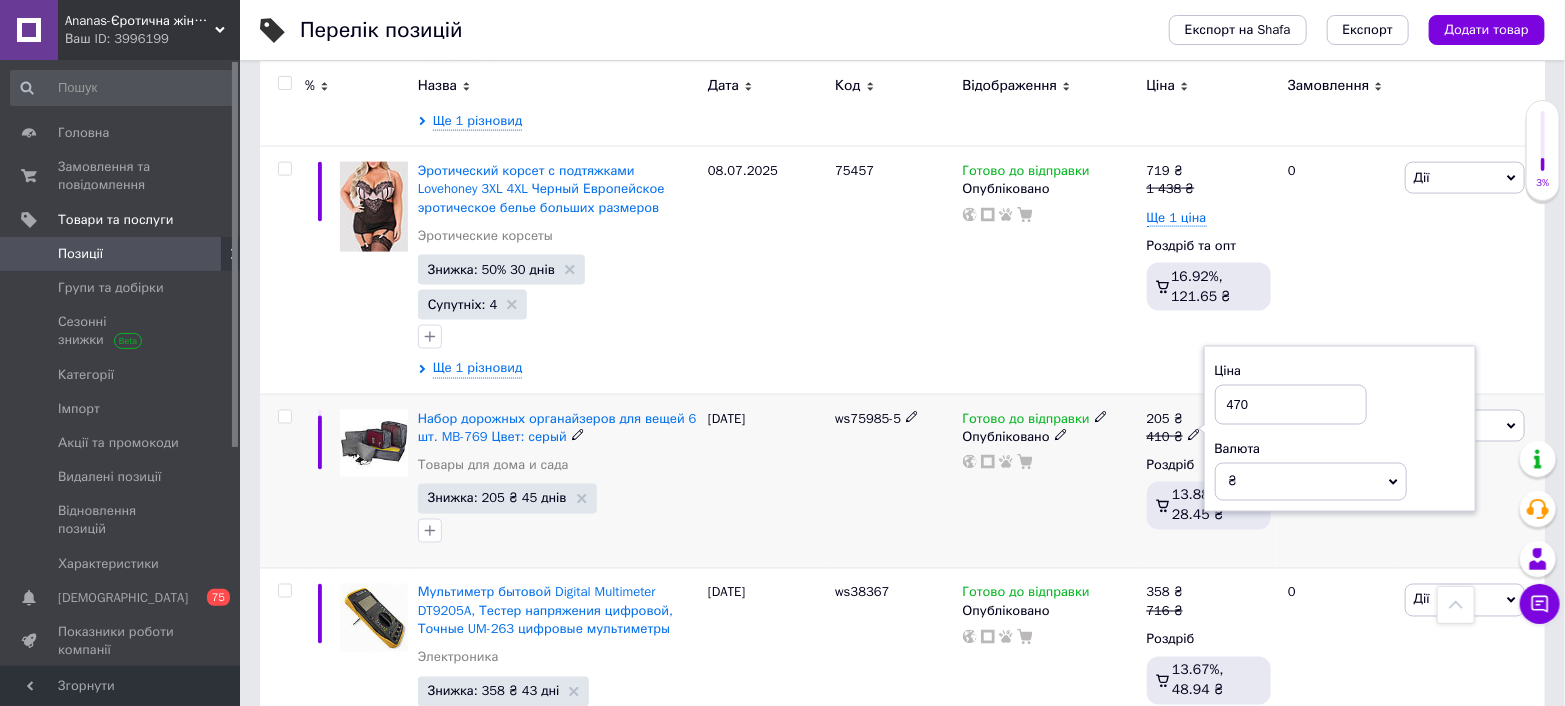 scroll, scrollTop: 1444, scrollLeft: 0, axis: vertical 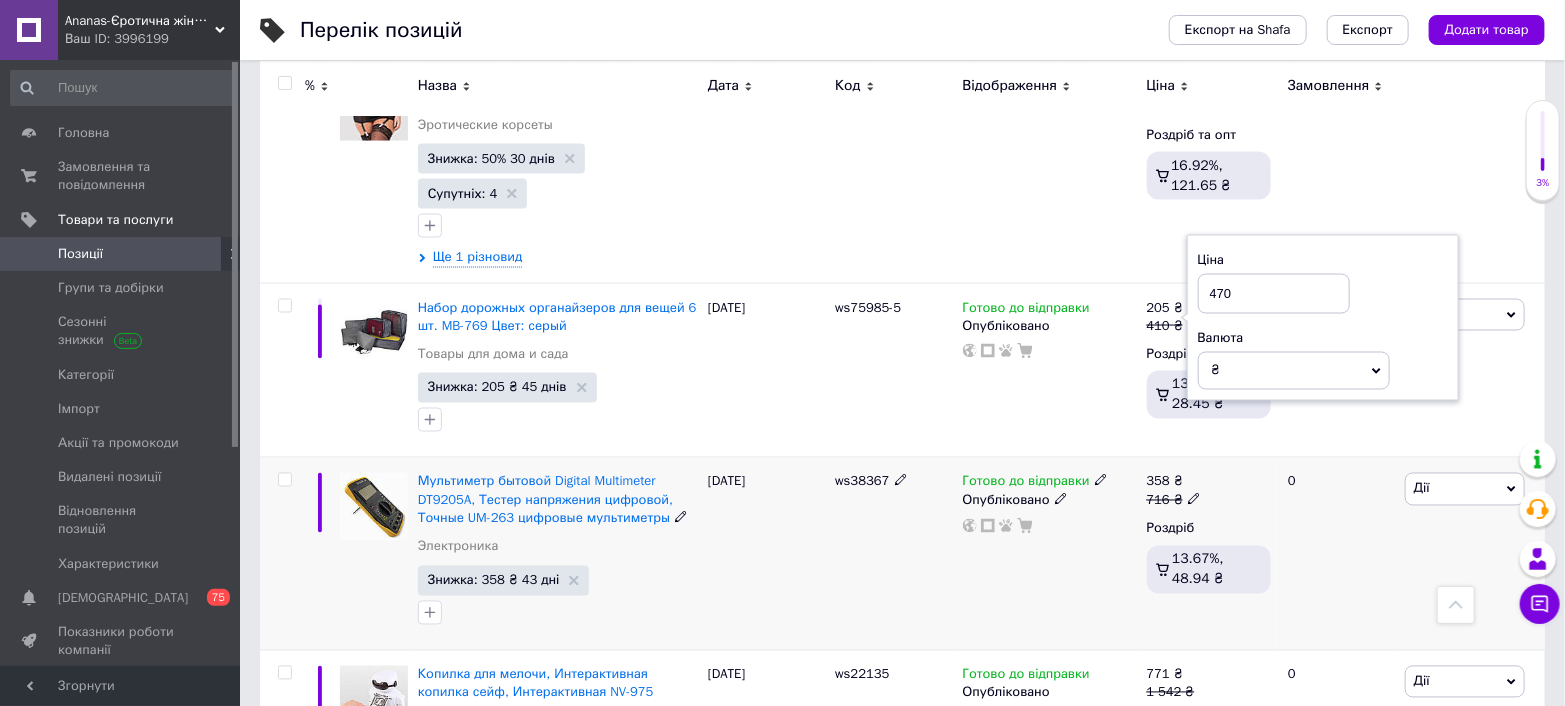 type on "470" 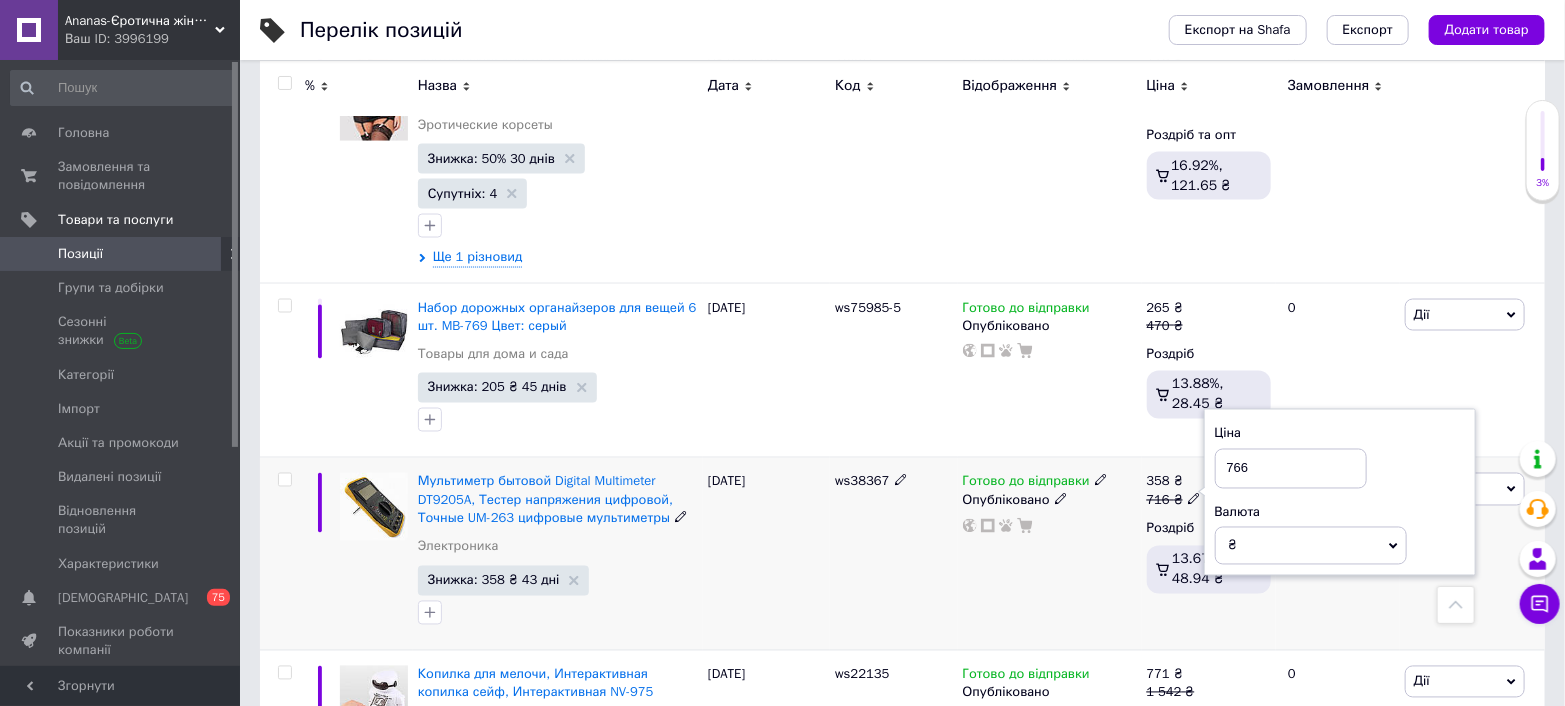 scroll, scrollTop: 1555, scrollLeft: 0, axis: vertical 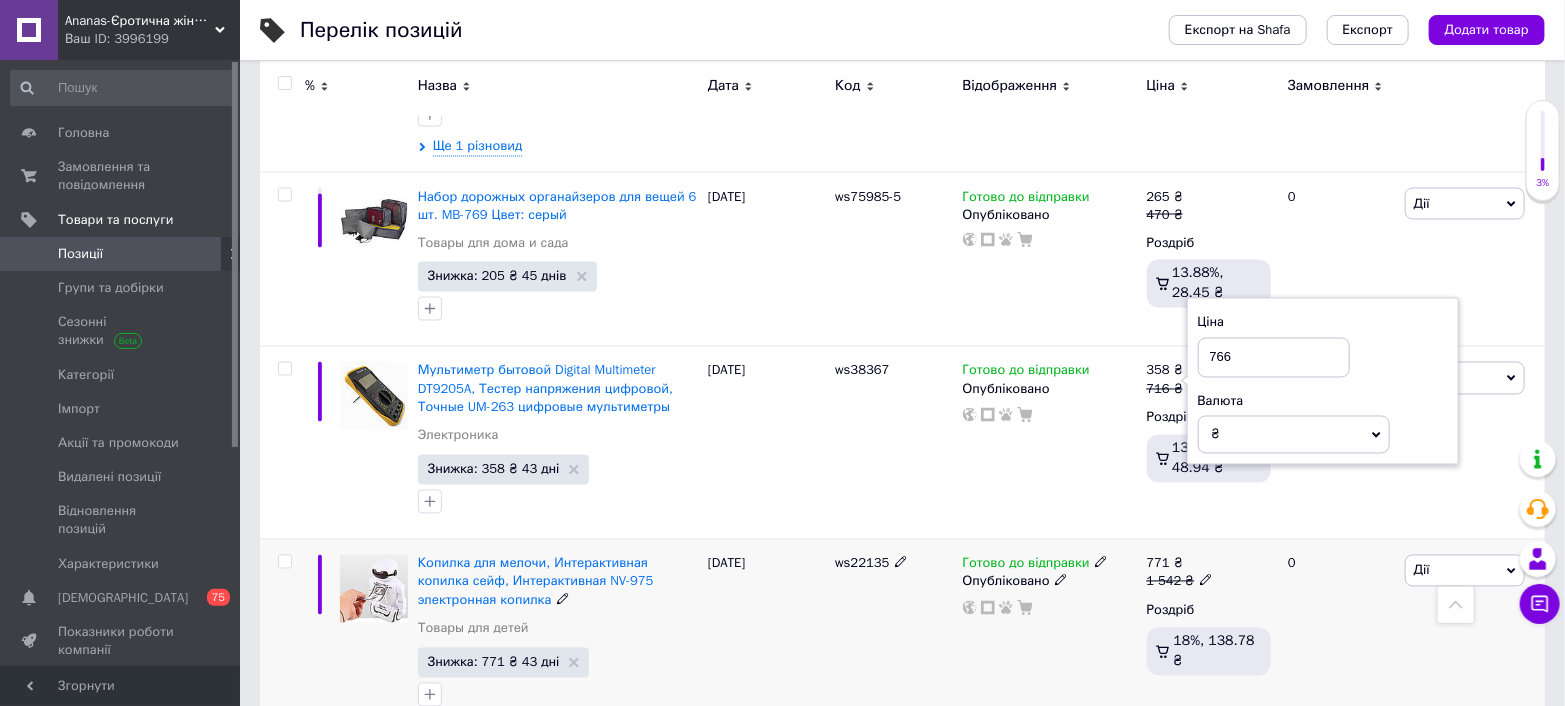 type on "766" 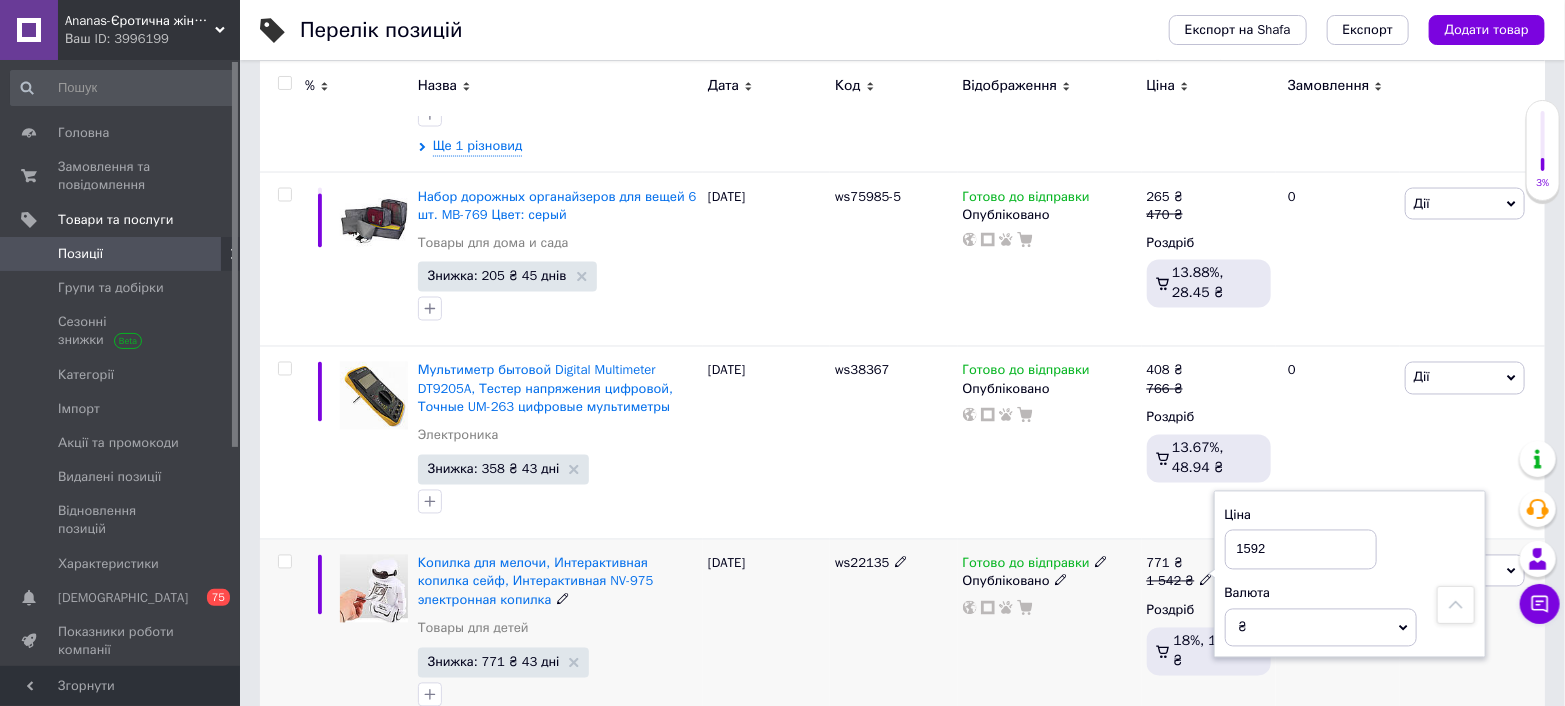 type on "1592" 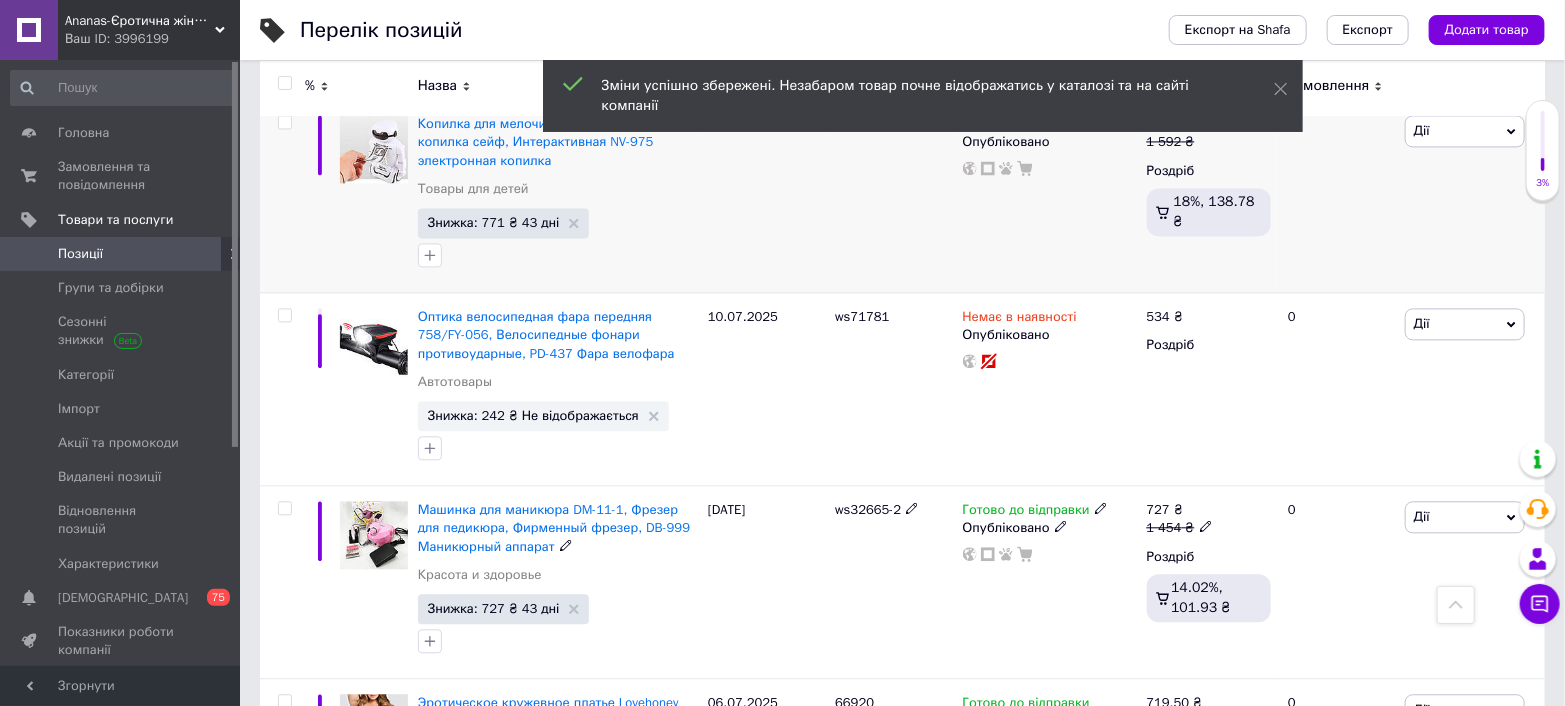 scroll, scrollTop: 2000, scrollLeft: 0, axis: vertical 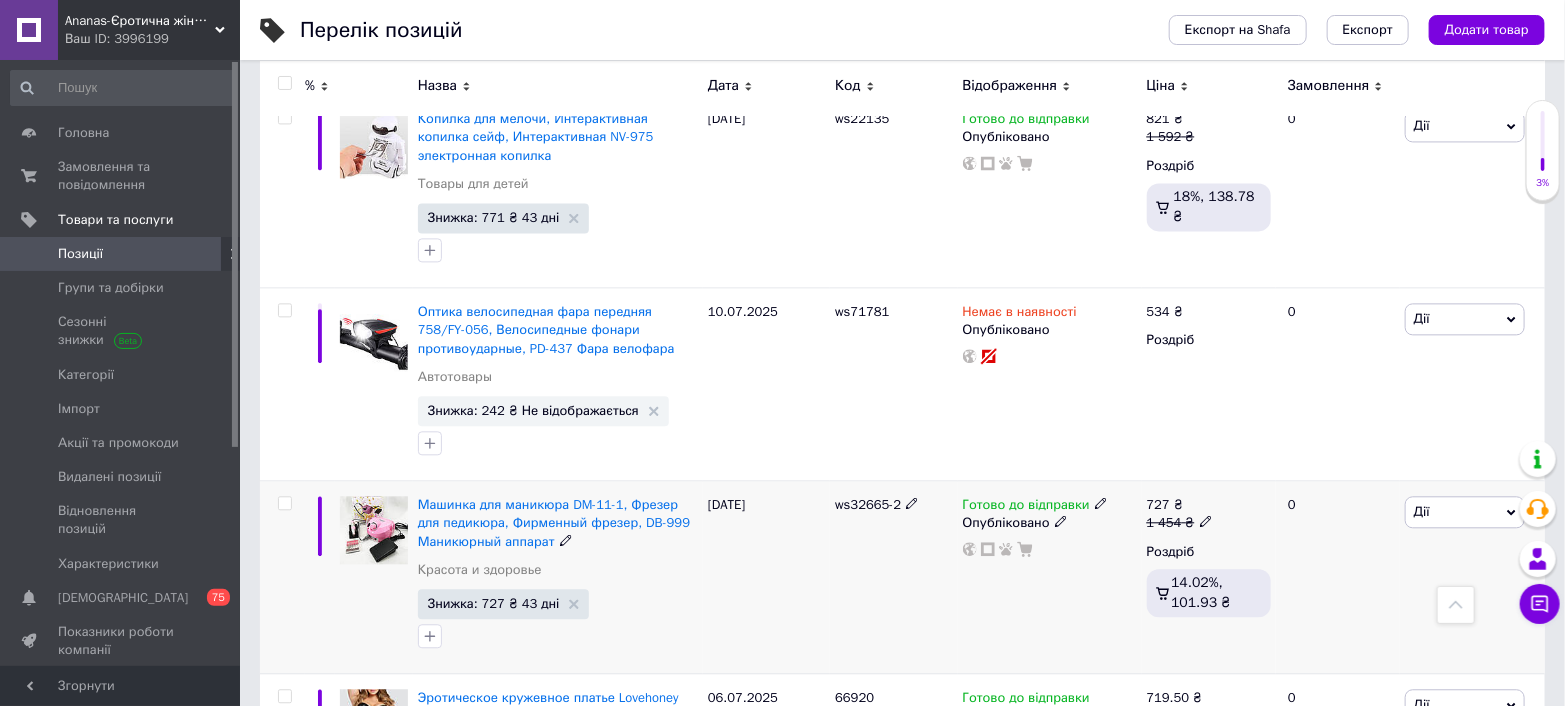 click 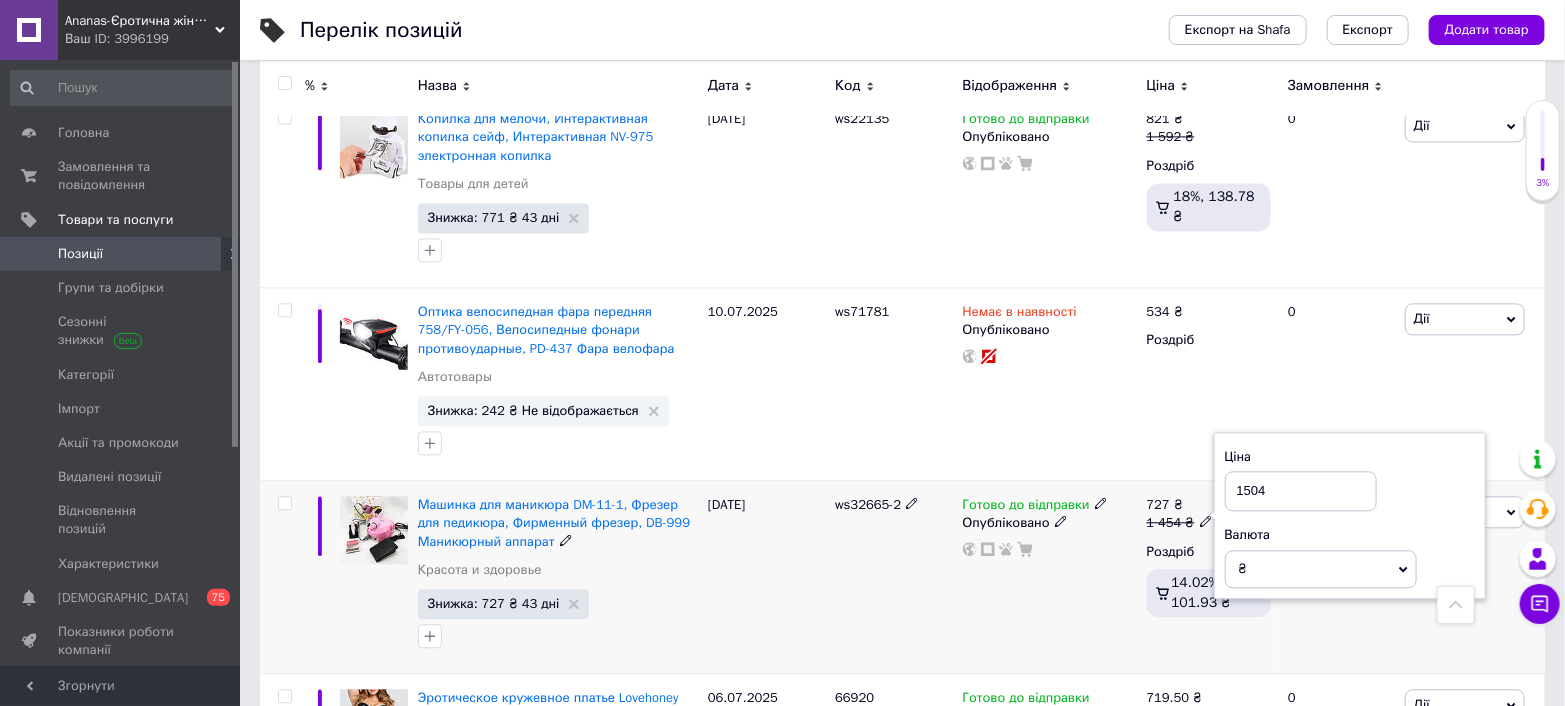 type on "1504" 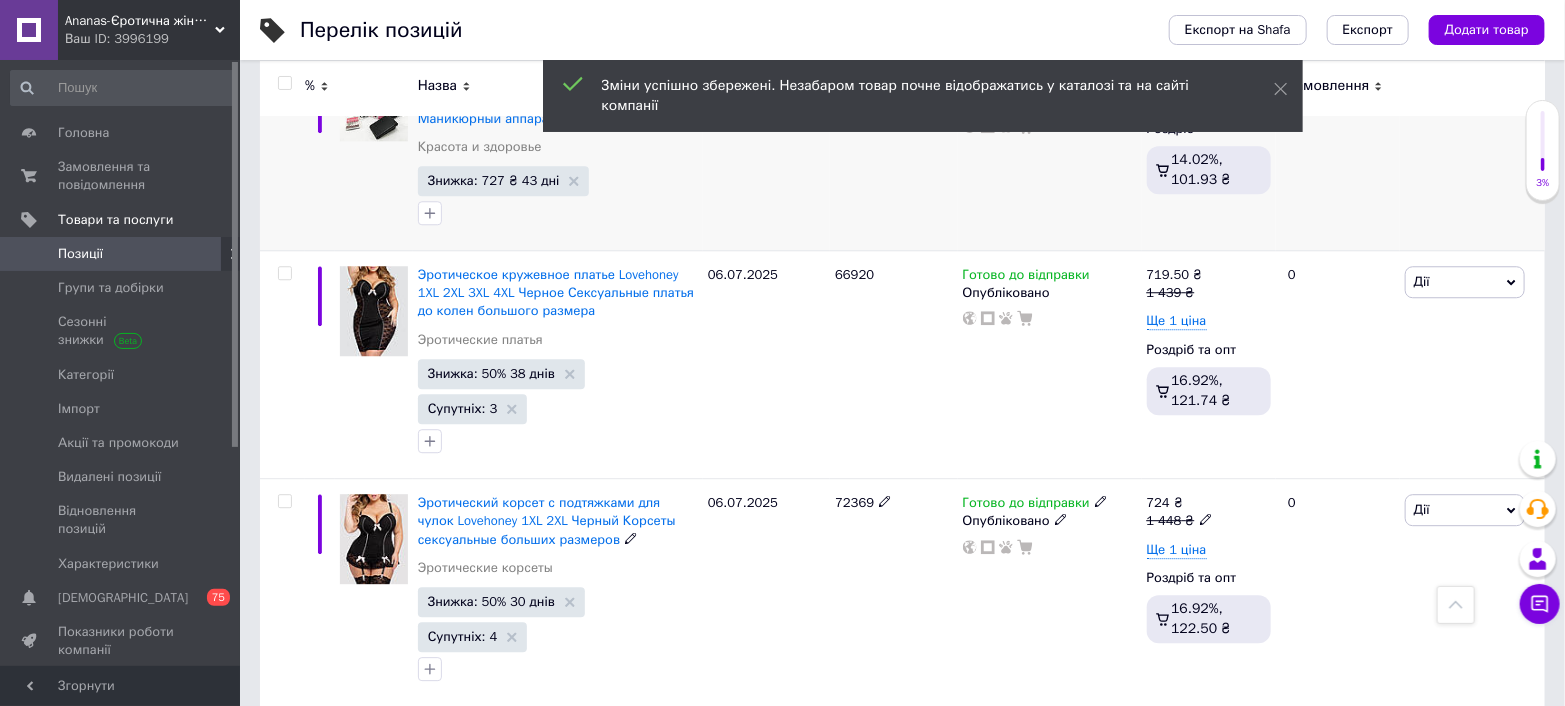 scroll, scrollTop: 2555, scrollLeft: 0, axis: vertical 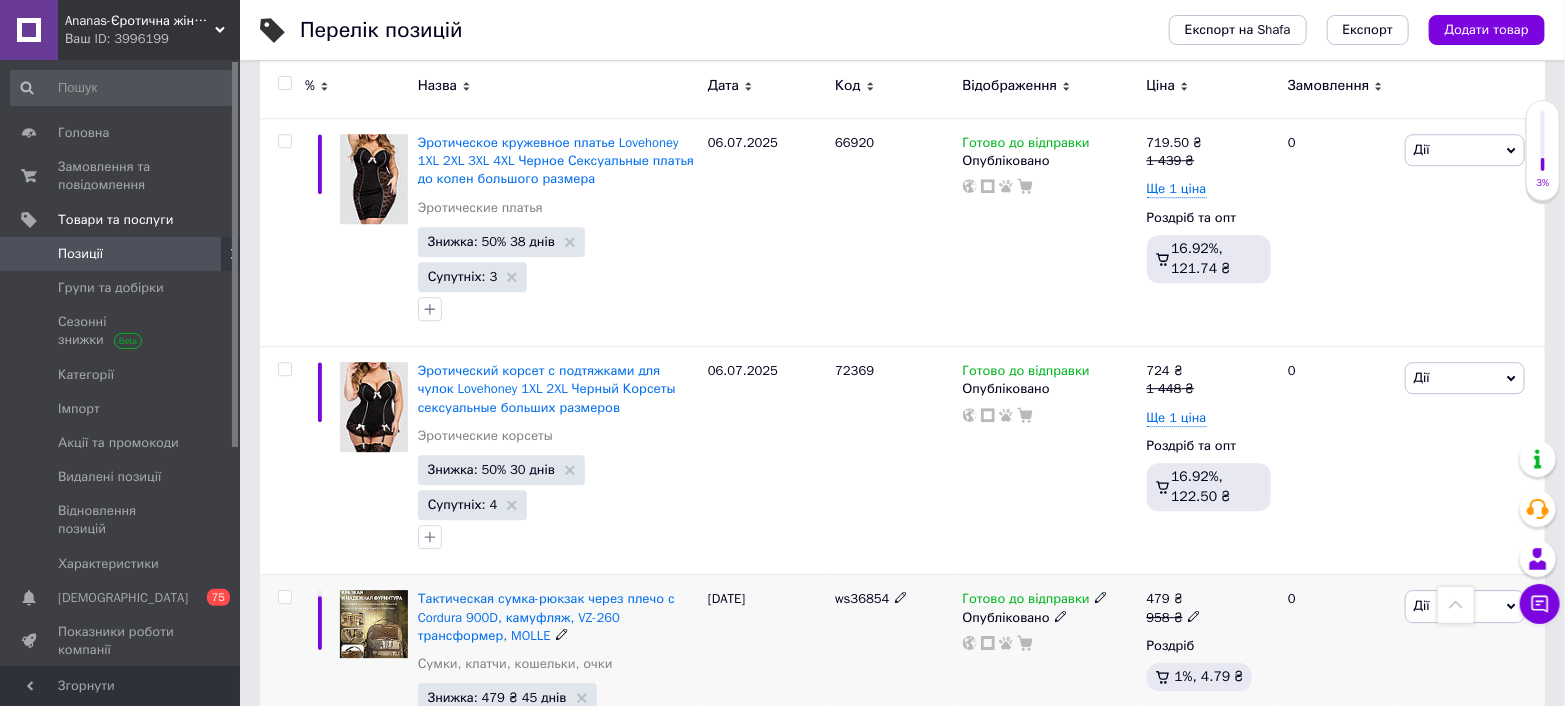 click 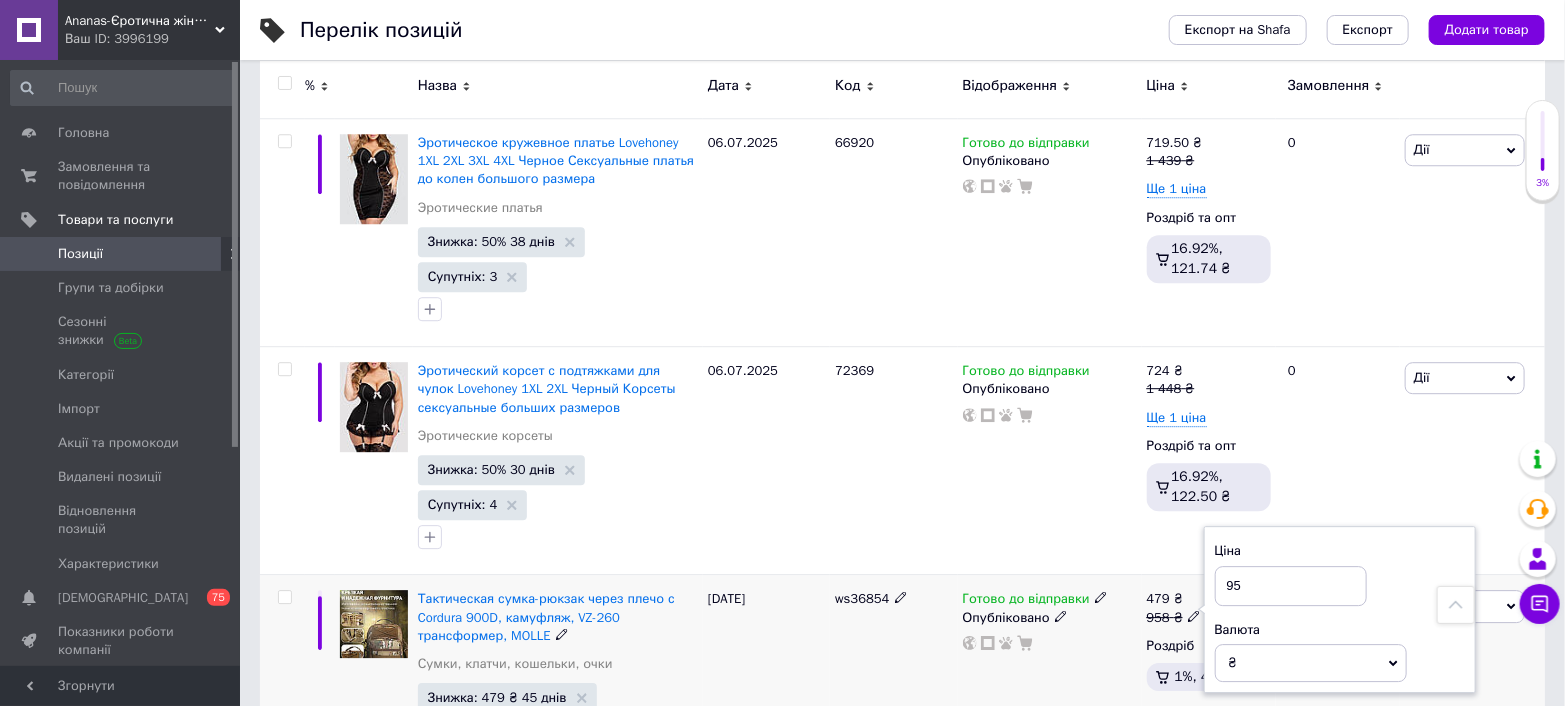 type on "9" 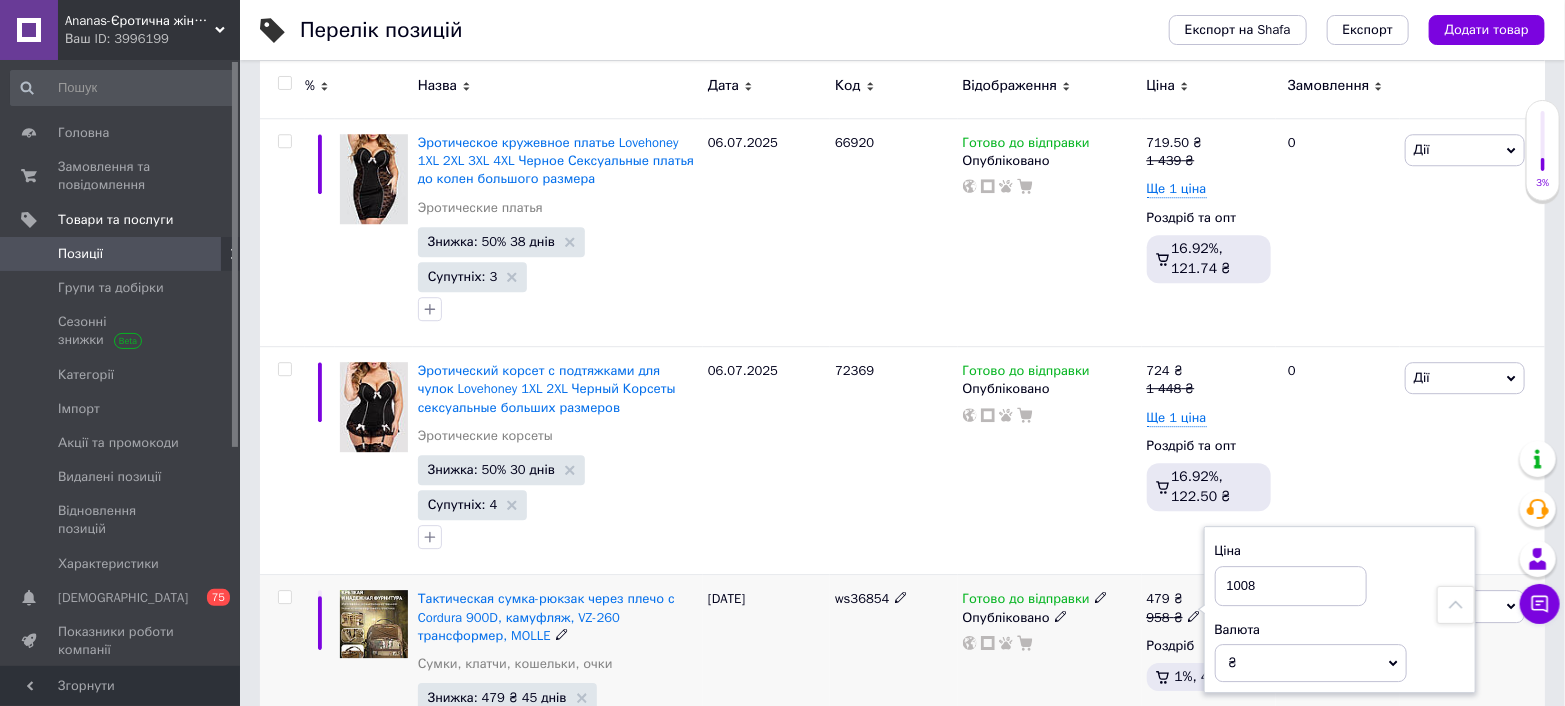 type on "1008" 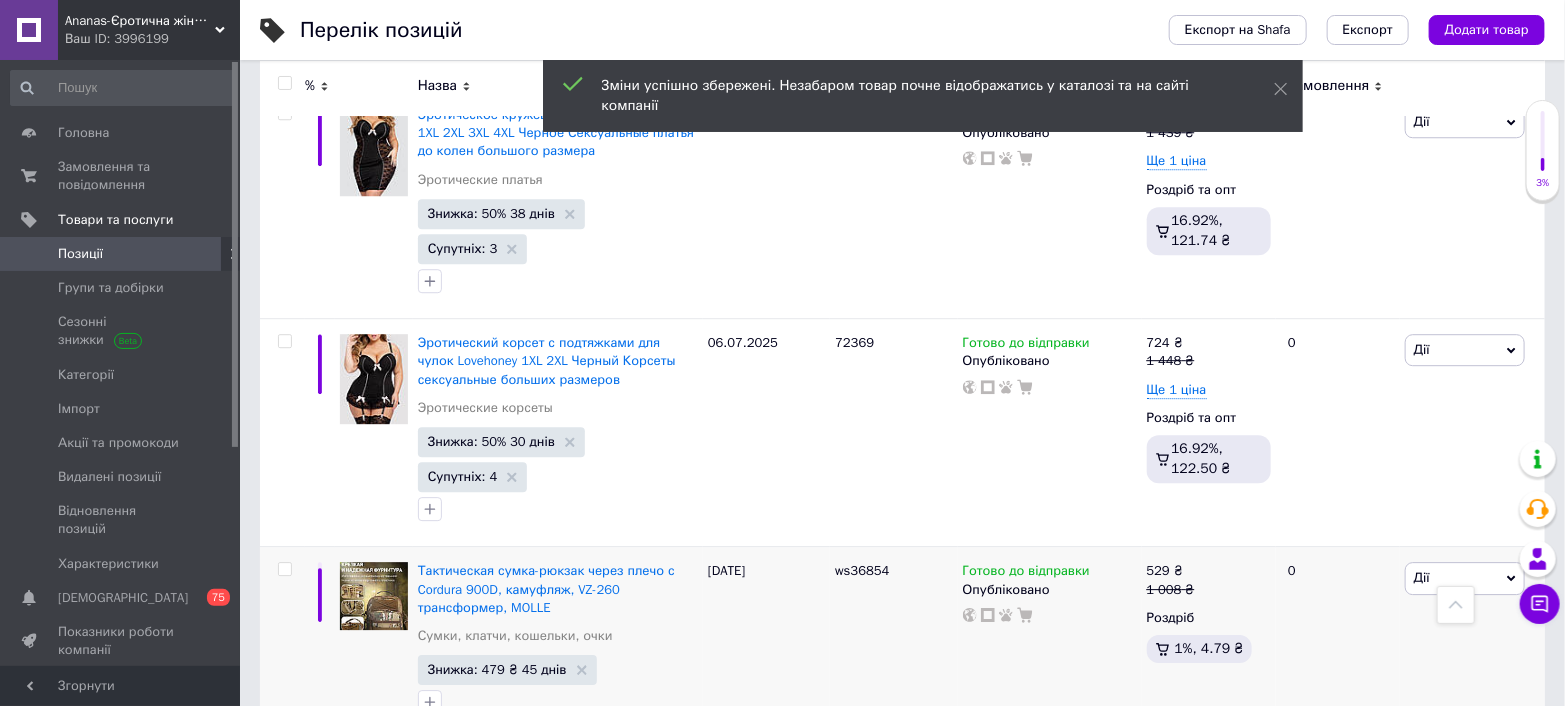 scroll, scrollTop: 2666, scrollLeft: 0, axis: vertical 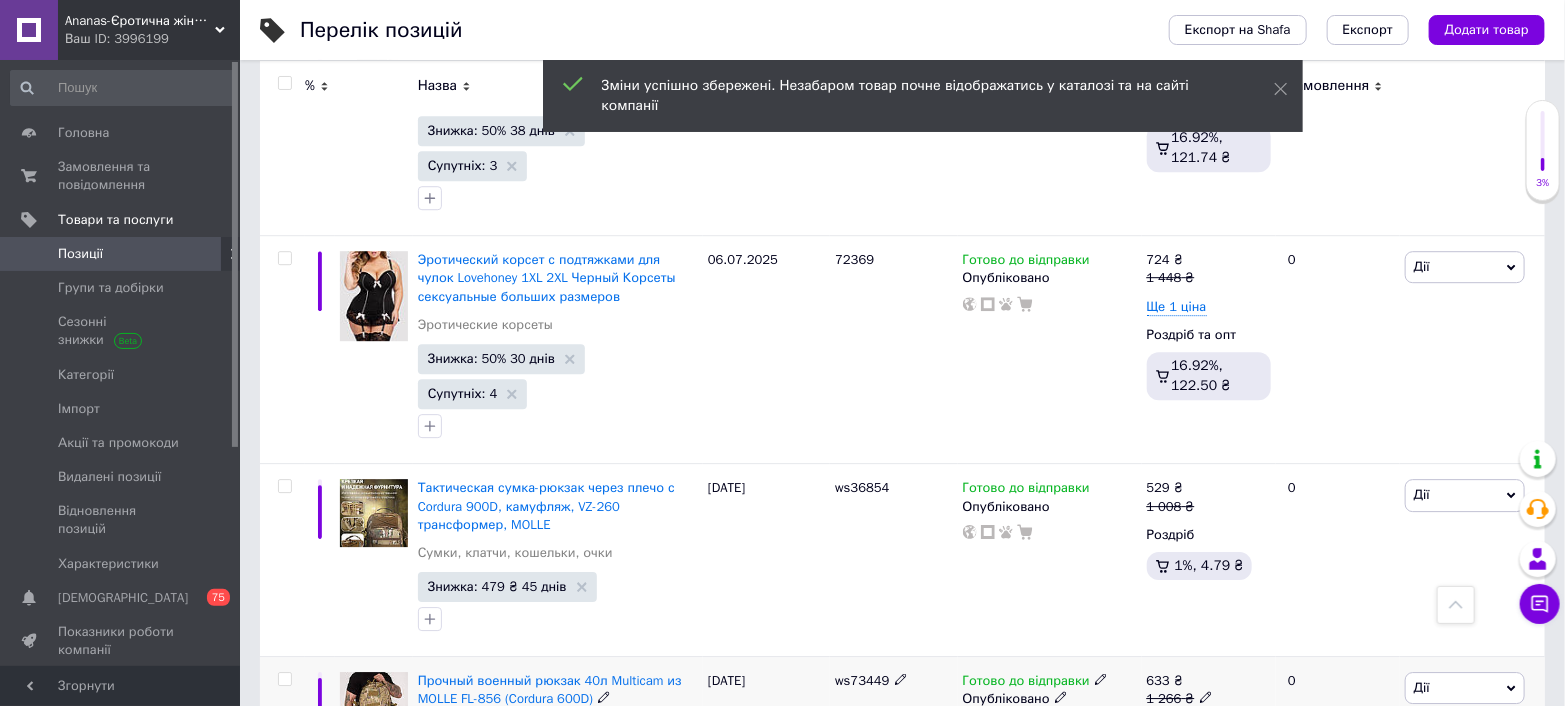 click 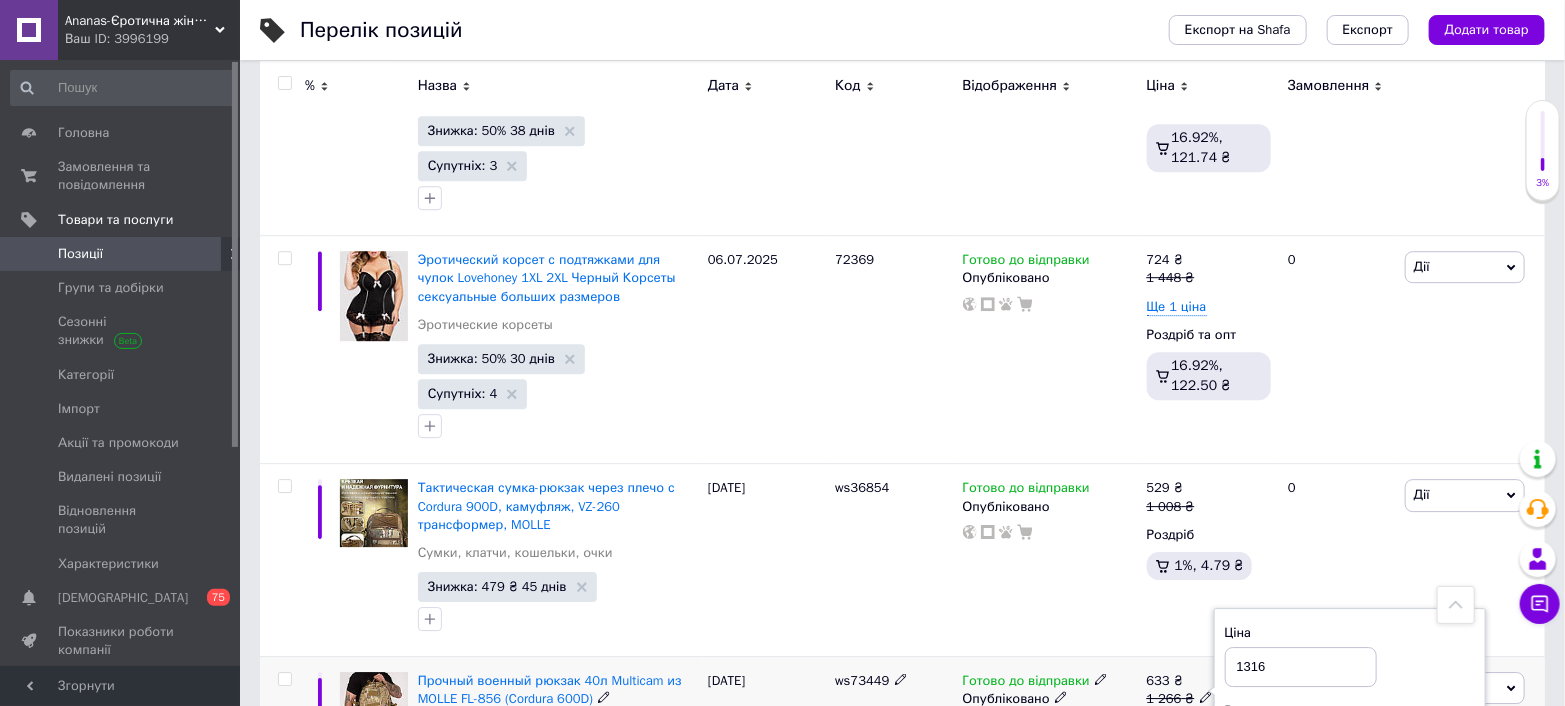 type on "1316" 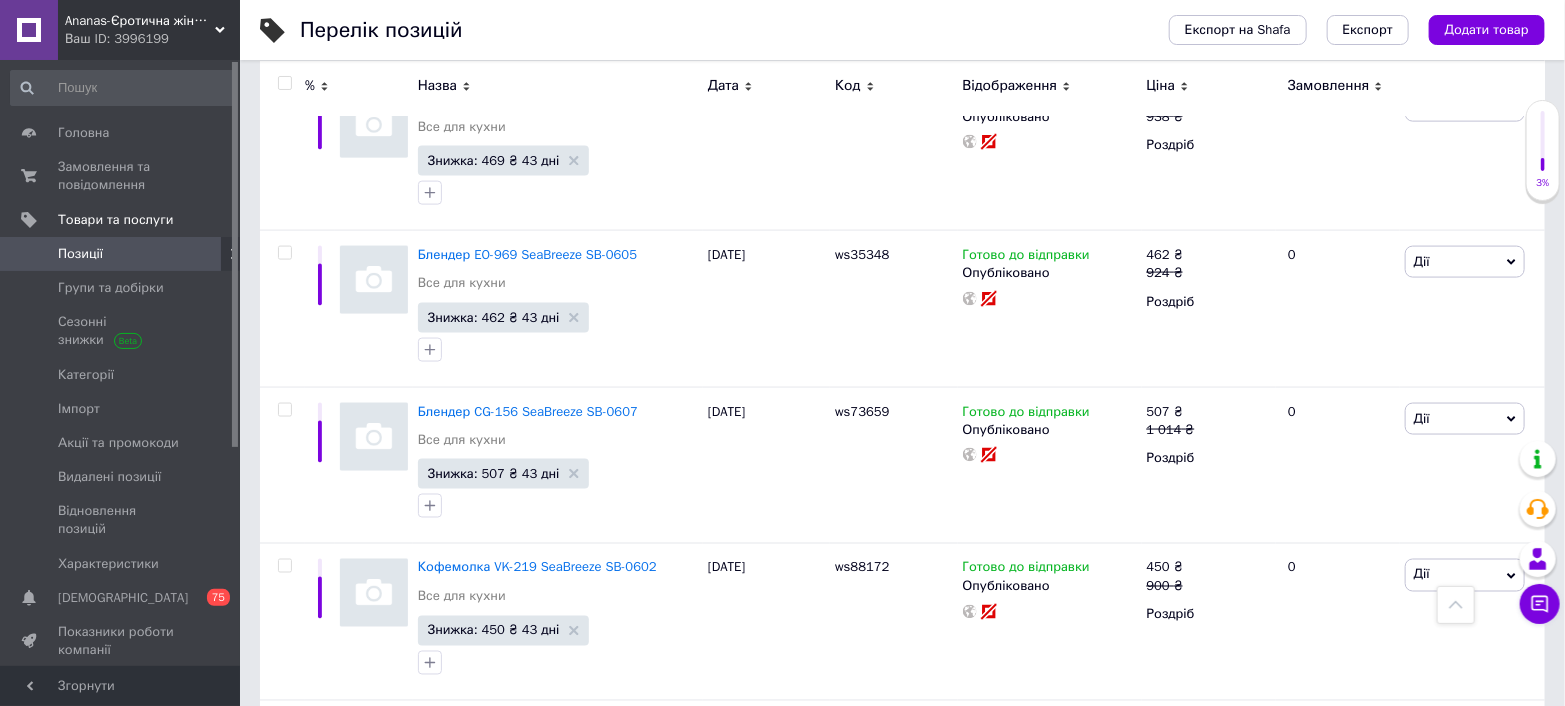 scroll, scrollTop: 5000, scrollLeft: 0, axis: vertical 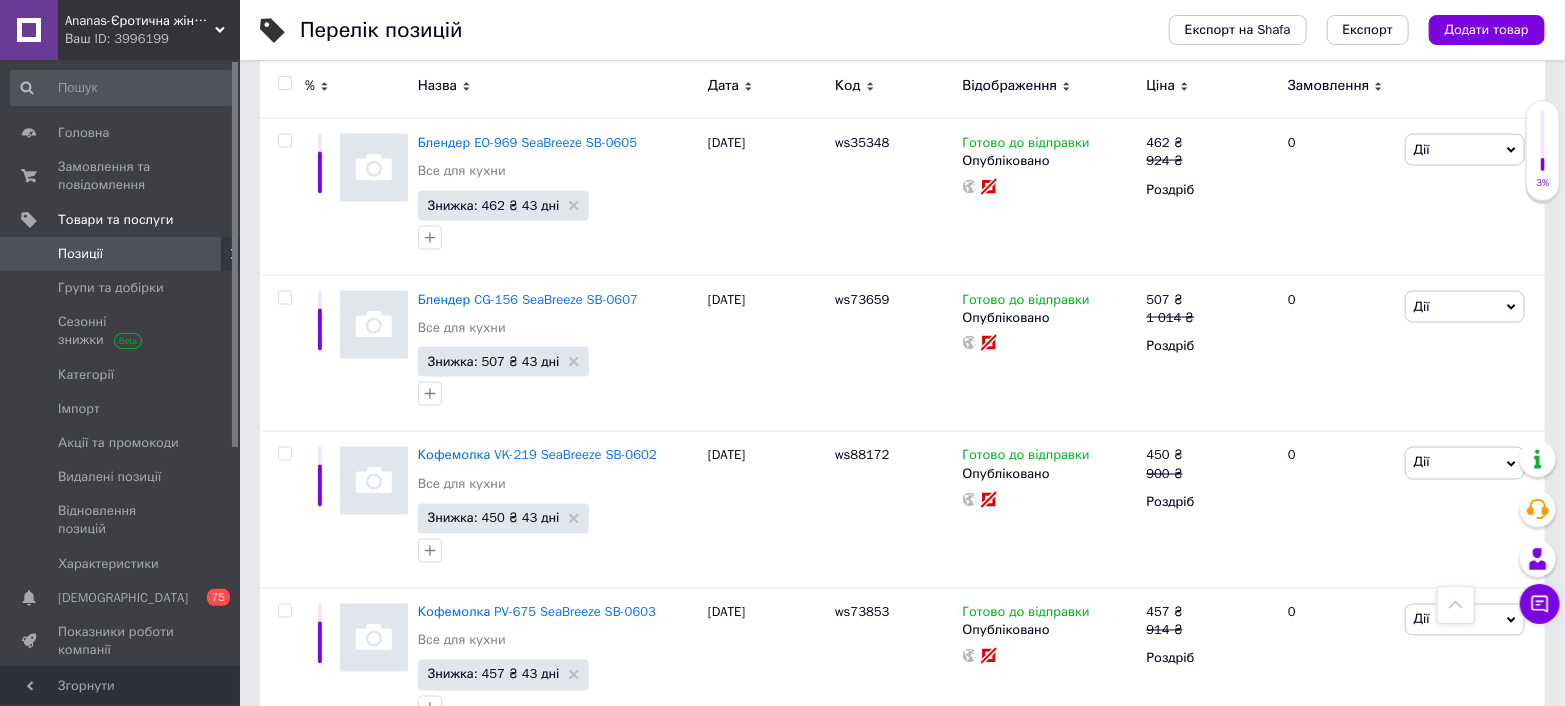 click 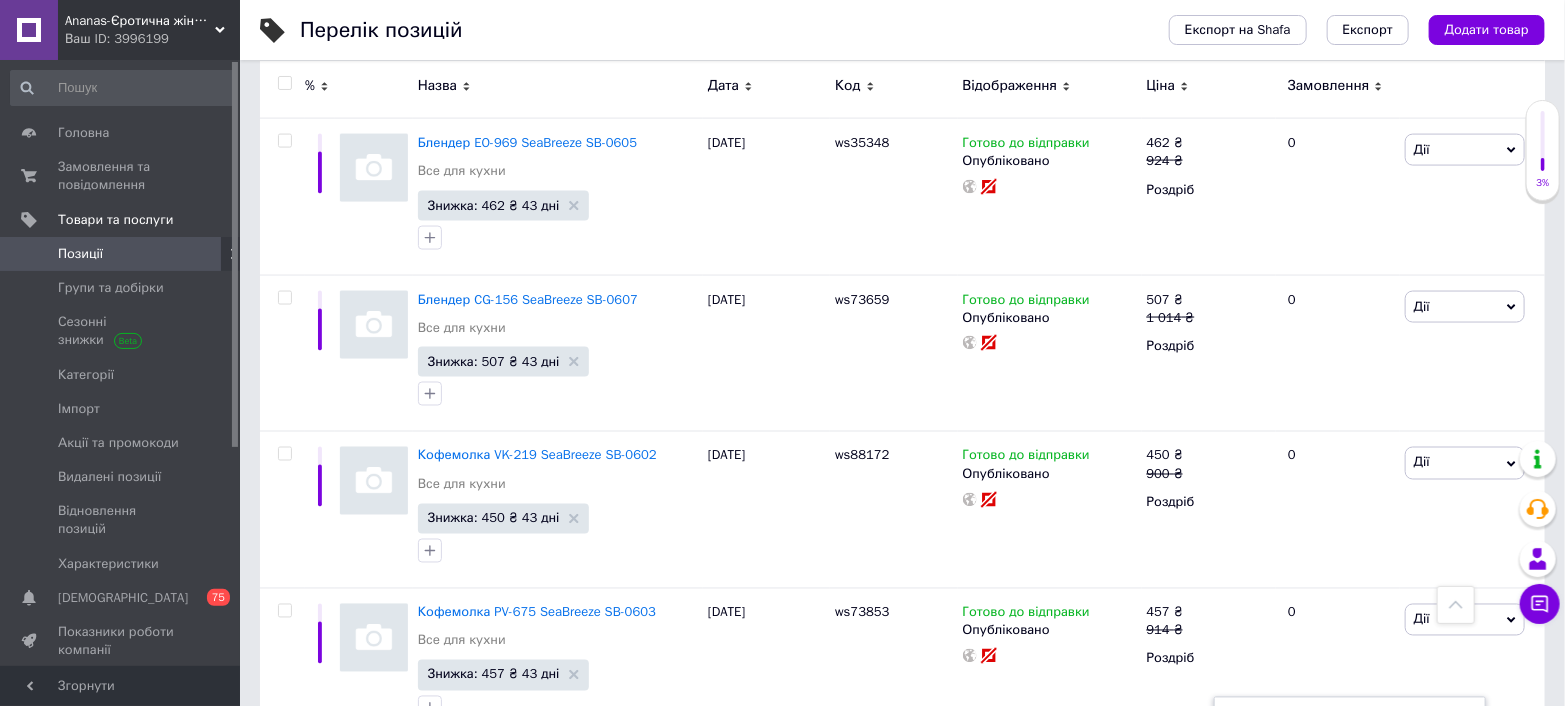 type on "5098" 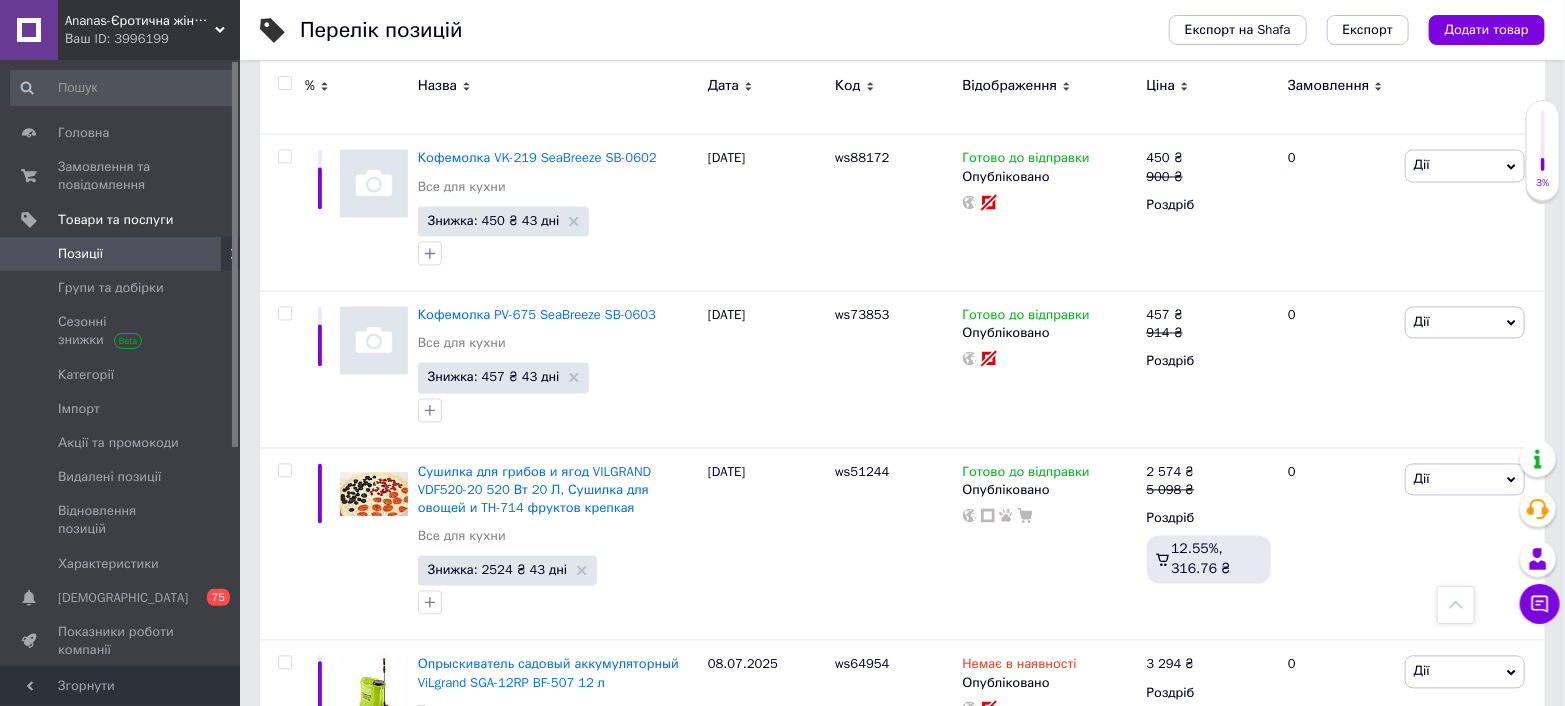 scroll, scrollTop: 5333, scrollLeft: 0, axis: vertical 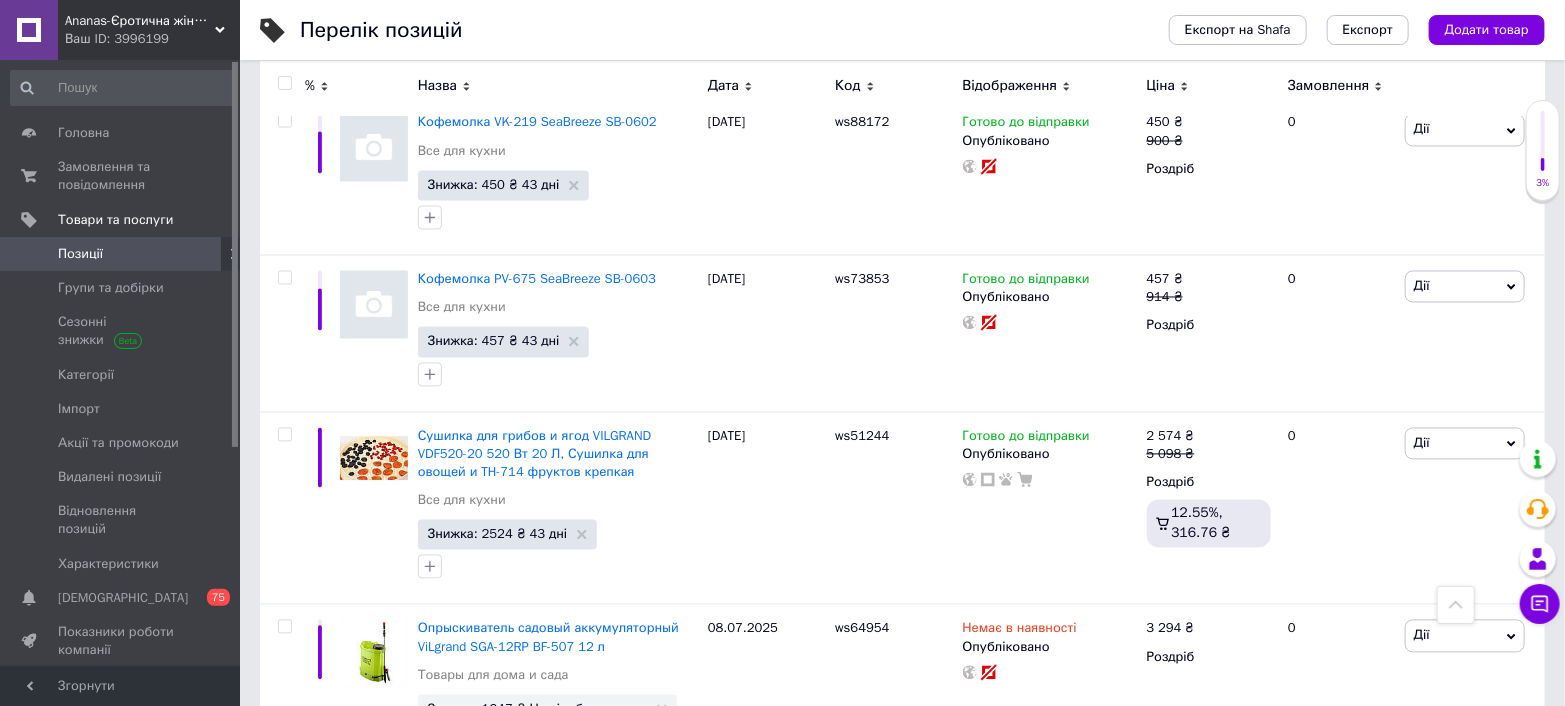 click 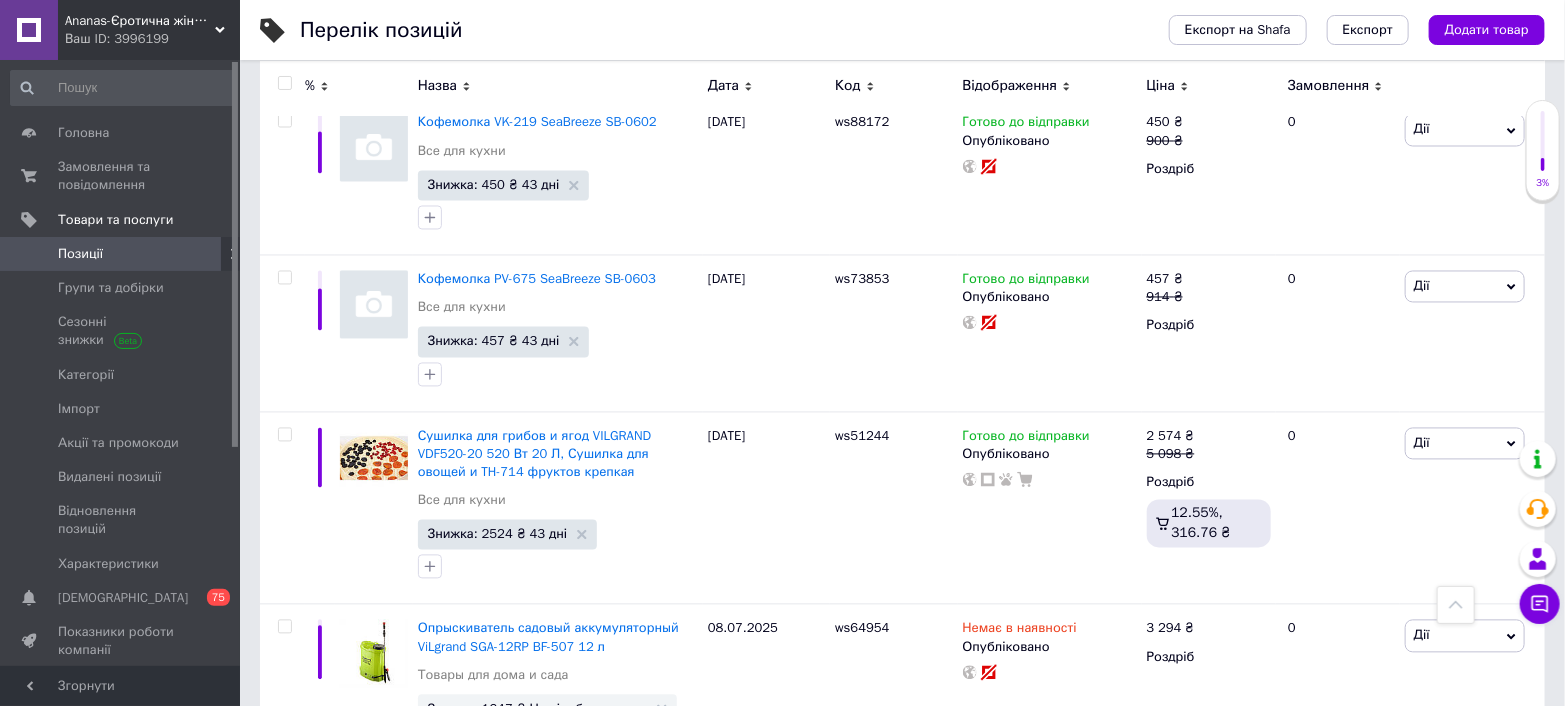 type on "9" 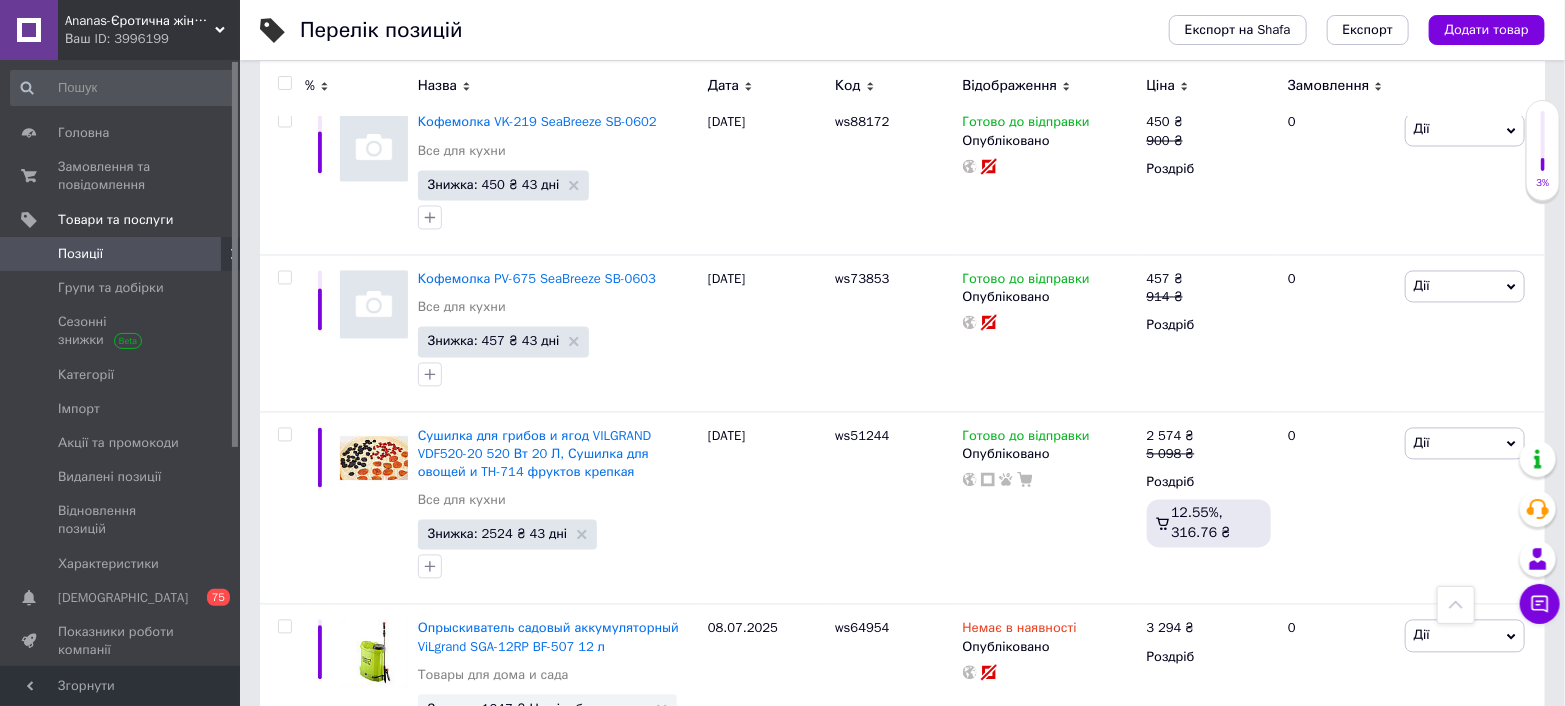 type on "10098" 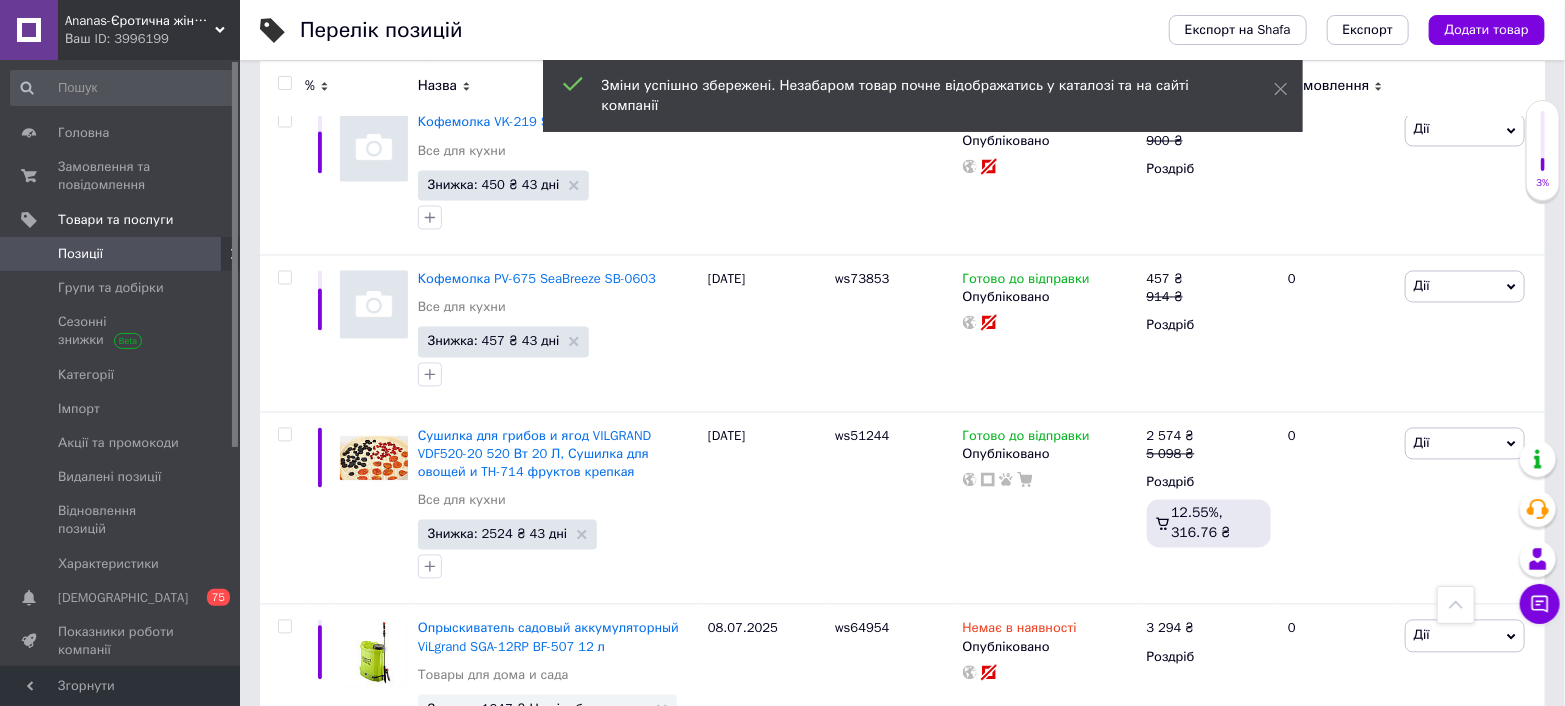 scroll, scrollTop: 5555, scrollLeft: 0, axis: vertical 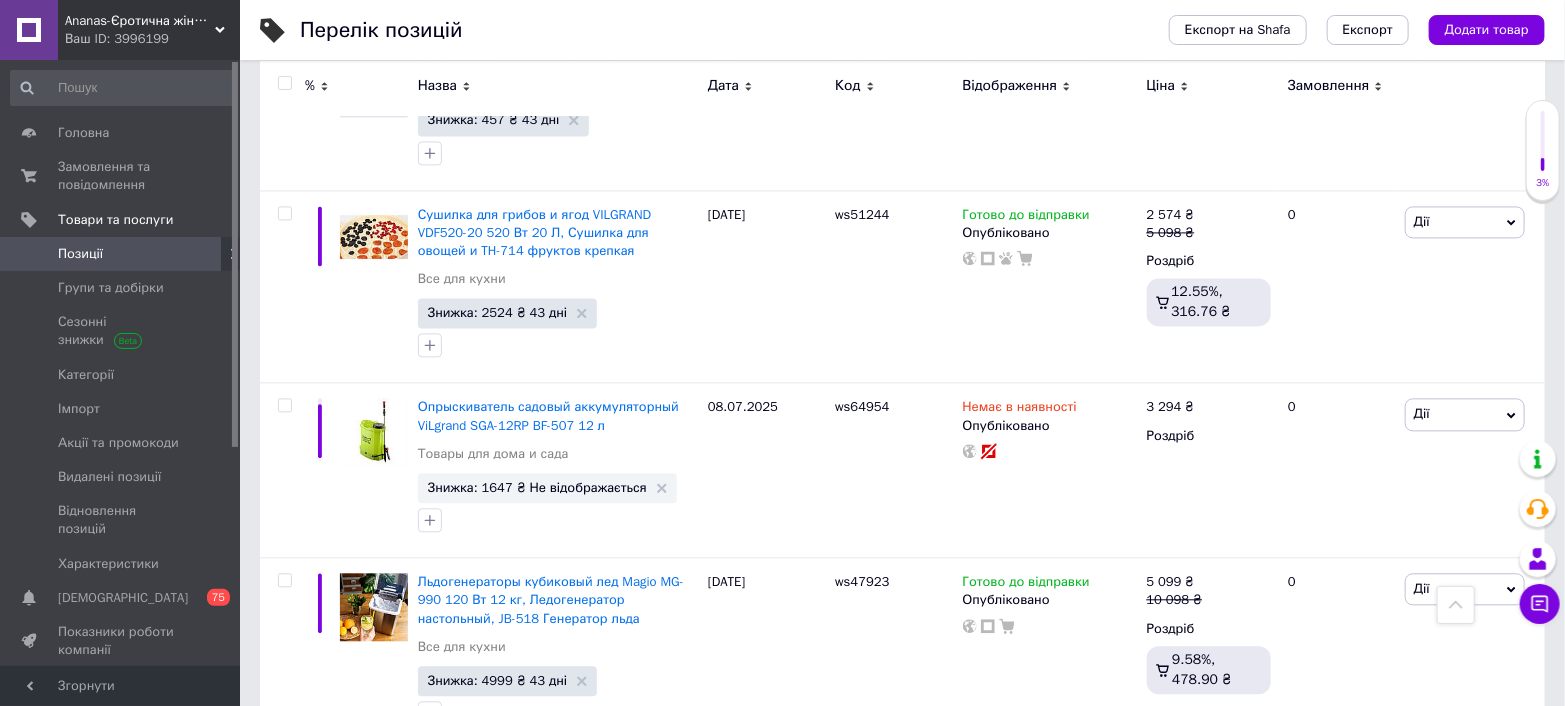 click 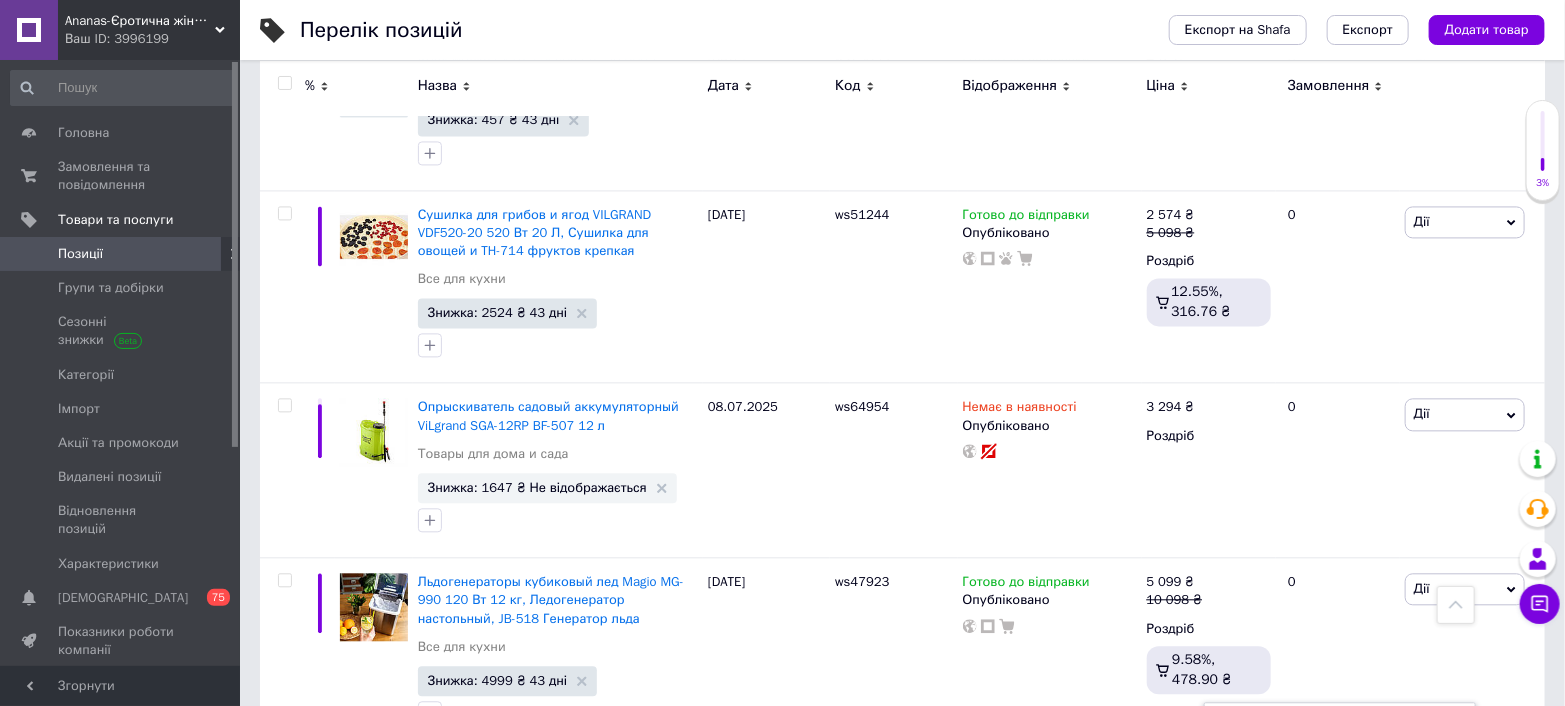 type on "9" 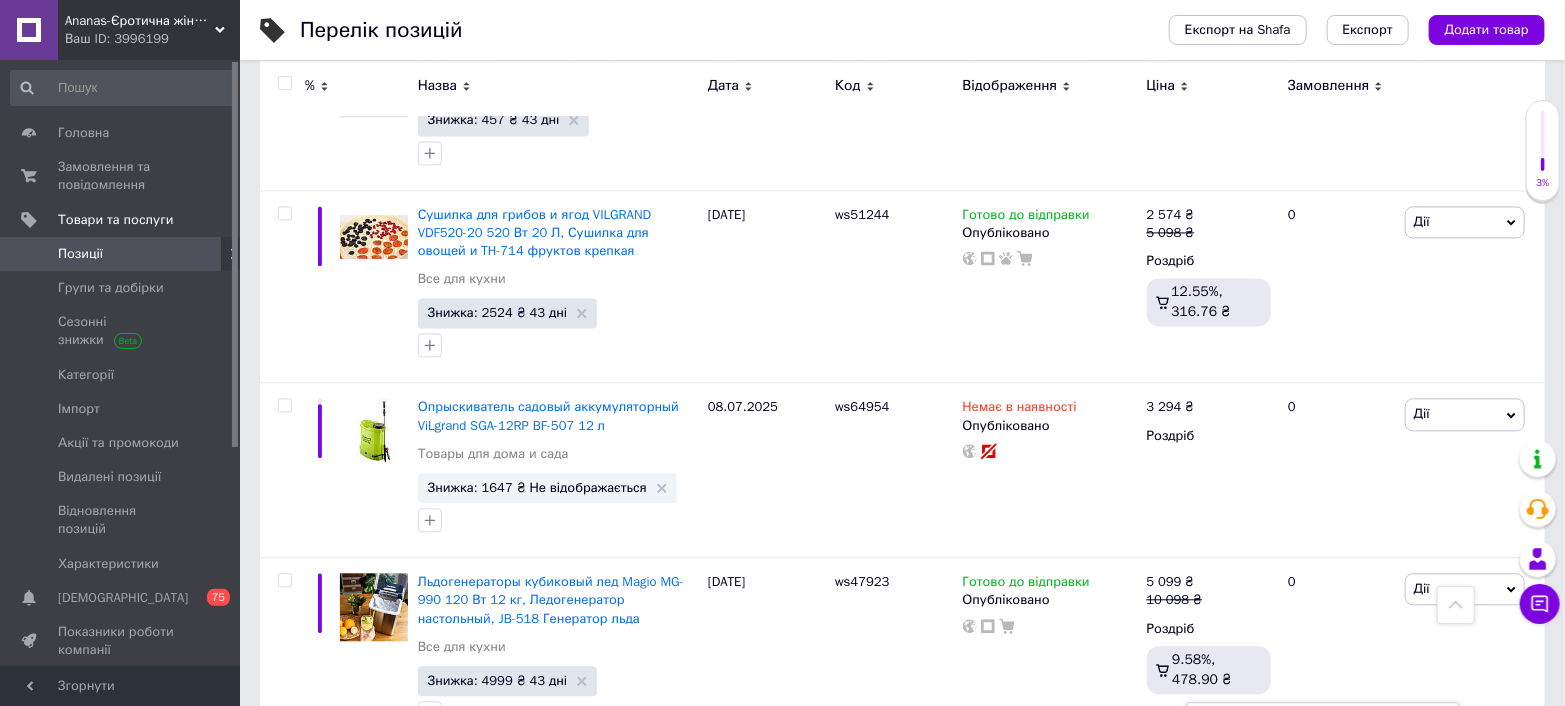 scroll, scrollTop: 5777, scrollLeft: 0, axis: vertical 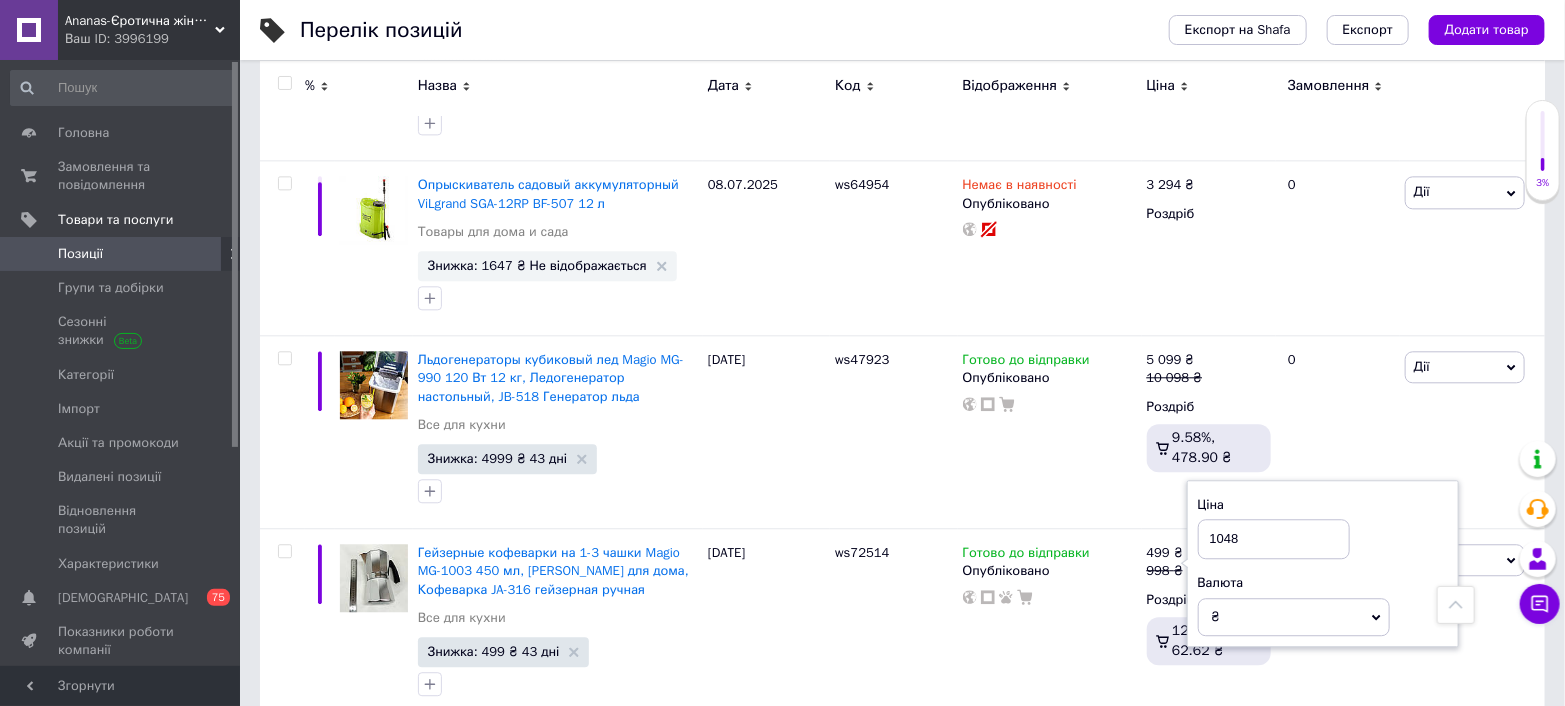 type on "1048" 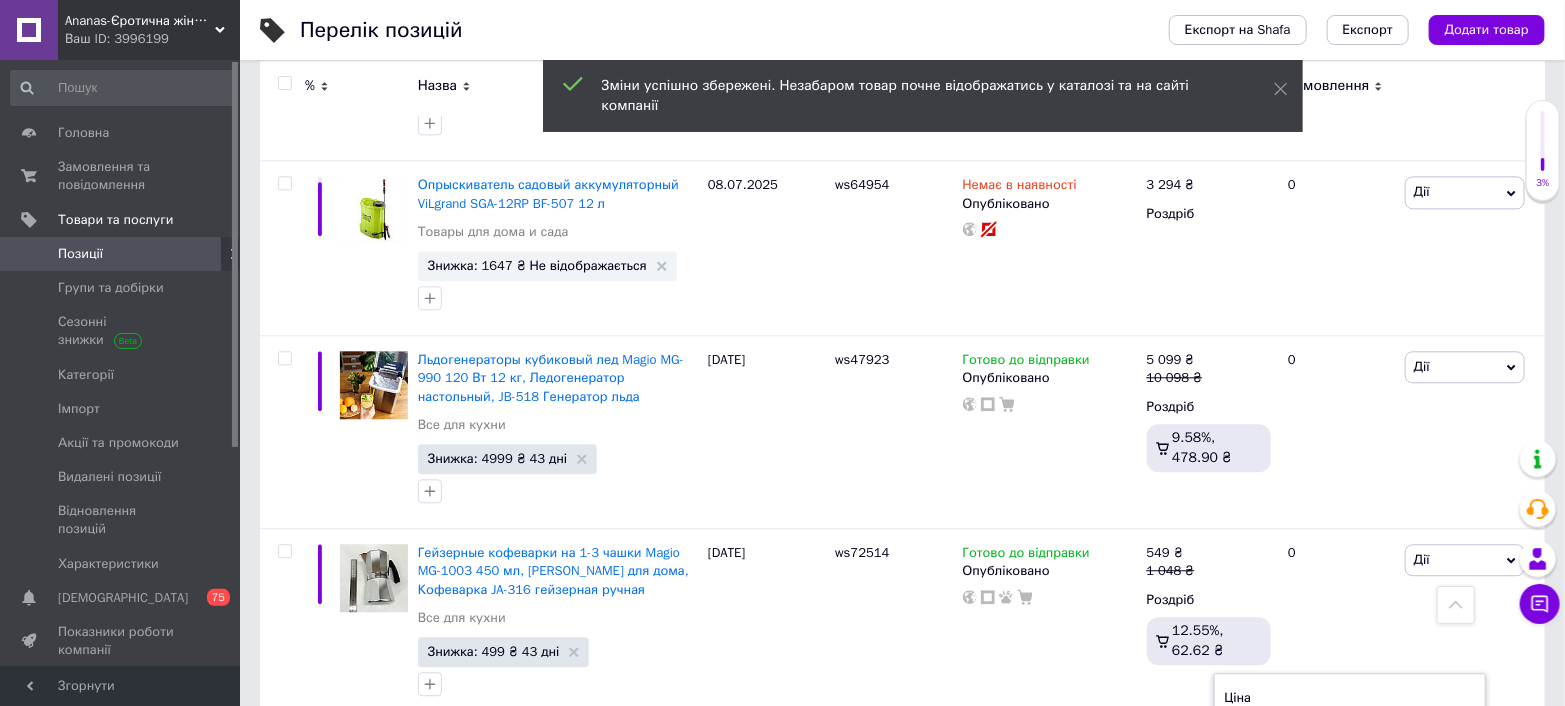 click on "1142" at bounding box center (1301, 732) 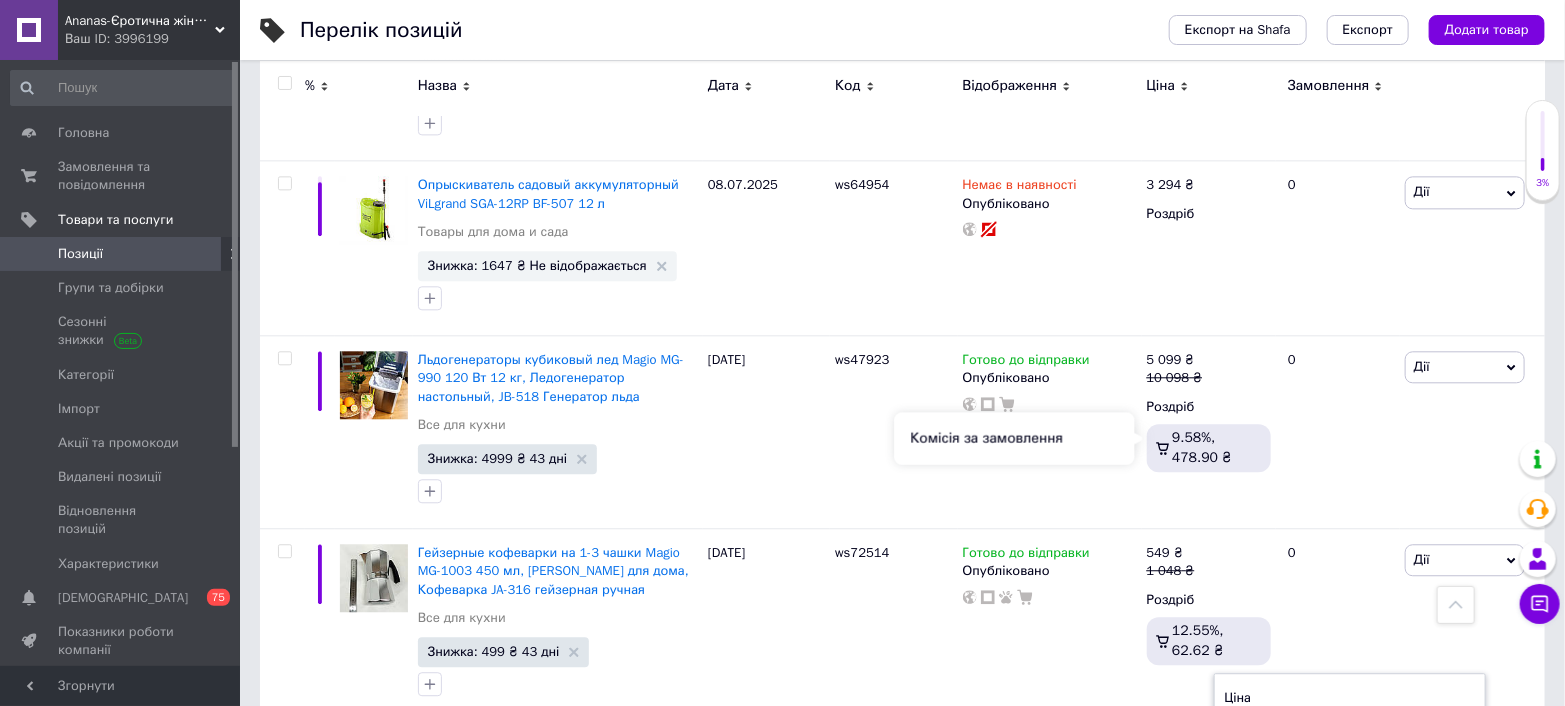 type on "1192" 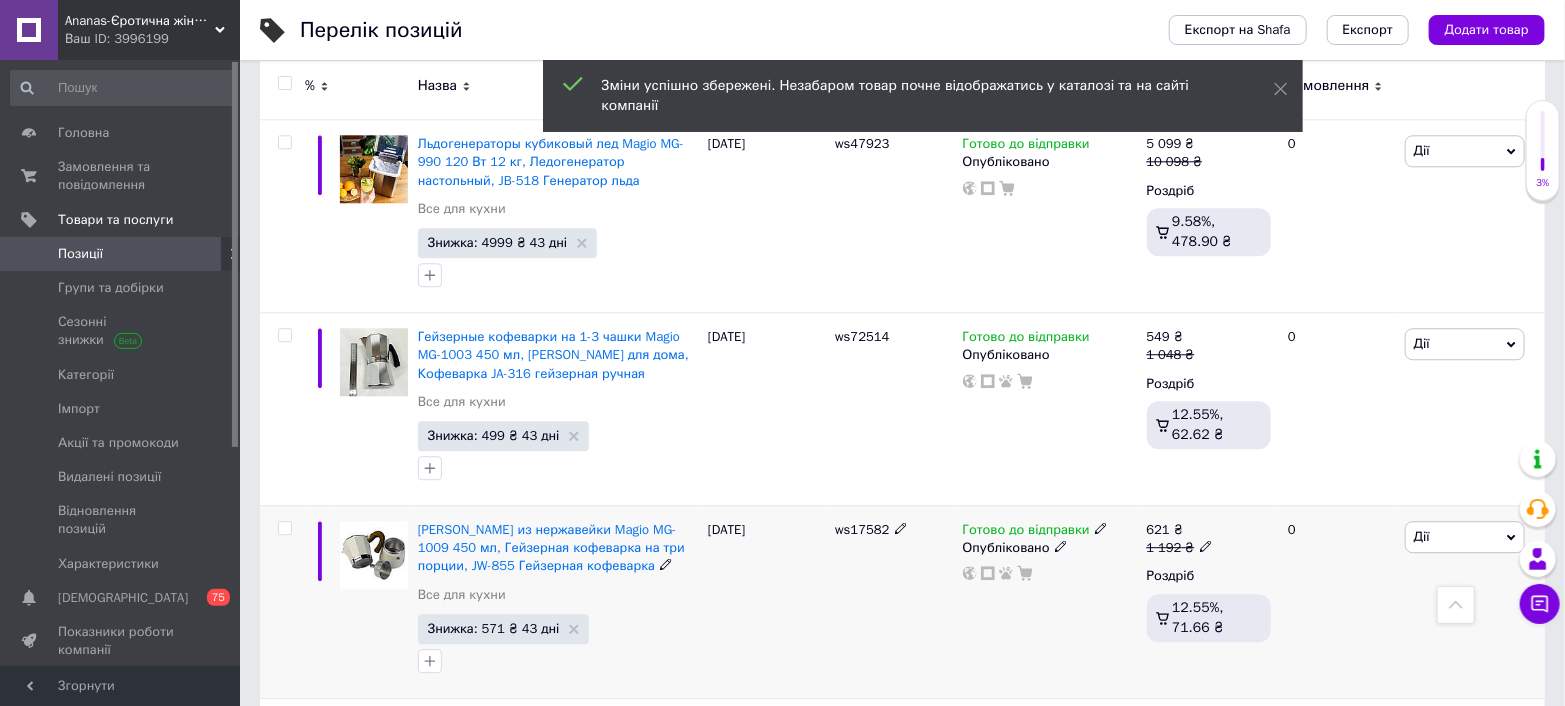 scroll, scrollTop: 6000, scrollLeft: 0, axis: vertical 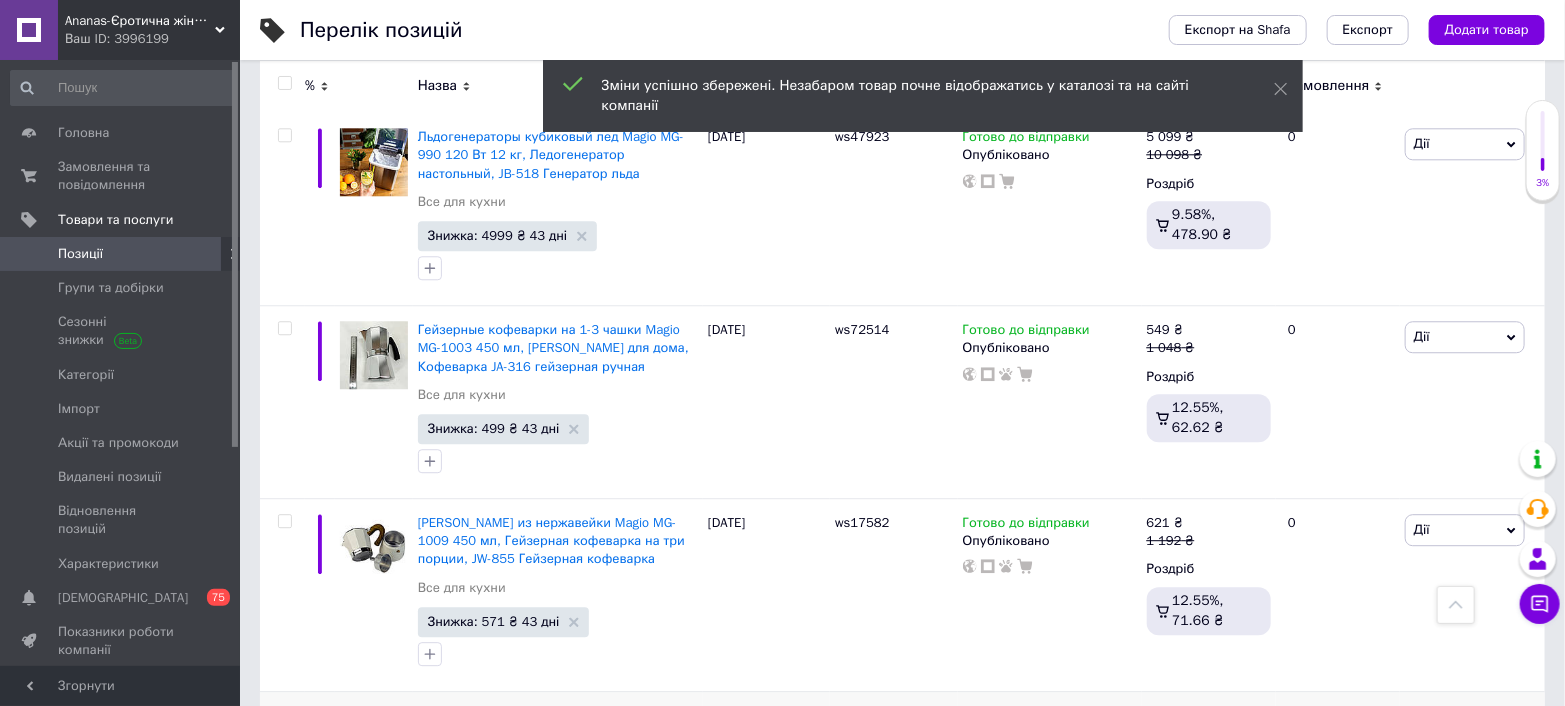 click 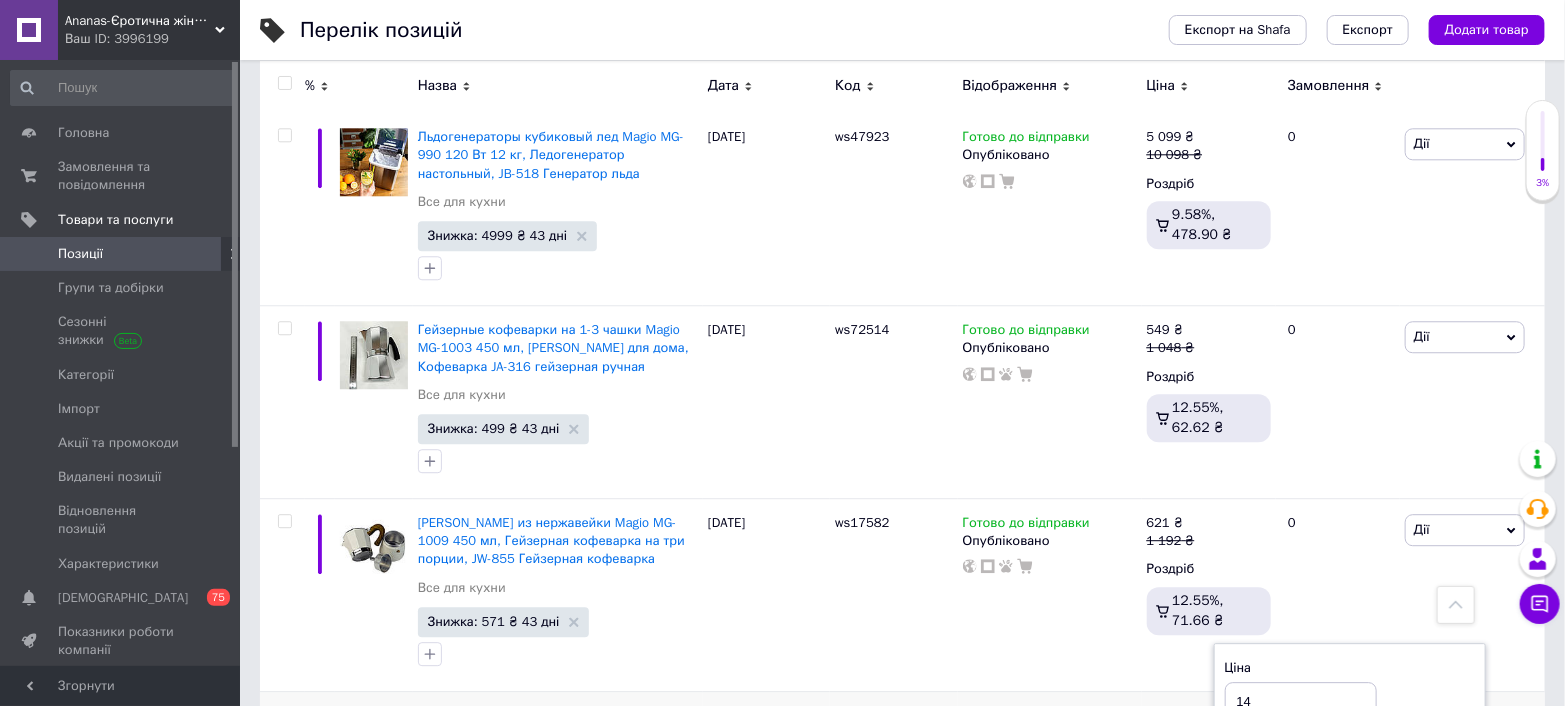 type on "1" 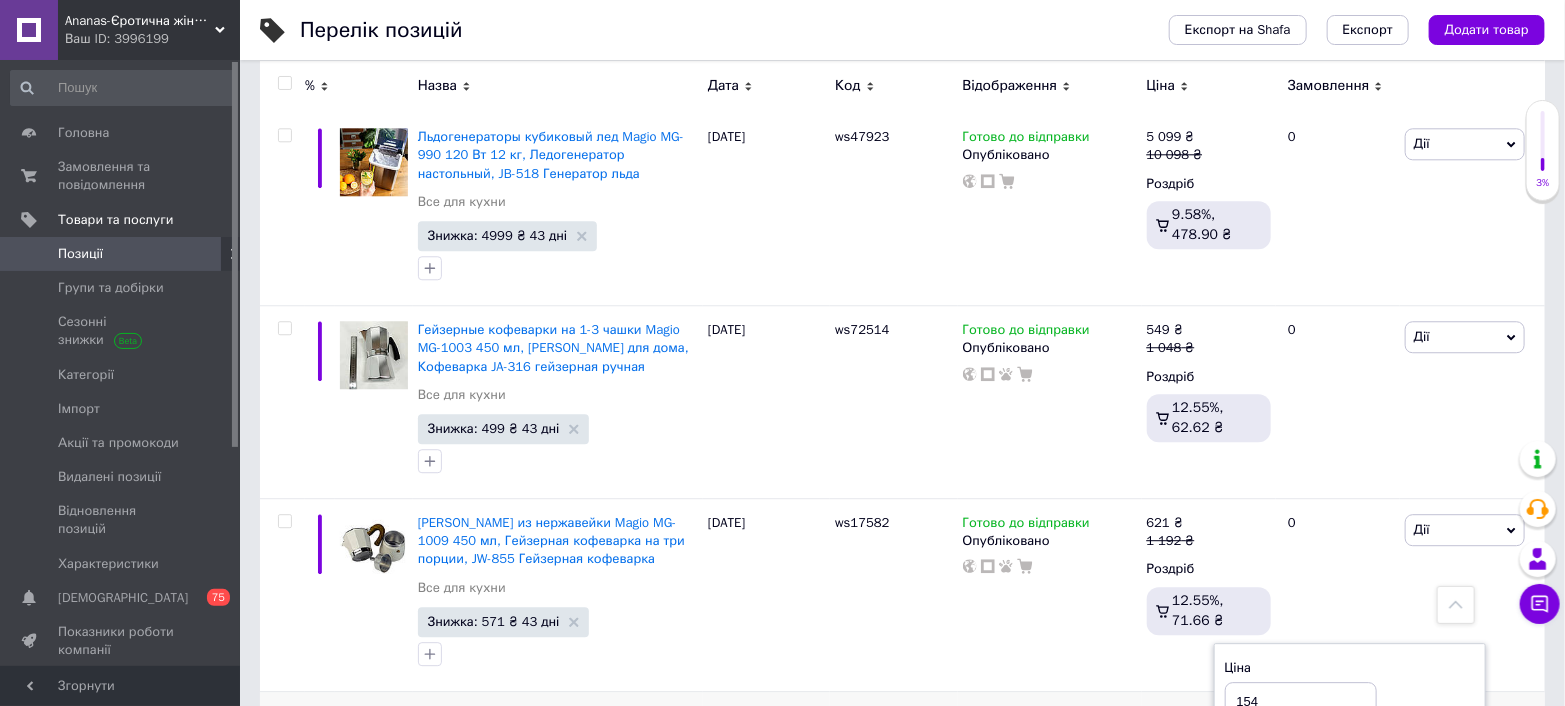 type on "1548" 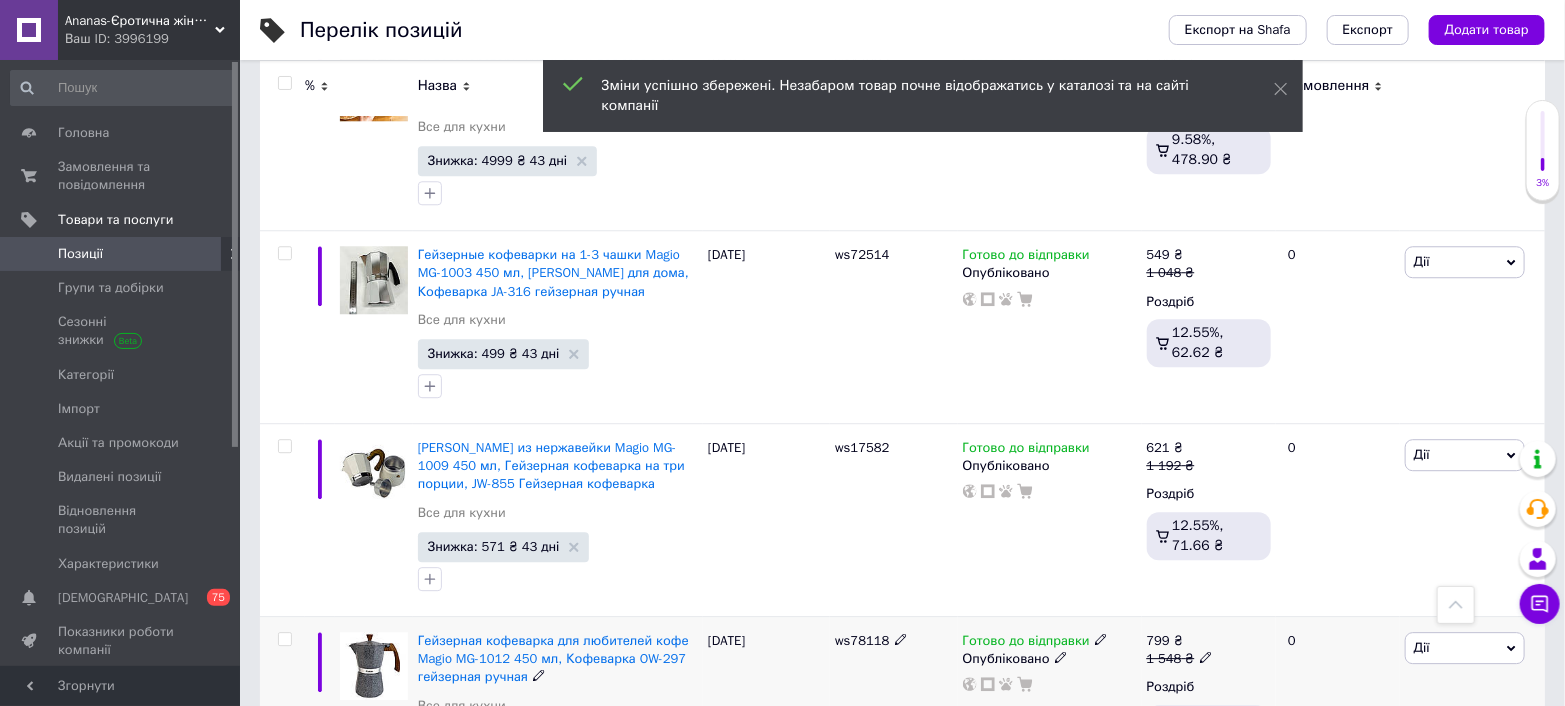 scroll, scrollTop: 6111, scrollLeft: 0, axis: vertical 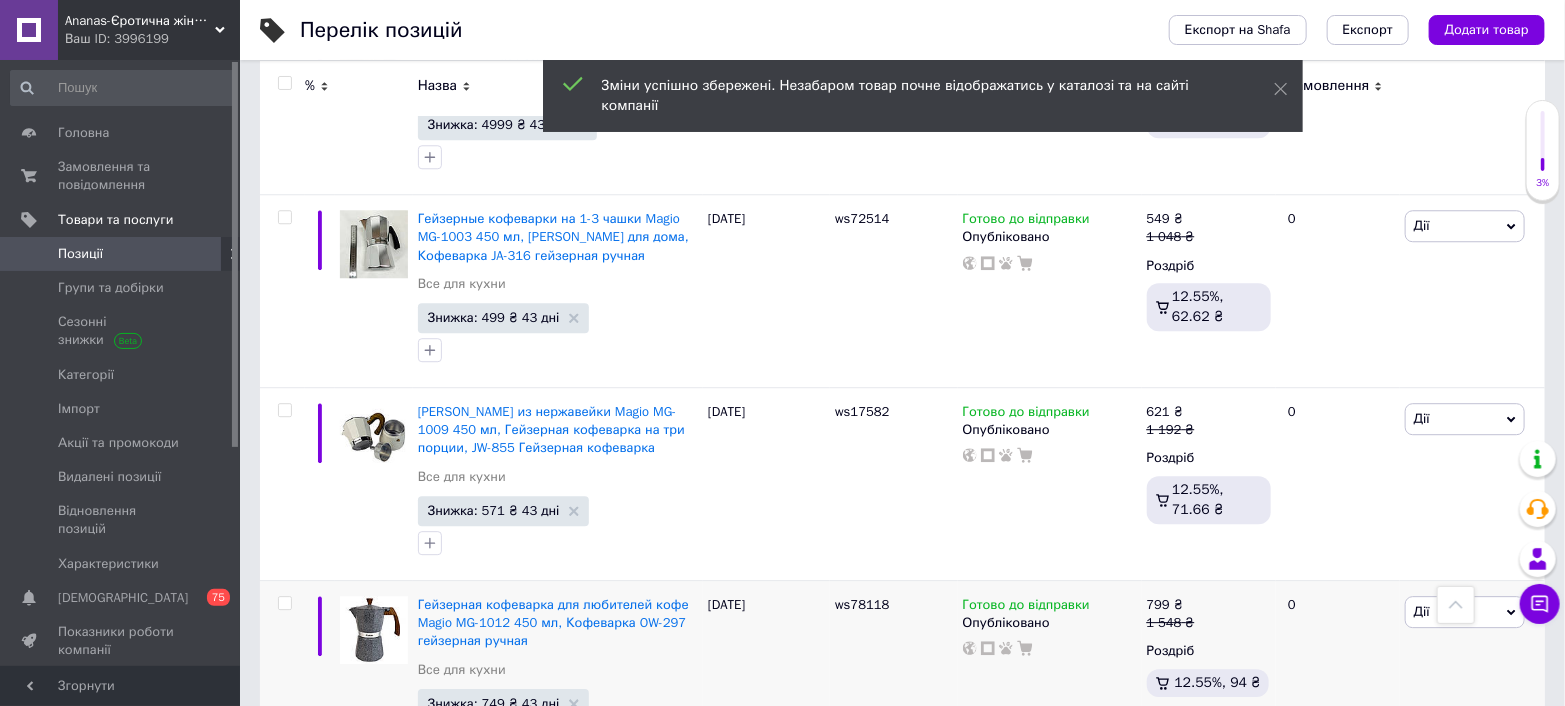 click 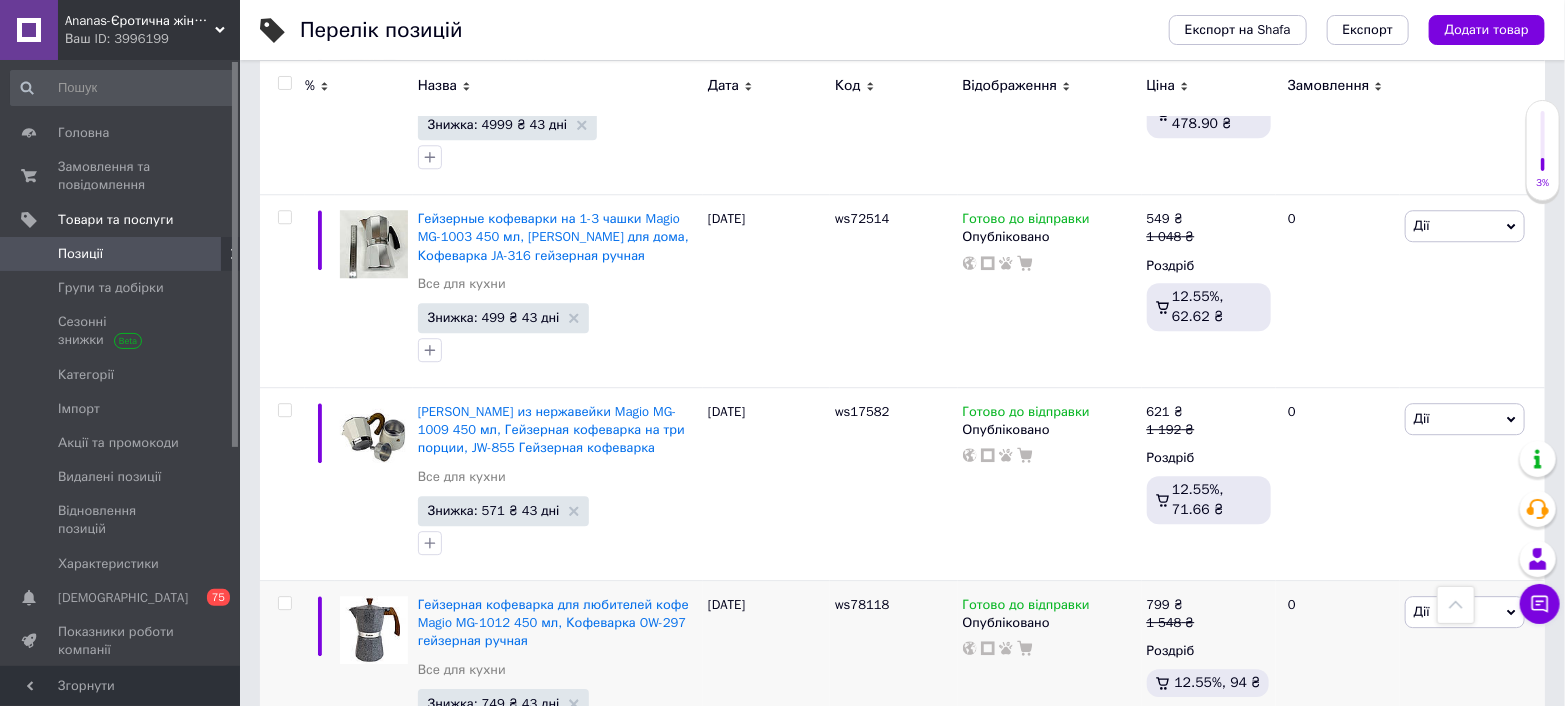 type on "7" 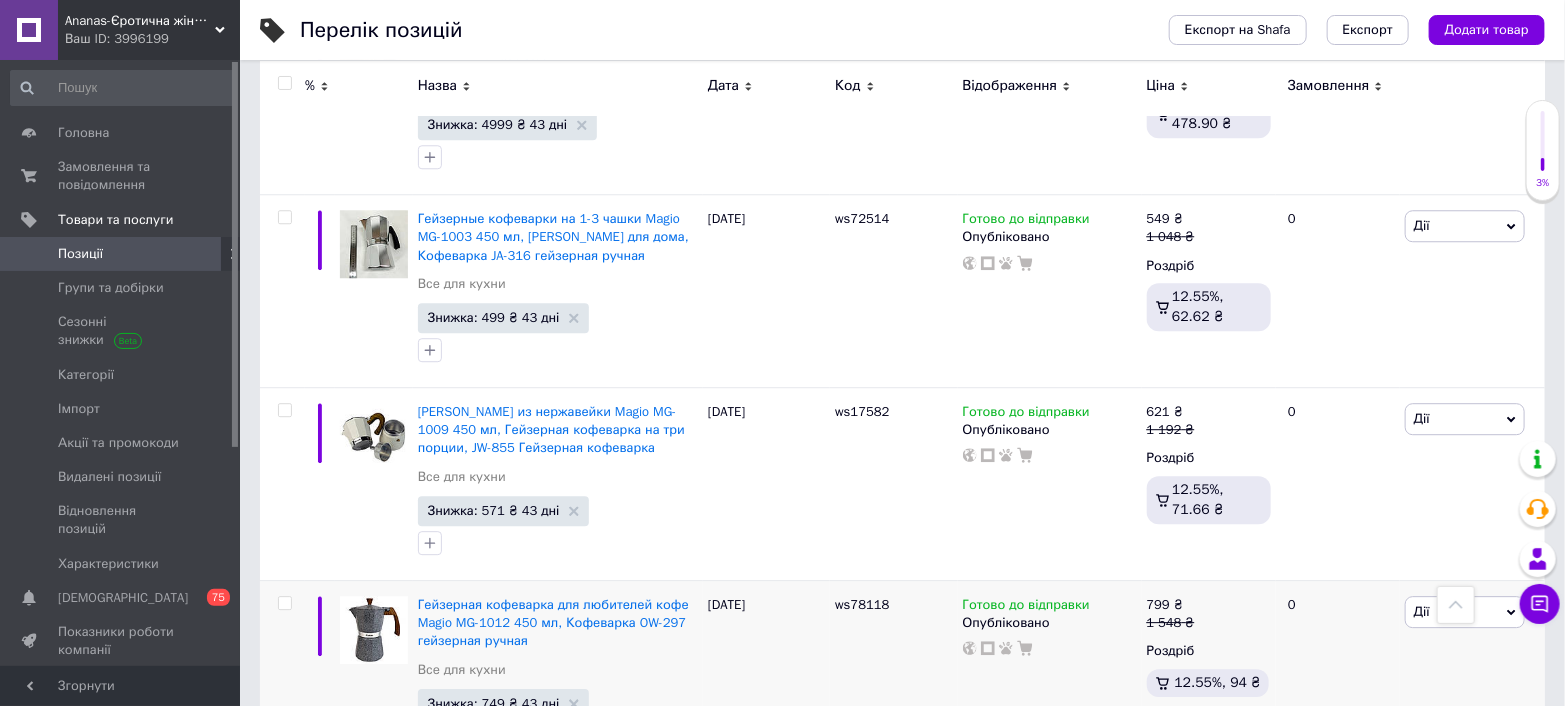 type on "812" 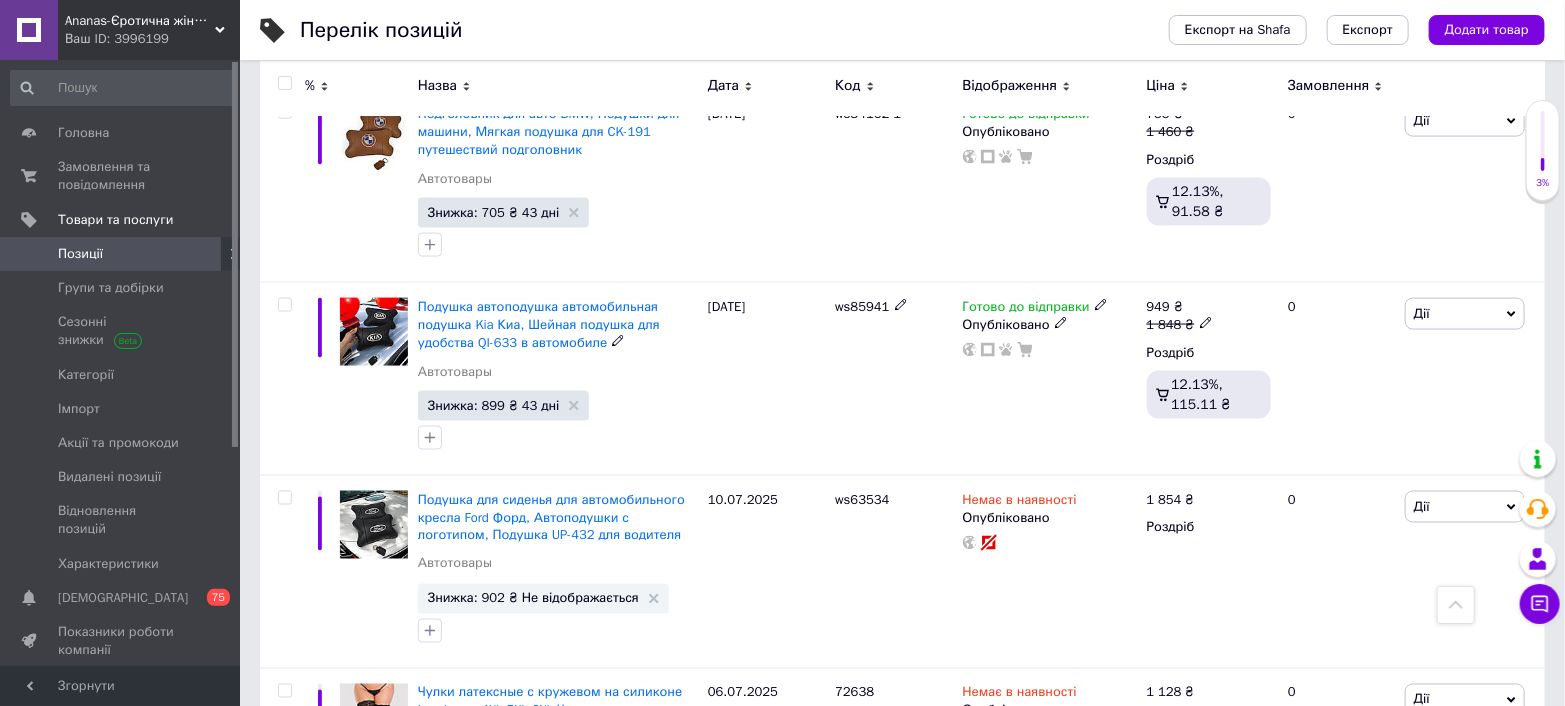 scroll, scrollTop: 8555, scrollLeft: 0, axis: vertical 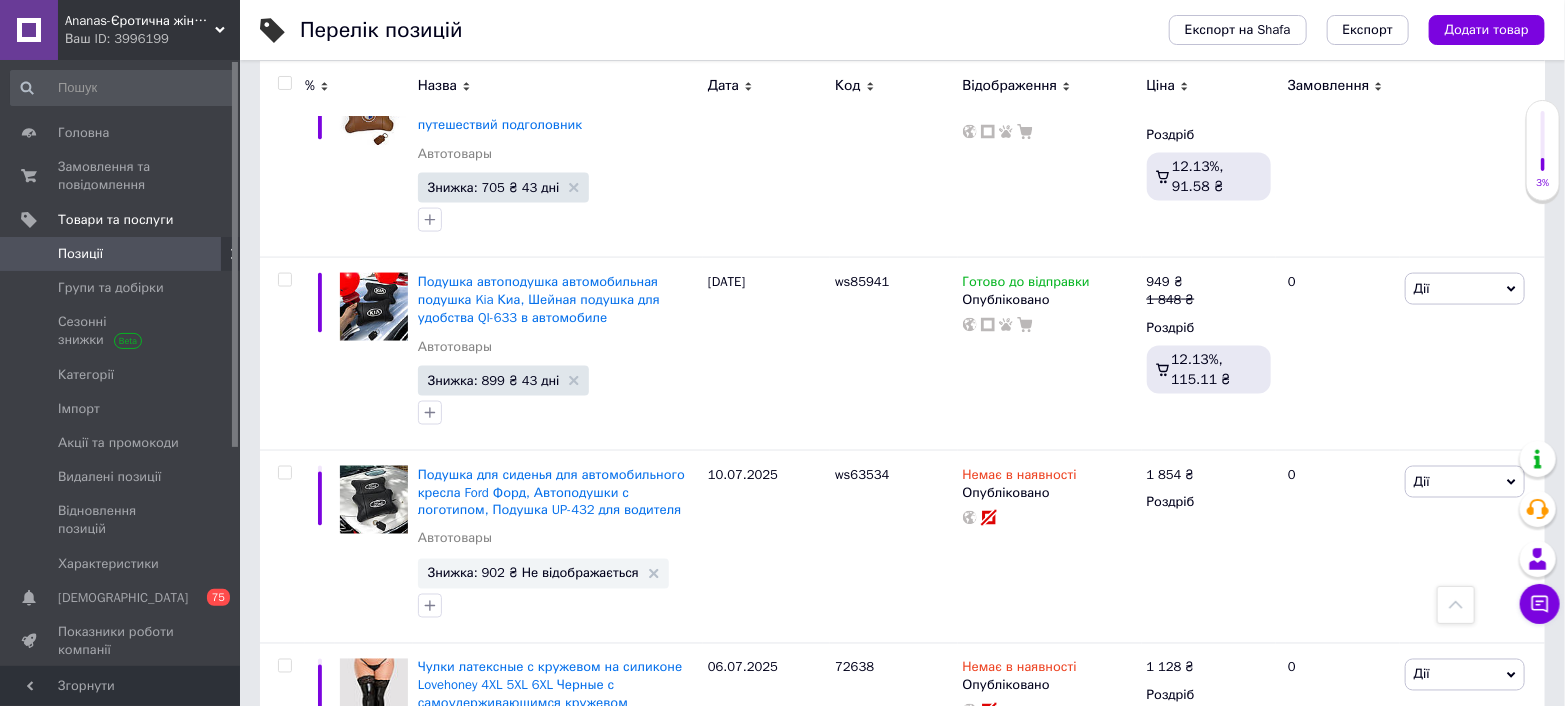 click at bounding box center (1456, 605) 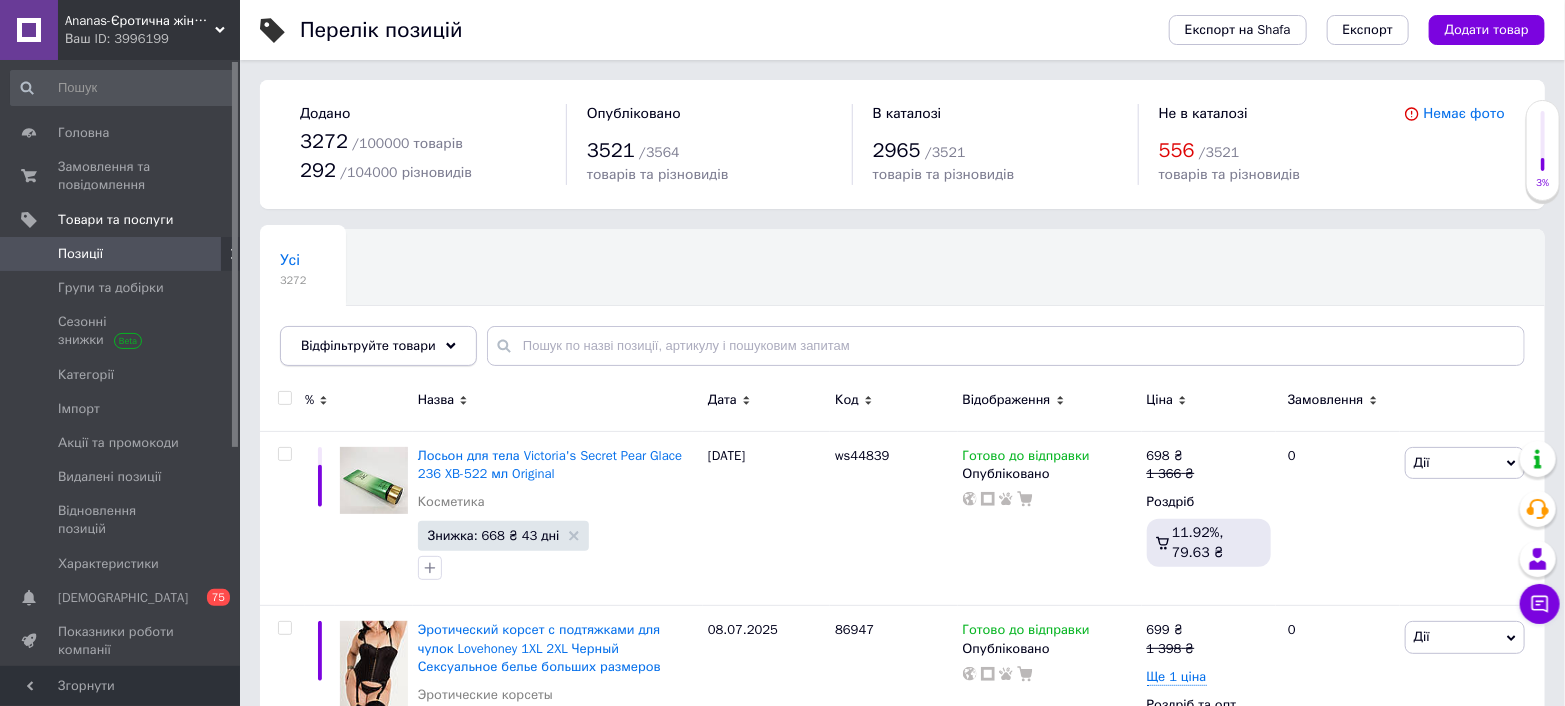 click on "Відфільтруйте товари" at bounding box center [368, 345] 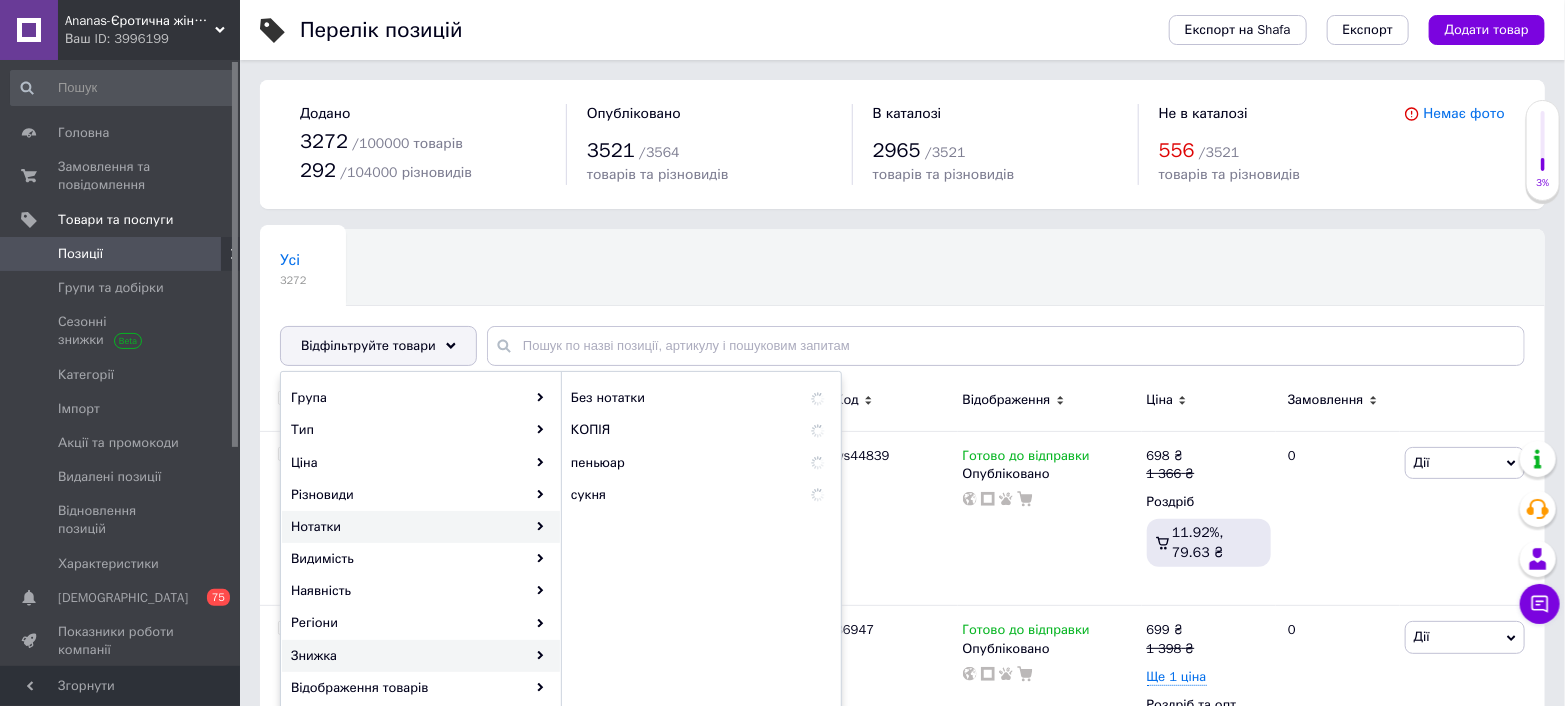 scroll, scrollTop: 222, scrollLeft: 0, axis: vertical 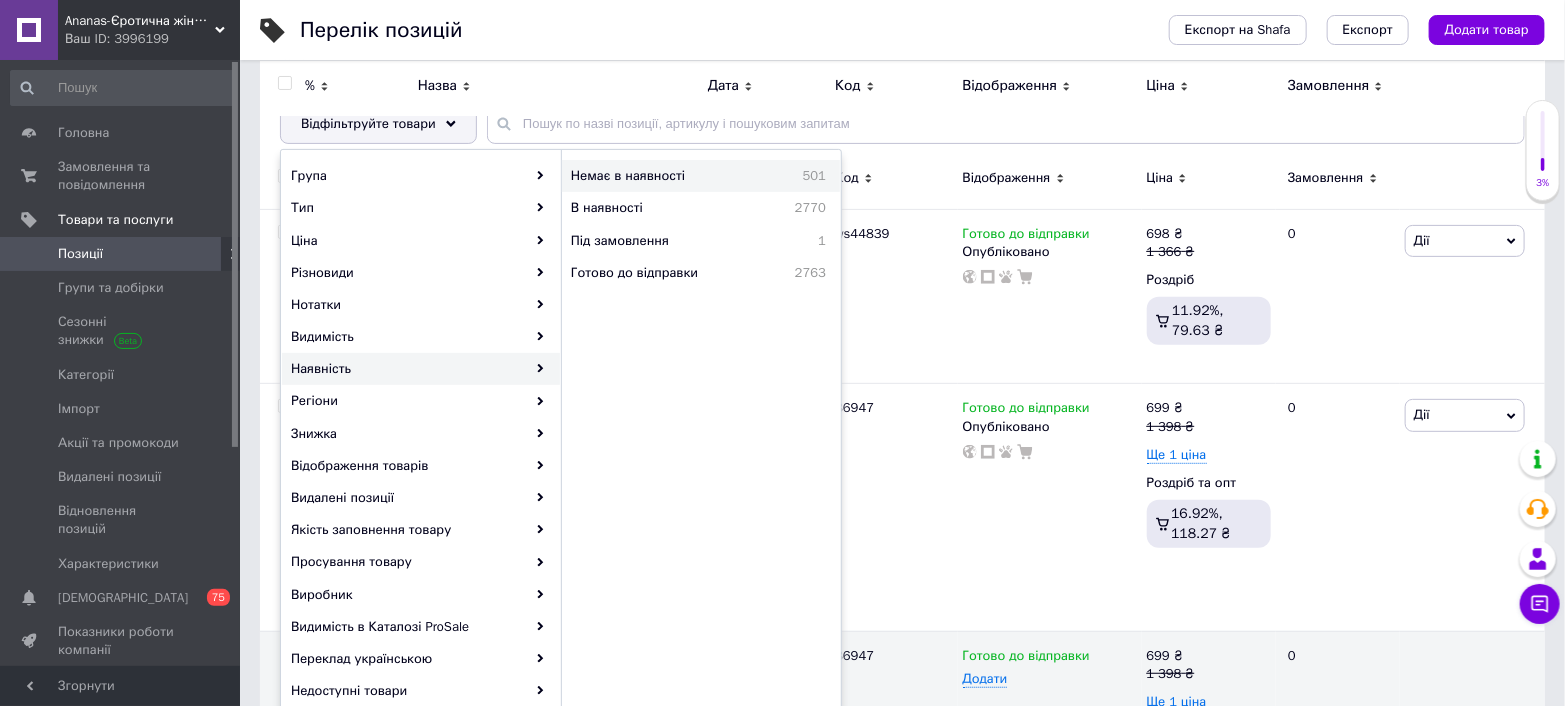 click on "Немає в наявності  501" at bounding box center [701, 176] 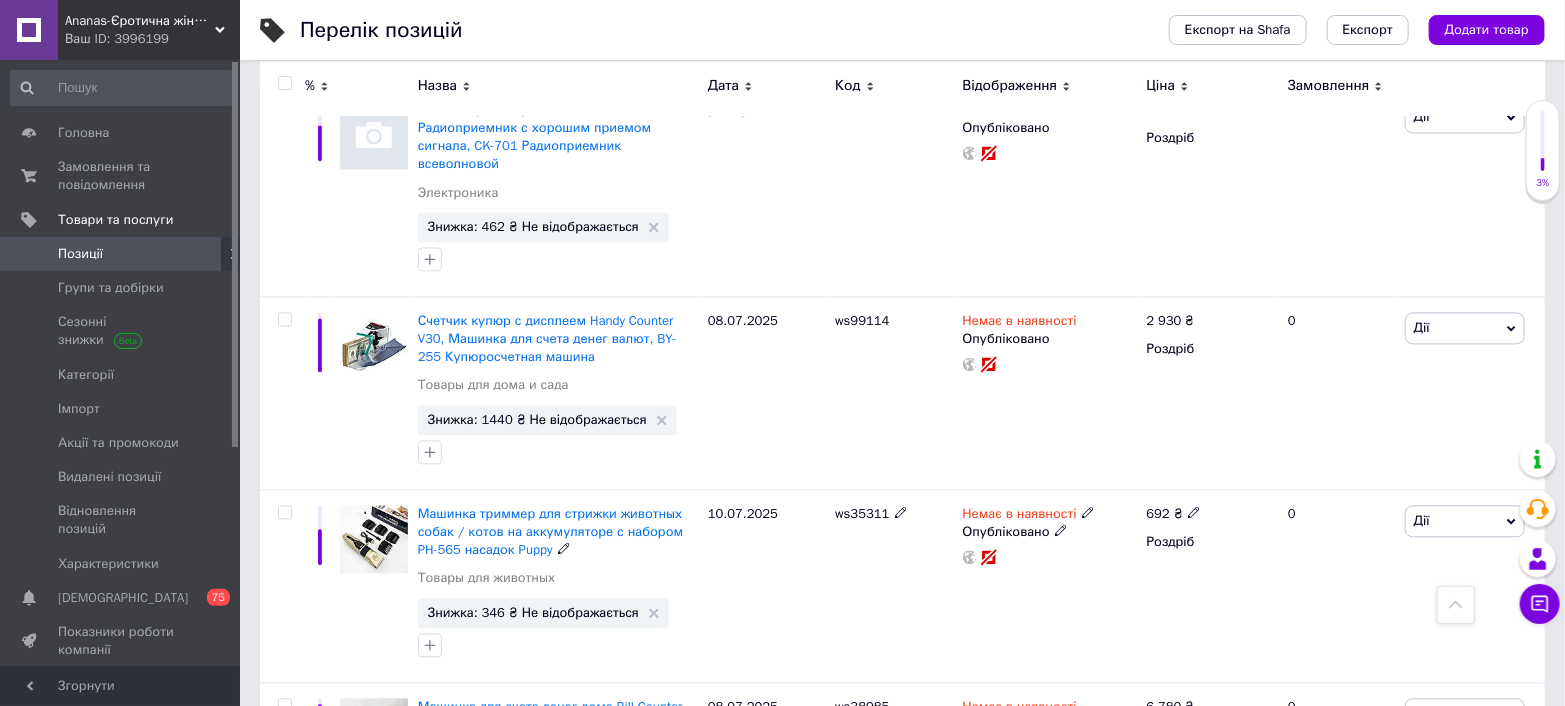 scroll, scrollTop: 1666, scrollLeft: 0, axis: vertical 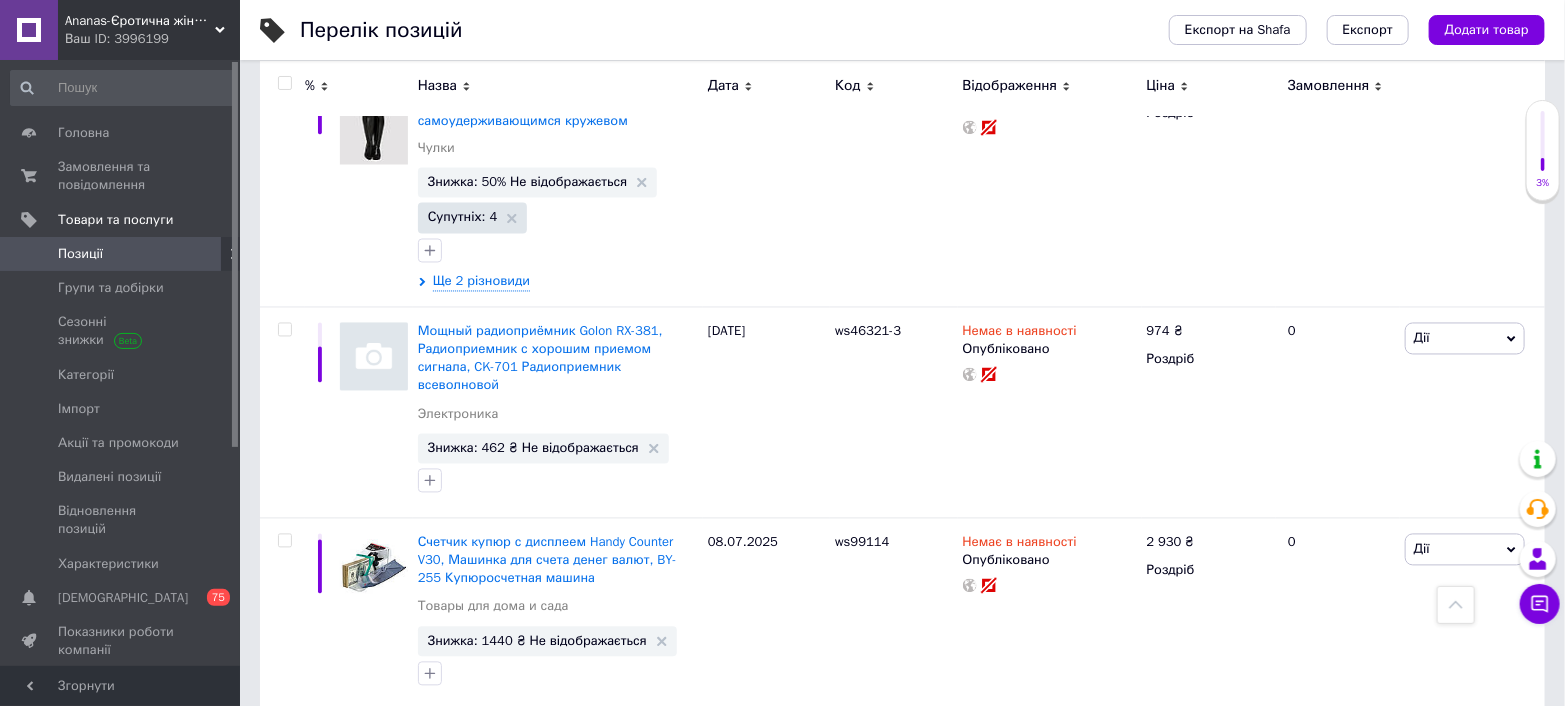 click at bounding box center (284, 83) 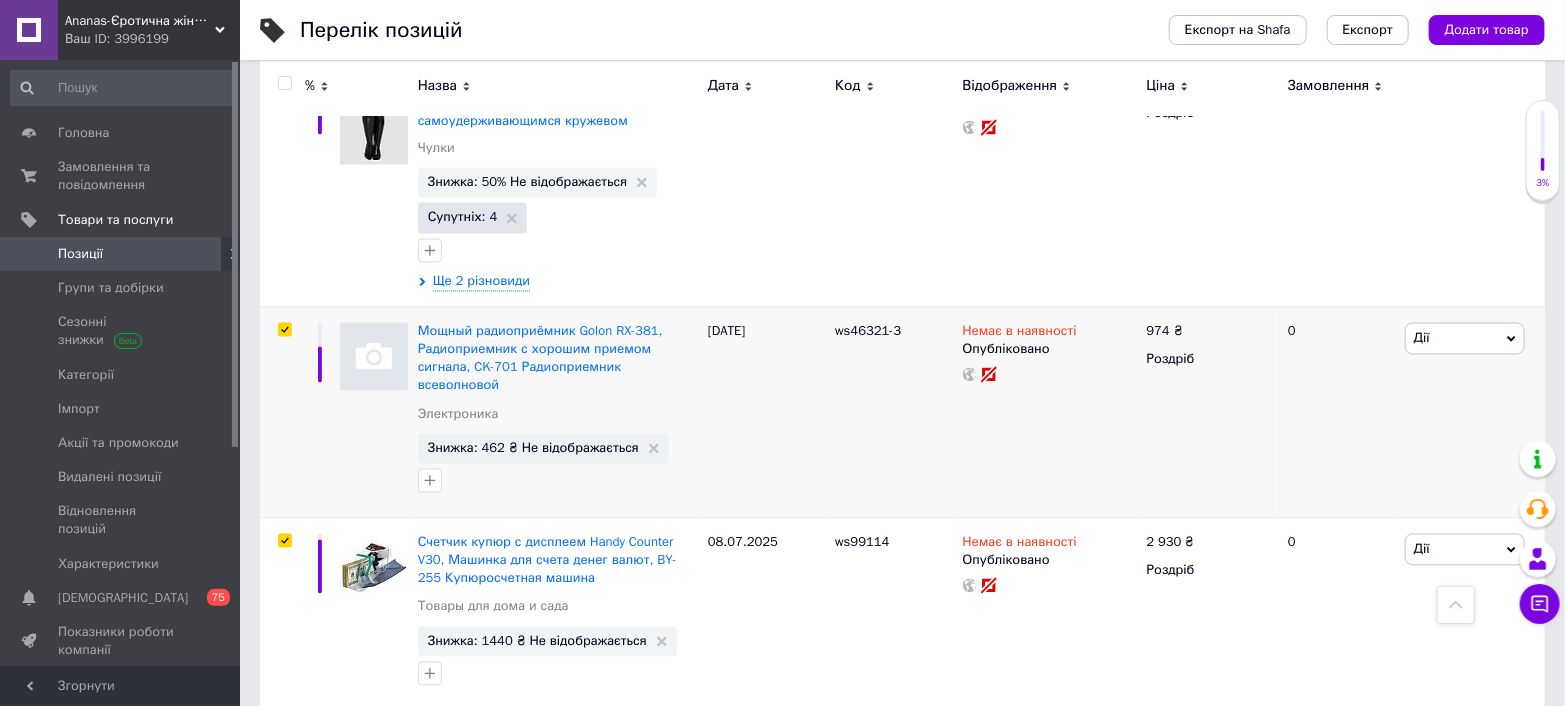 checkbox on "true" 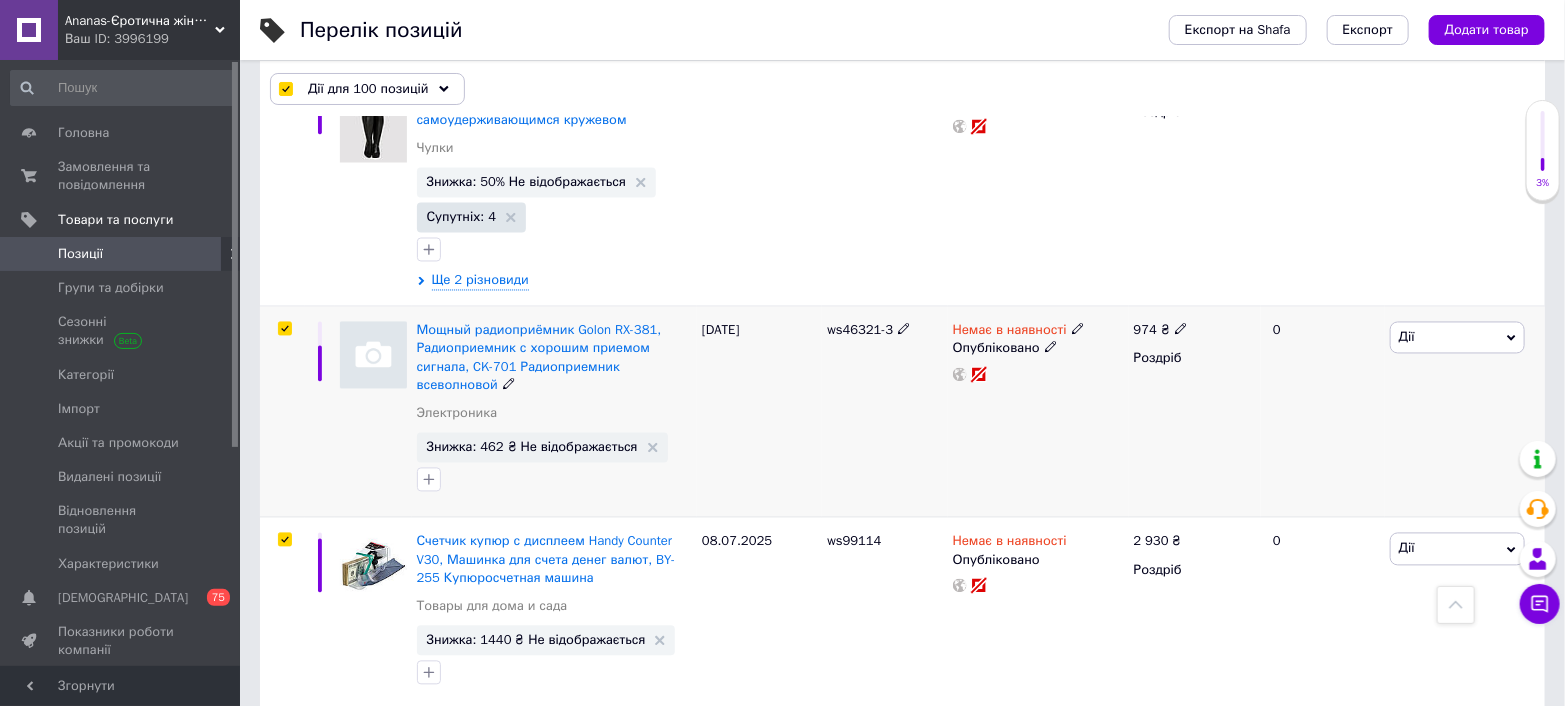 scroll, scrollTop: 1222, scrollLeft: 0, axis: vertical 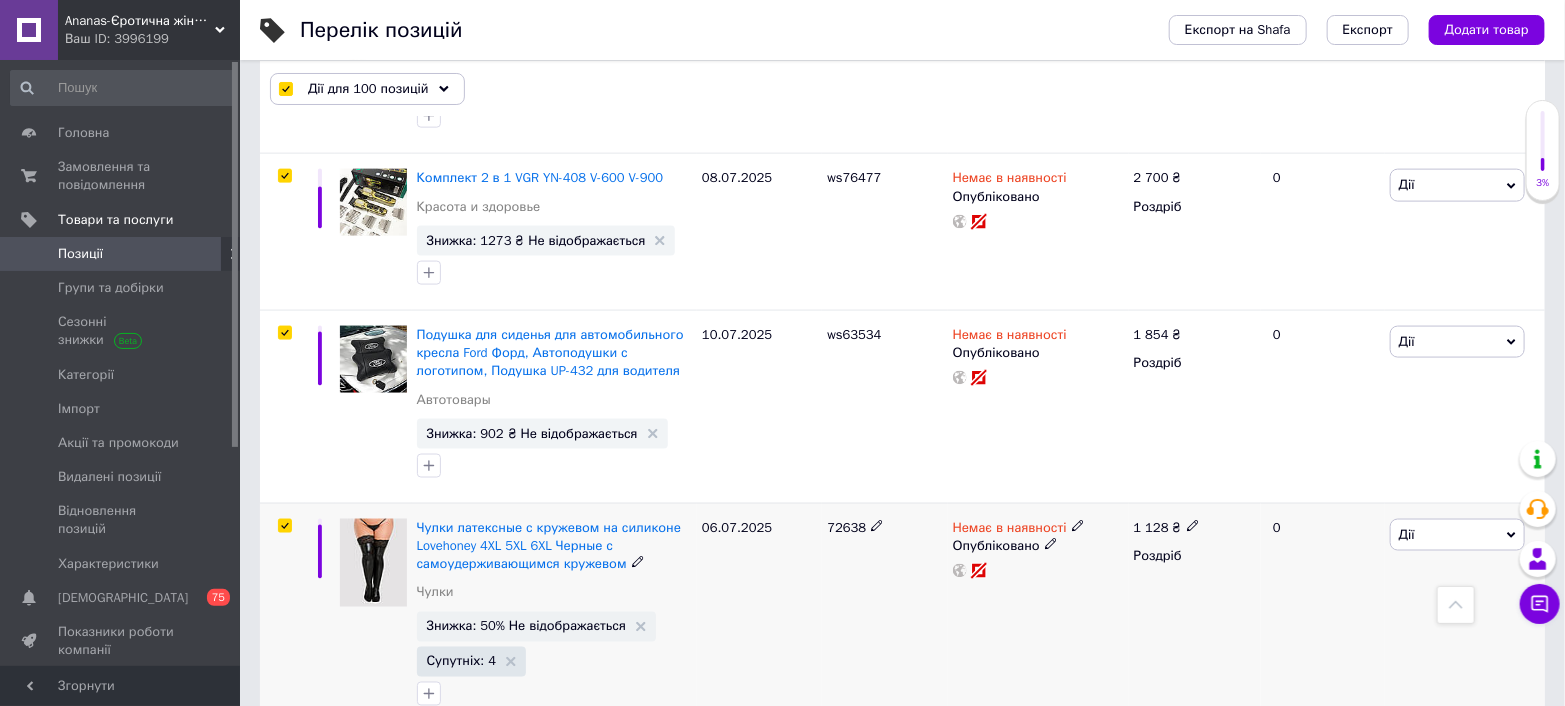 click at bounding box center (284, 526) 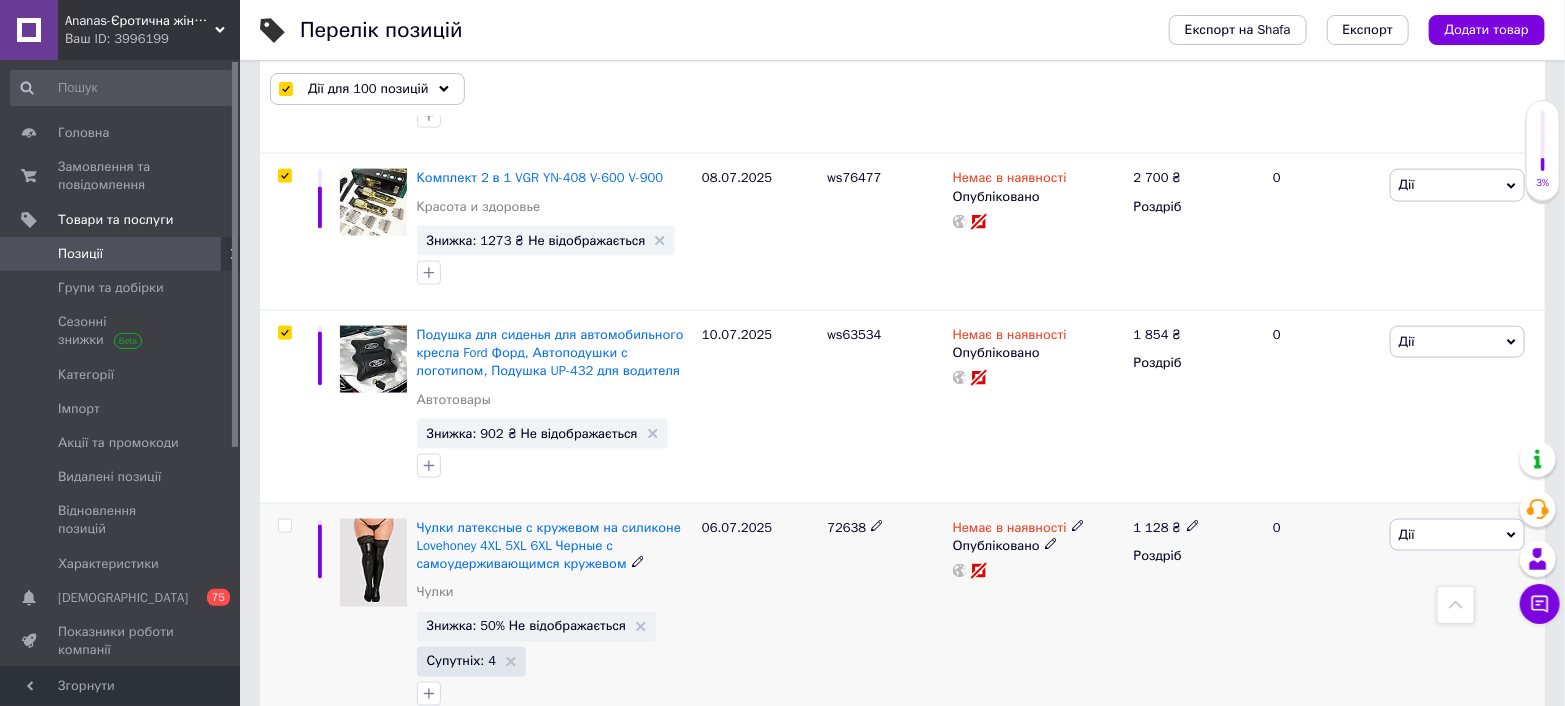 checkbox on "false" 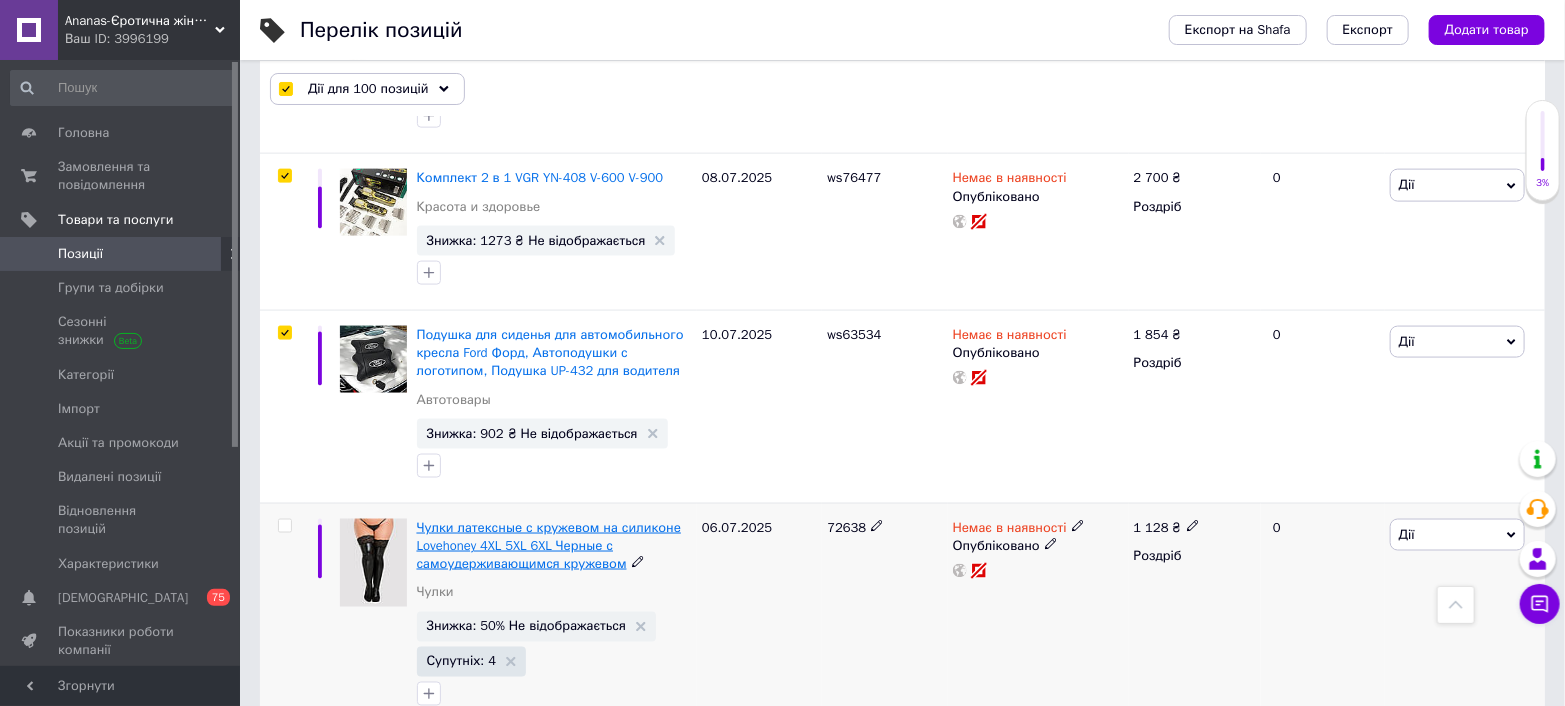 checkbox on "true" 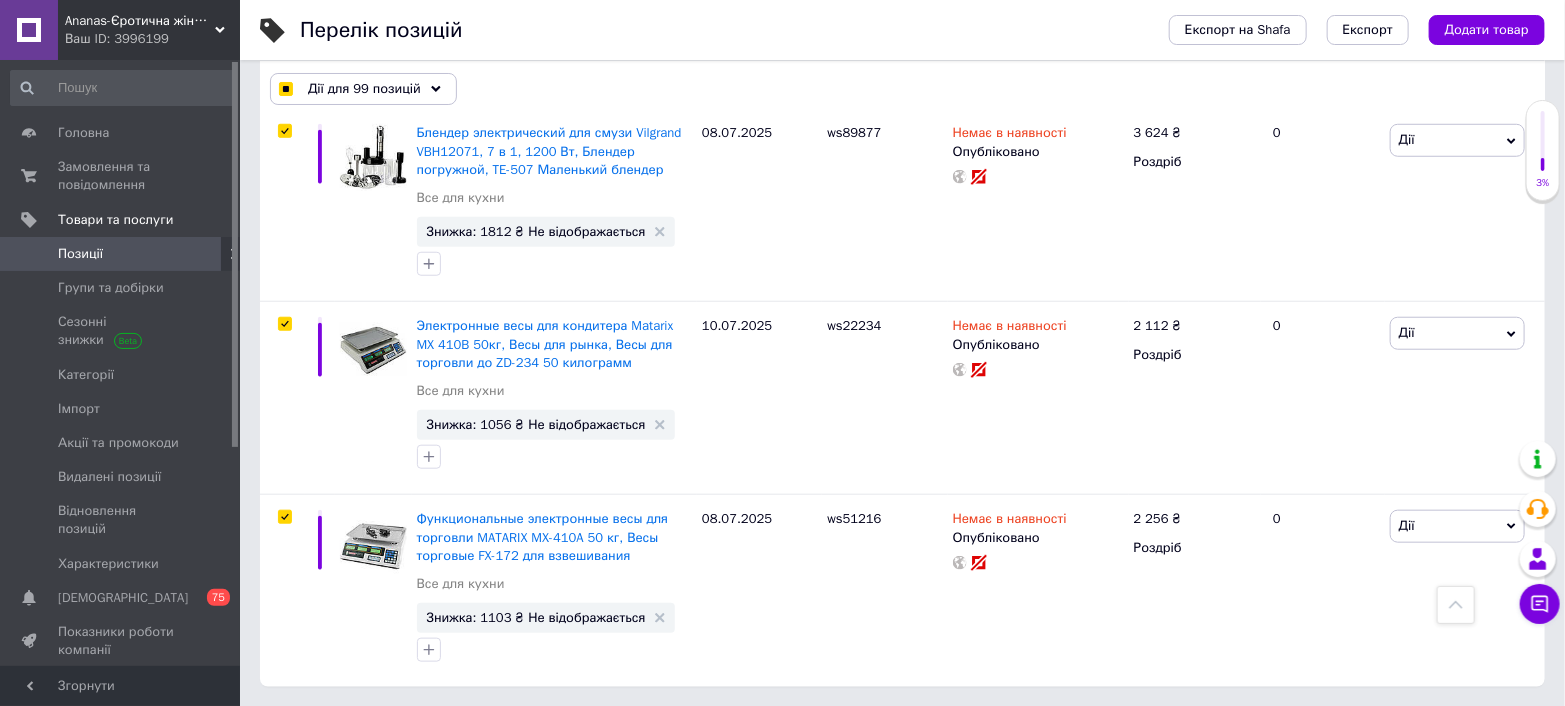 scroll, scrollTop: 18823, scrollLeft: 0, axis: vertical 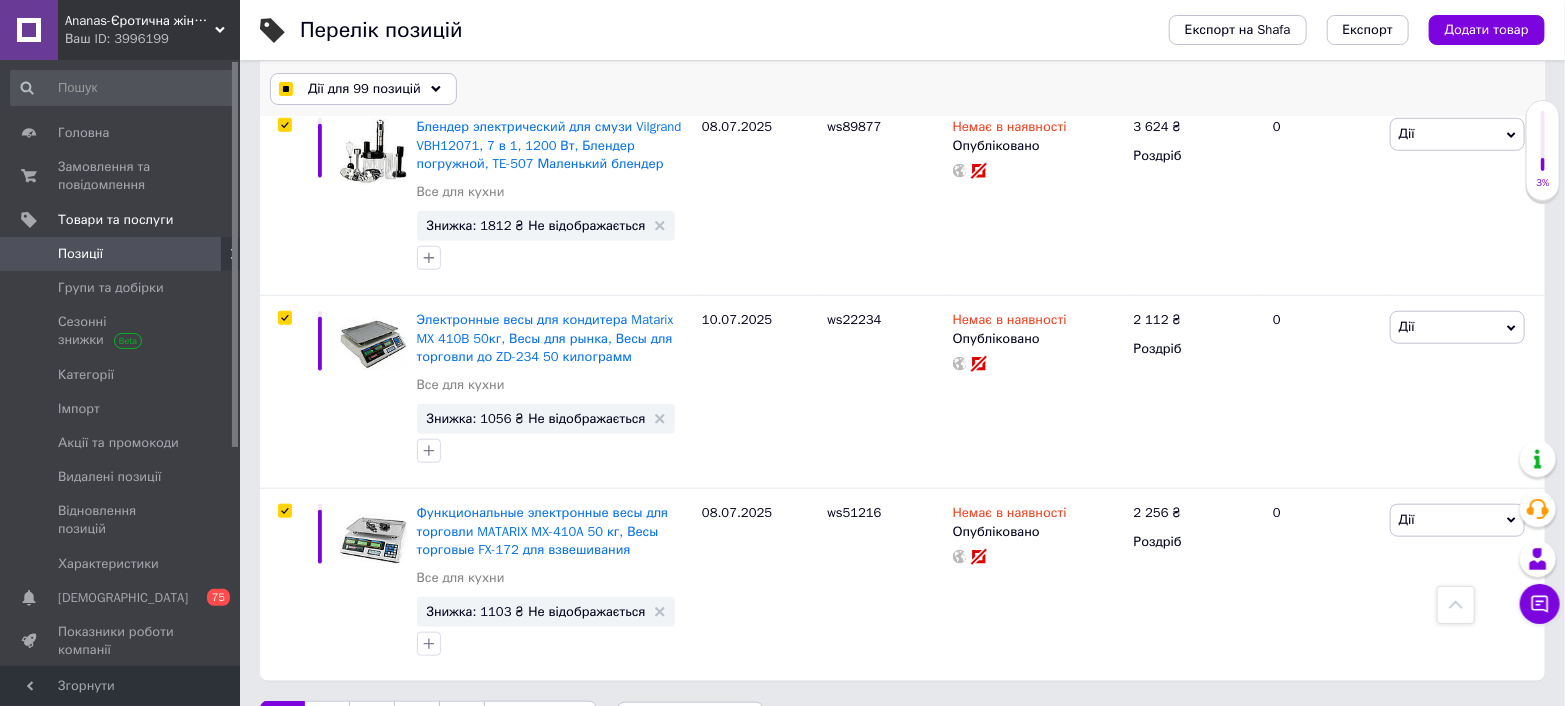 click 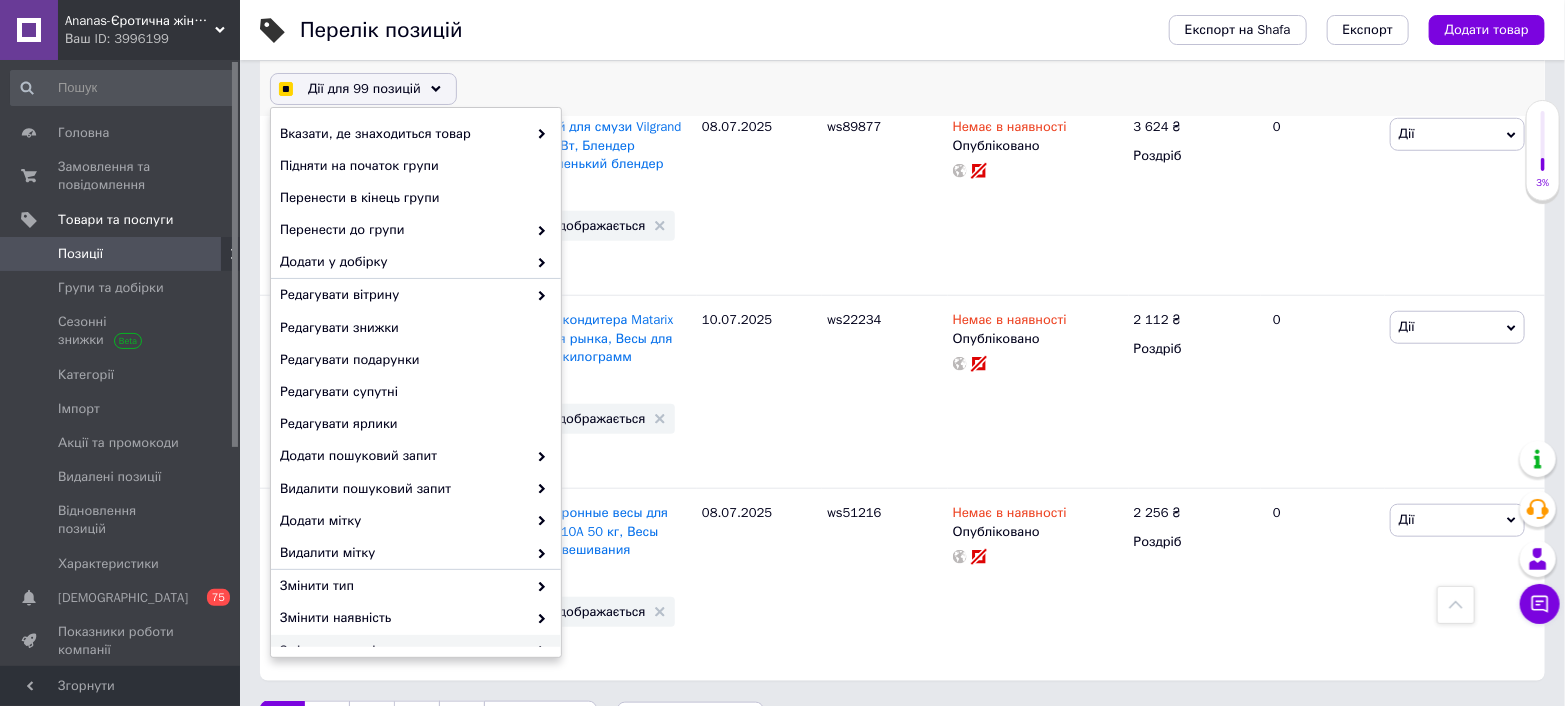 checkbox on "true" 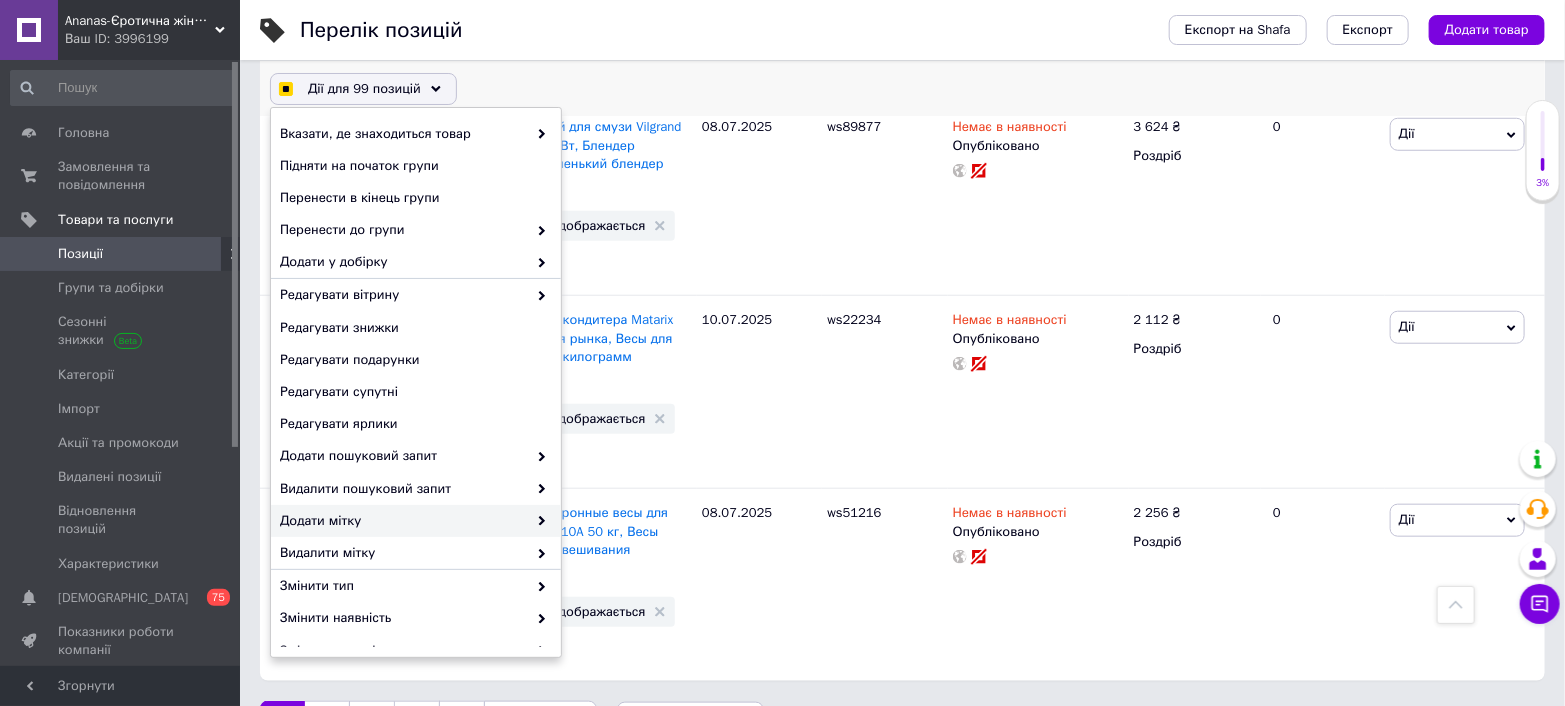 scroll, scrollTop: 148, scrollLeft: 0, axis: vertical 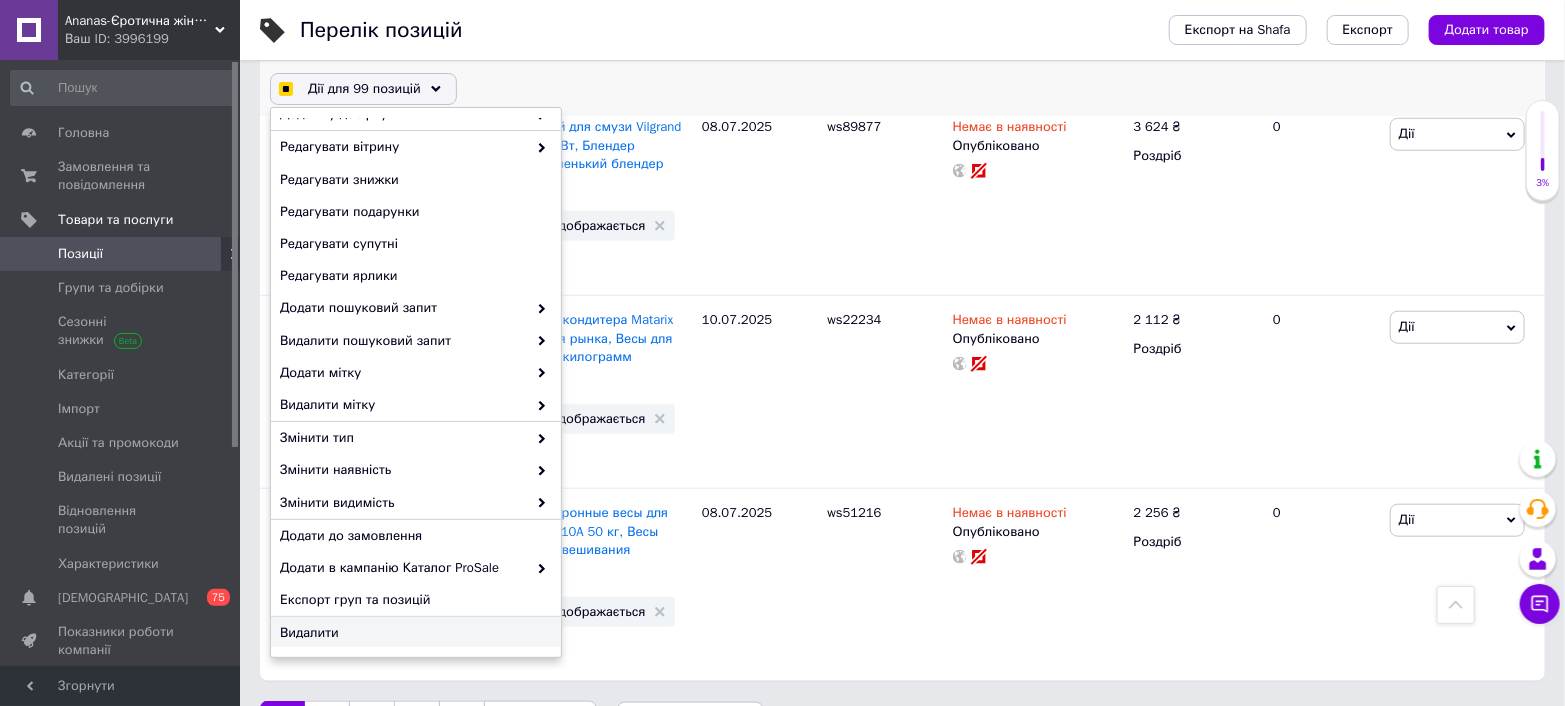 checkbox on "true" 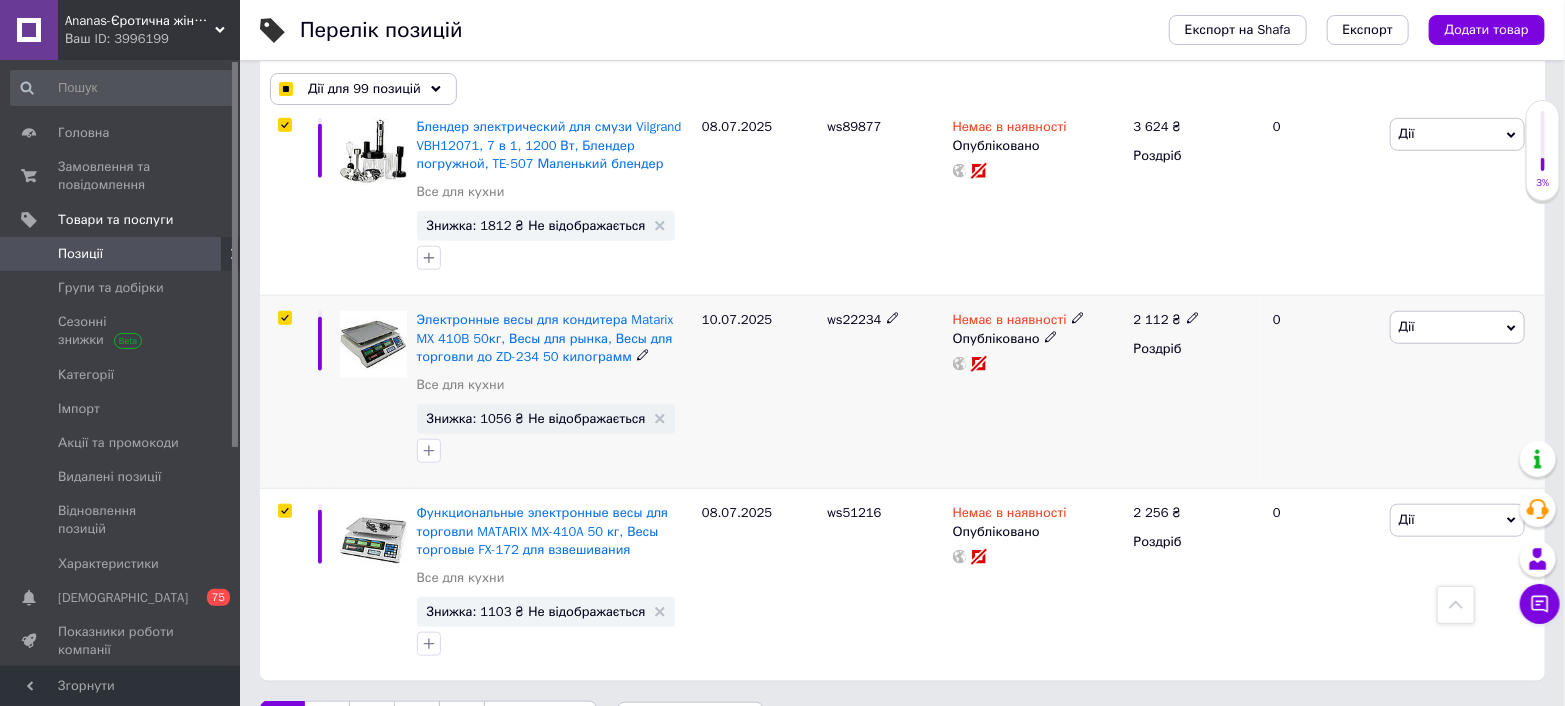 checkbox on "true" 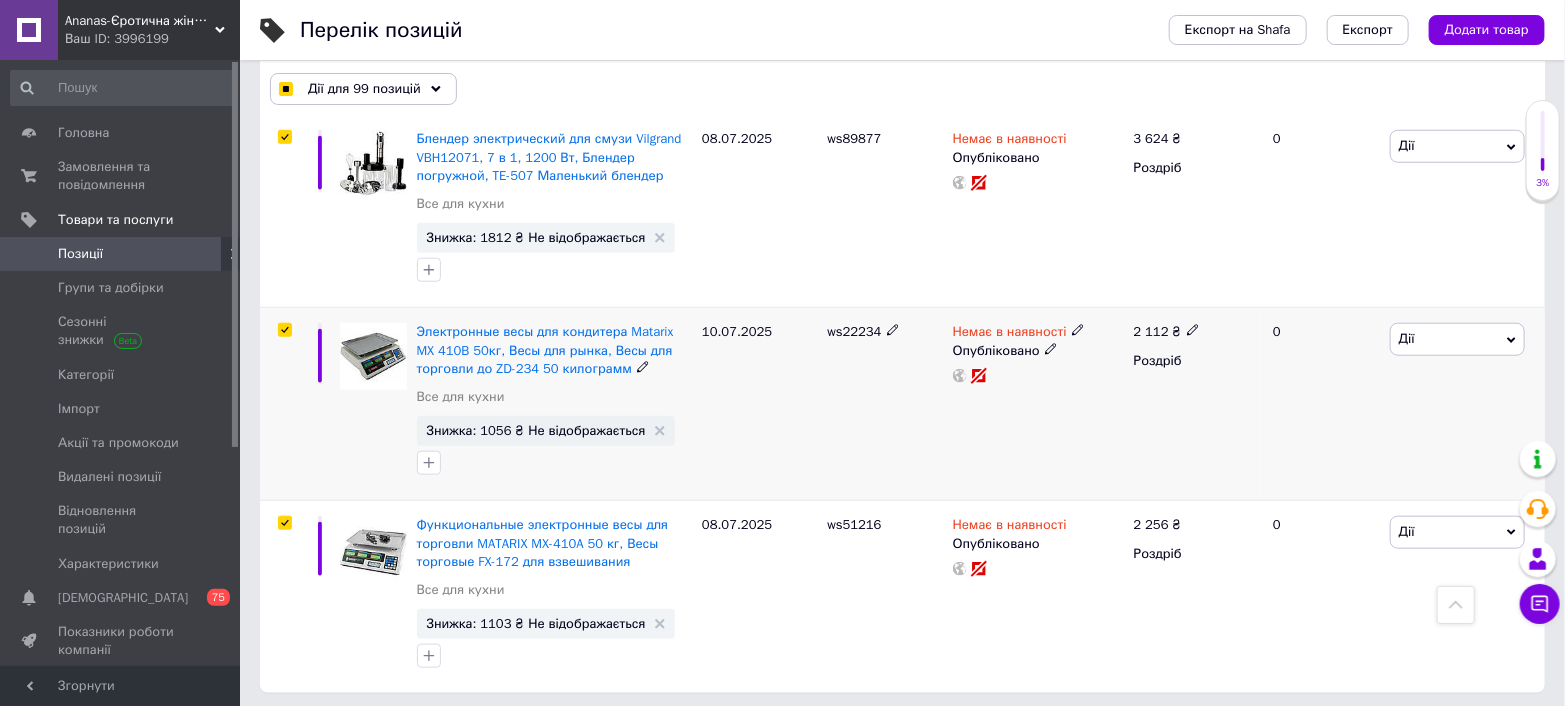scroll, scrollTop: 18823, scrollLeft: 0, axis: vertical 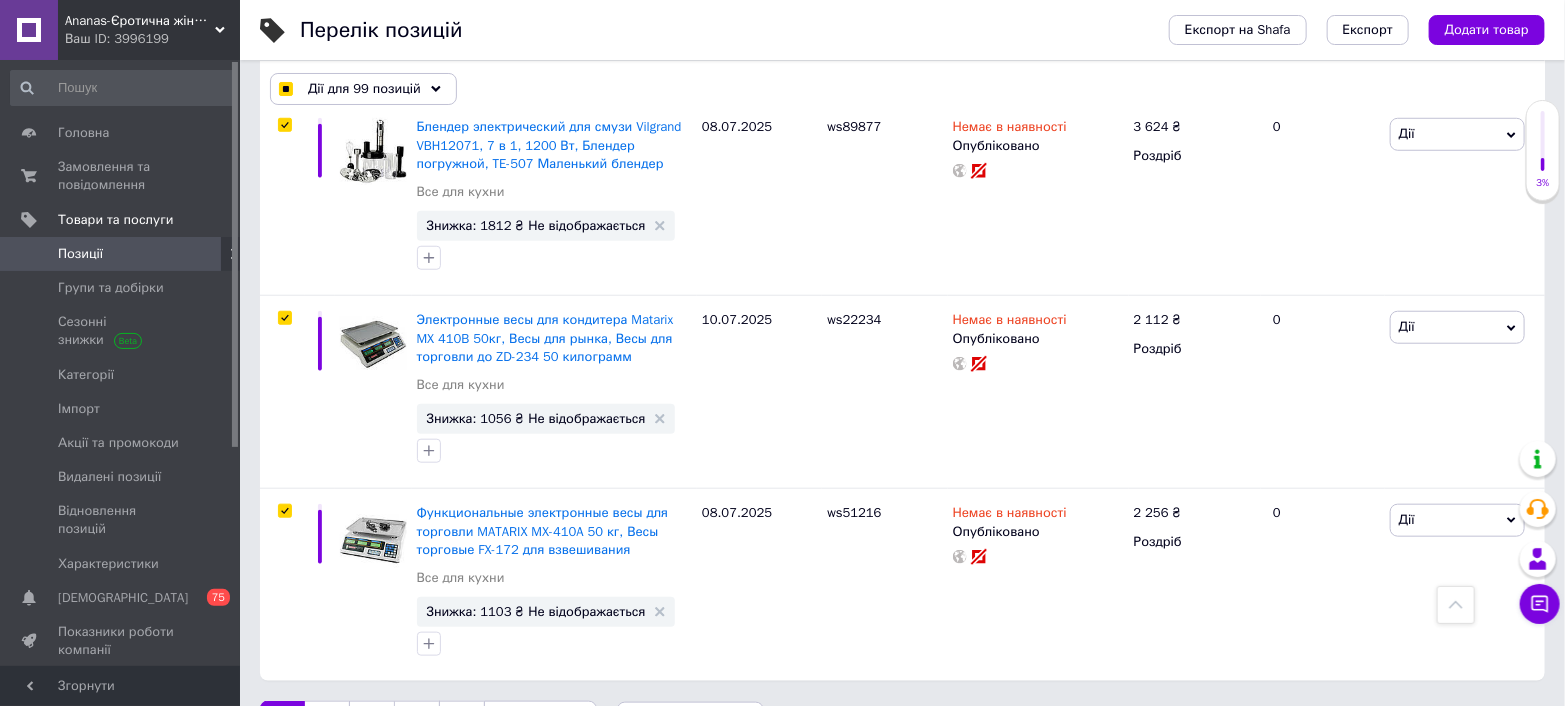 click on "2" at bounding box center [327, 722] 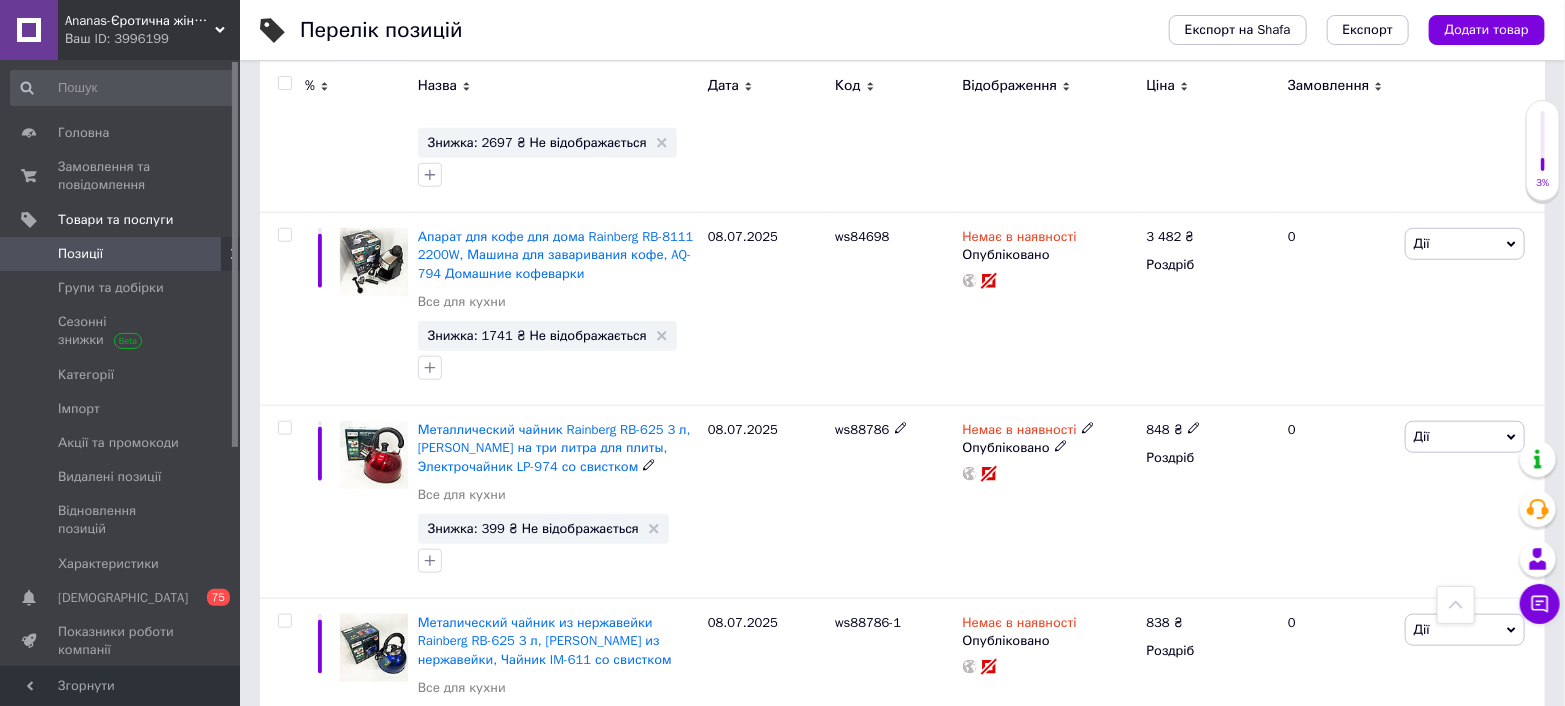 scroll, scrollTop: 18752, scrollLeft: 0, axis: vertical 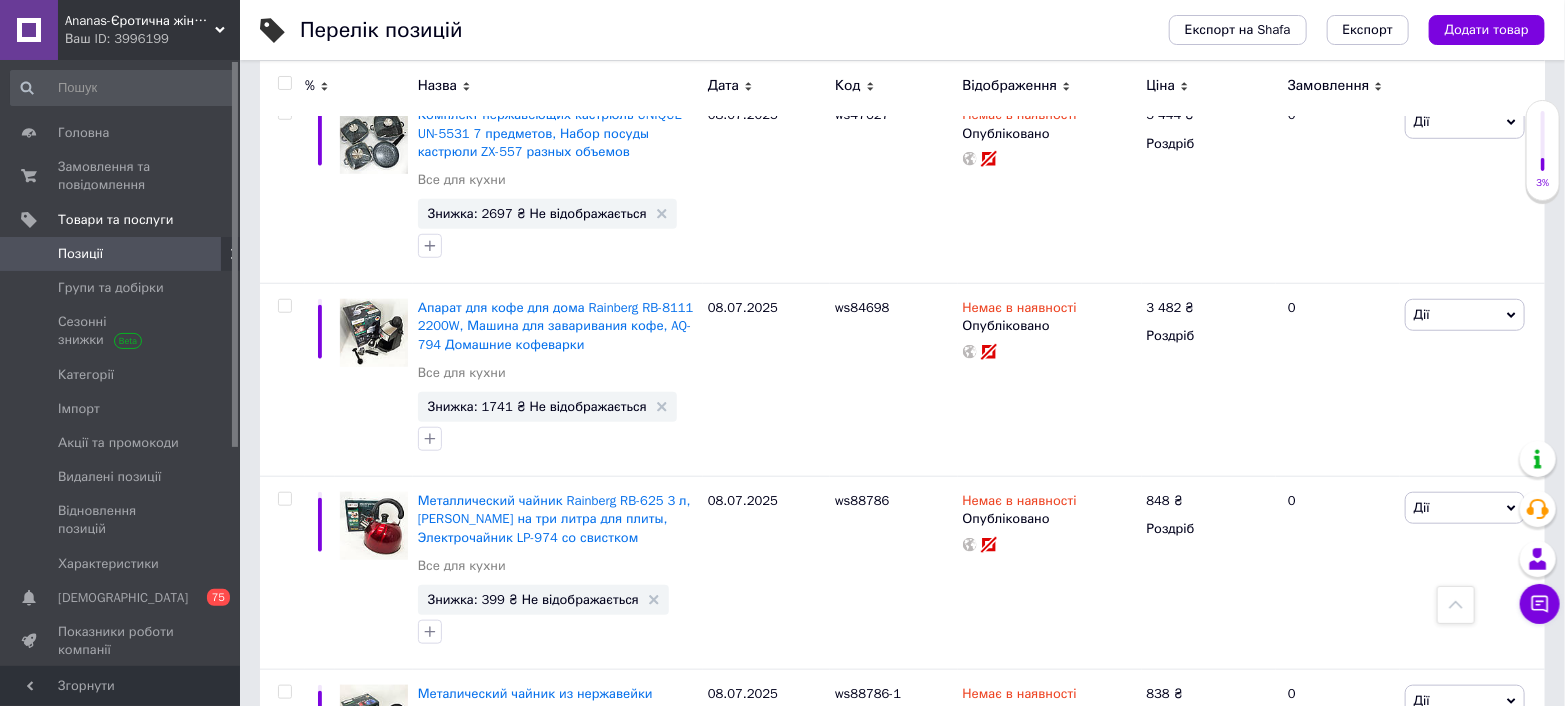 click at bounding box center (284, 83) 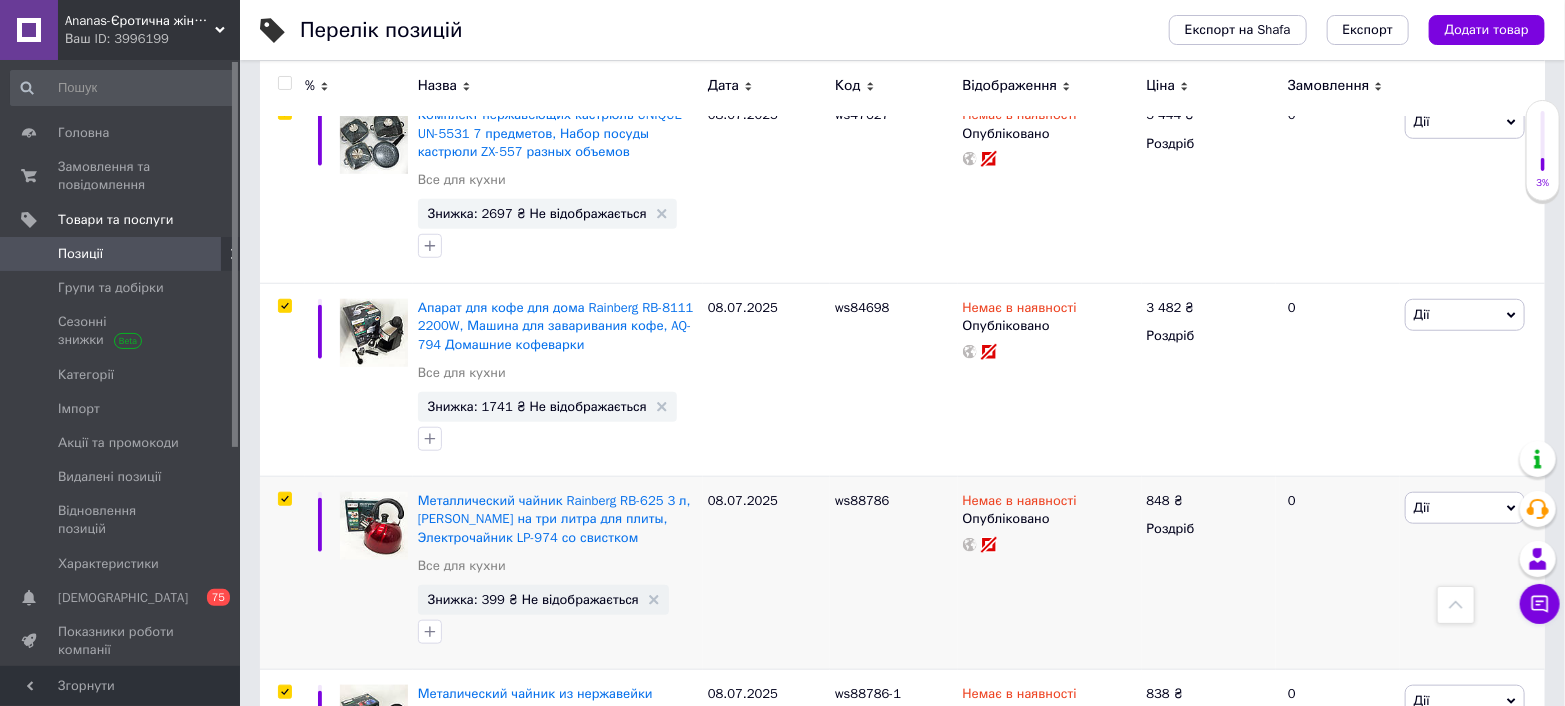 checkbox on "true" 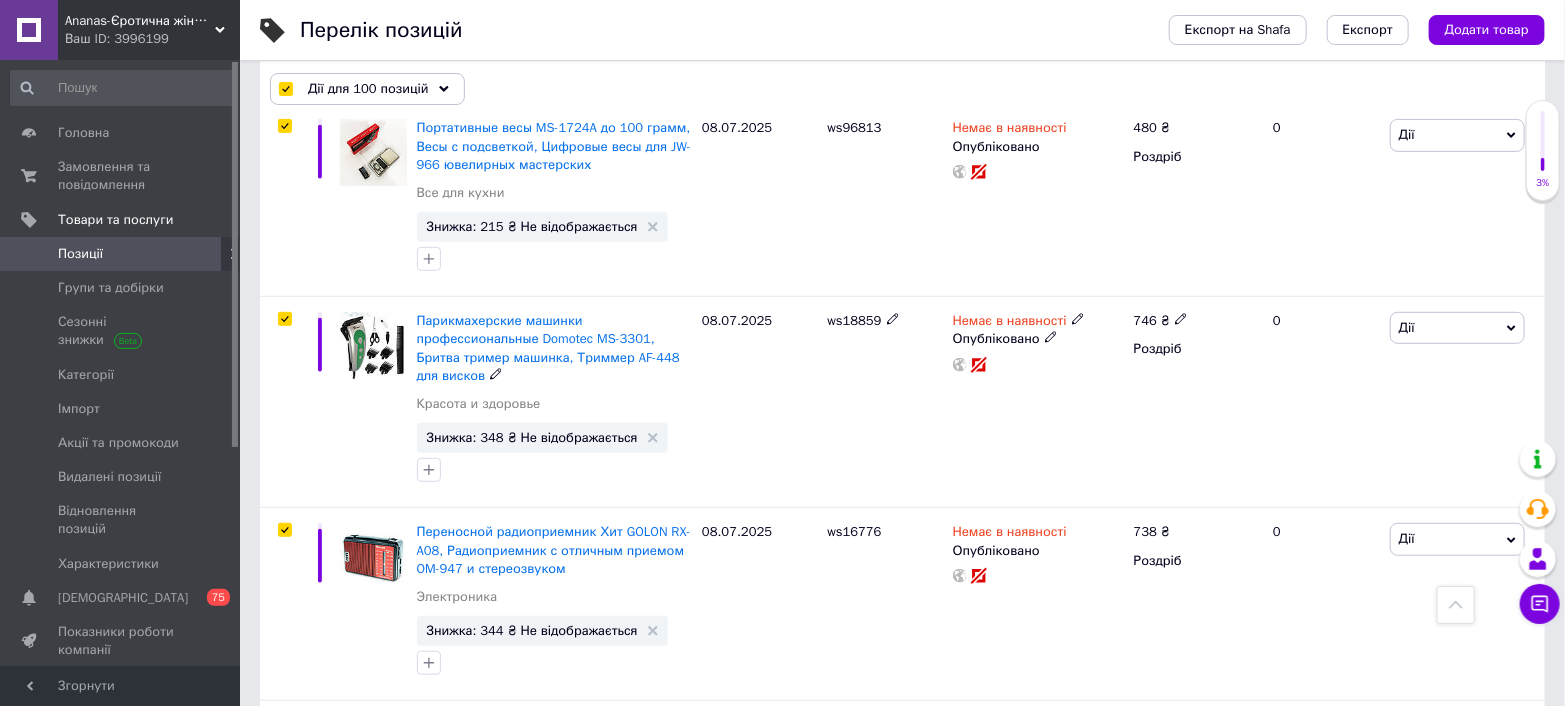 scroll, scrollTop: 0, scrollLeft: 0, axis: both 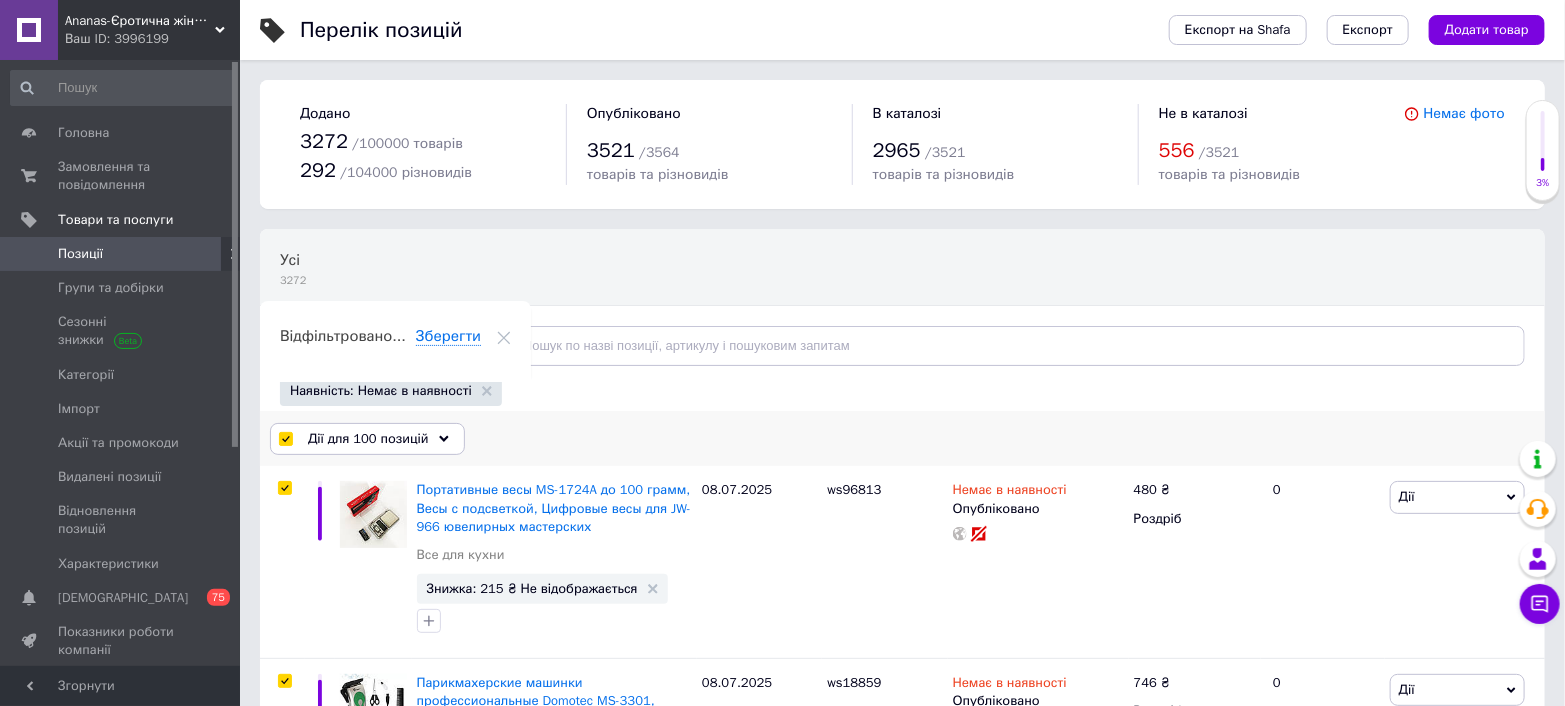 click on "Дії для 100 позицій" at bounding box center [368, 439] 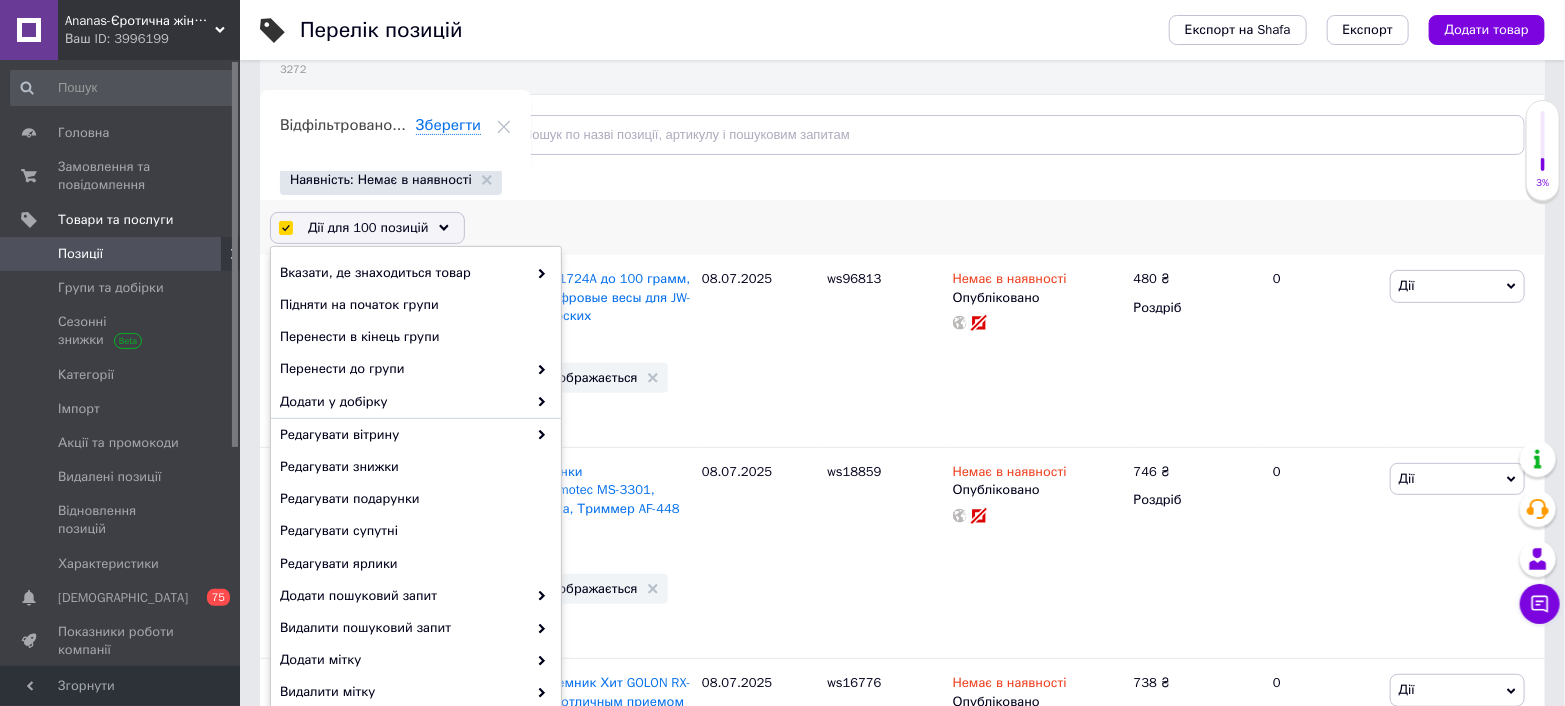 scroll, scrollTop: 444, scrollLeft: 0, axis: vertical 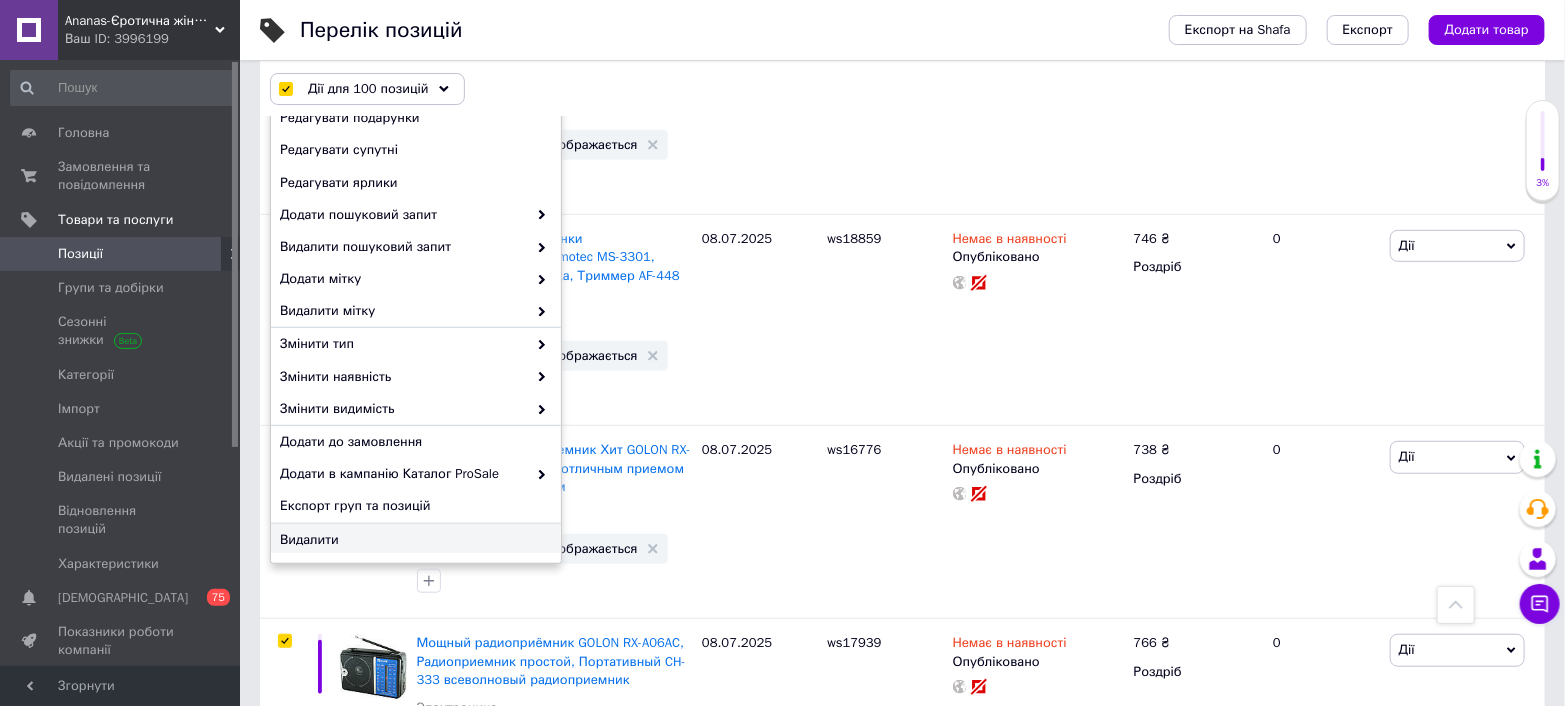 click on "Видалити" at bounding box center [413, 540] 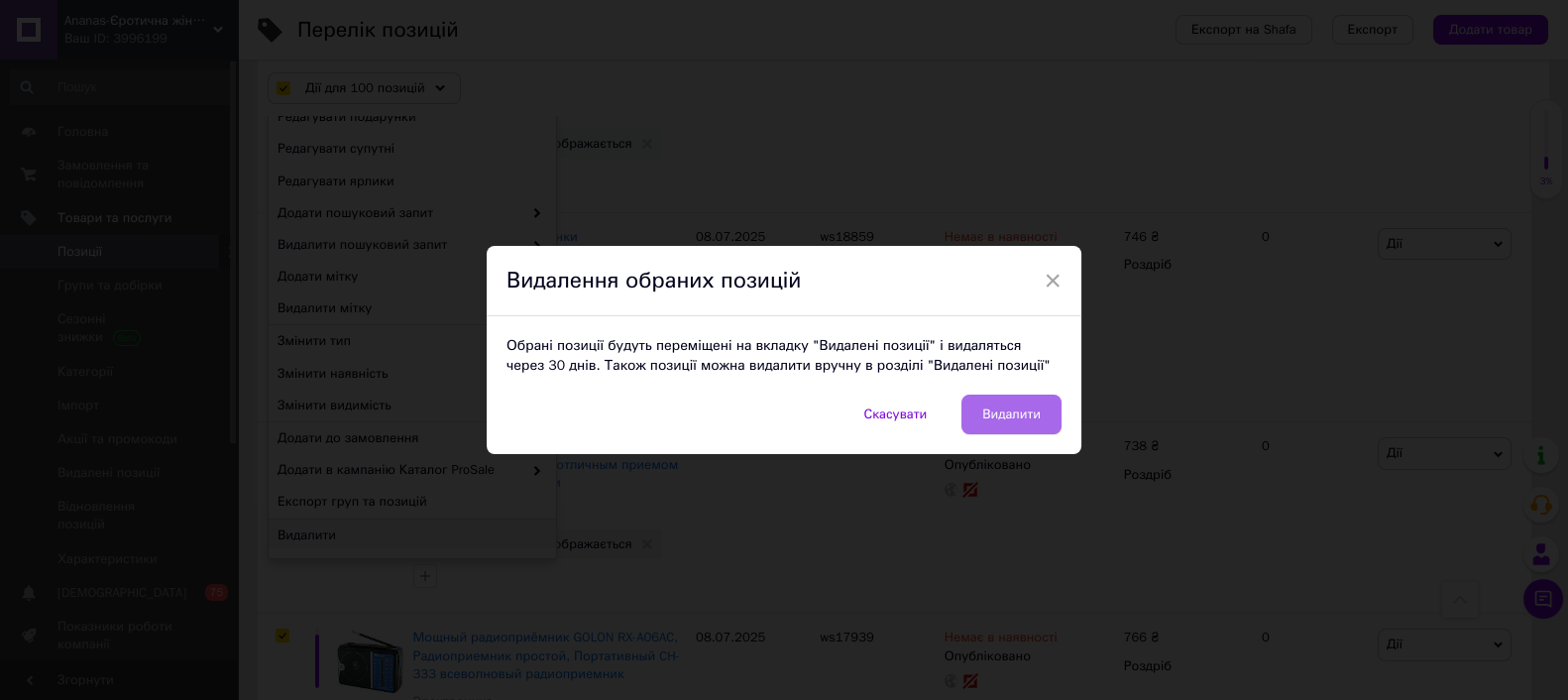click on "Видалити" at bounding box center [1011, 414] 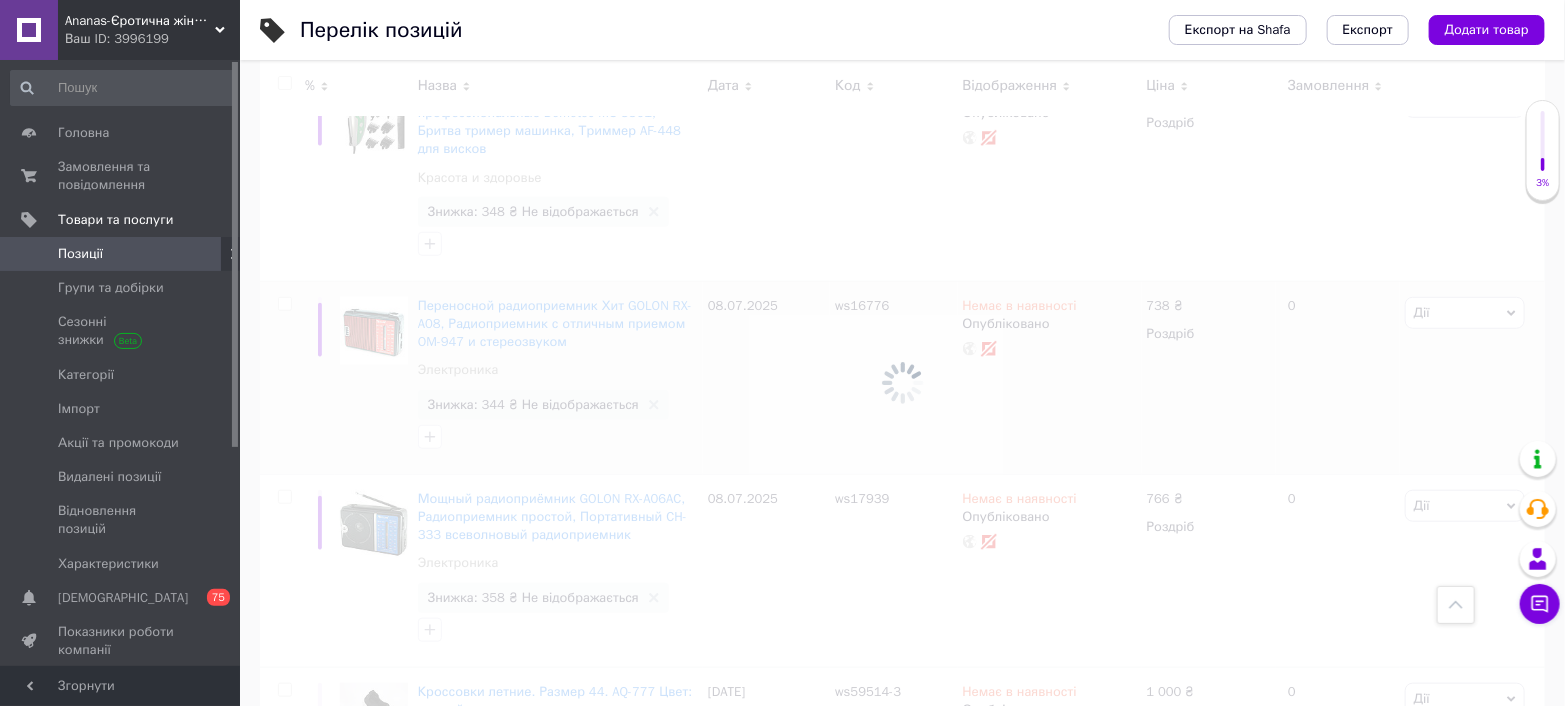 scroll, scrollTop: 1111, scrollLeft: 0, axis: vertical 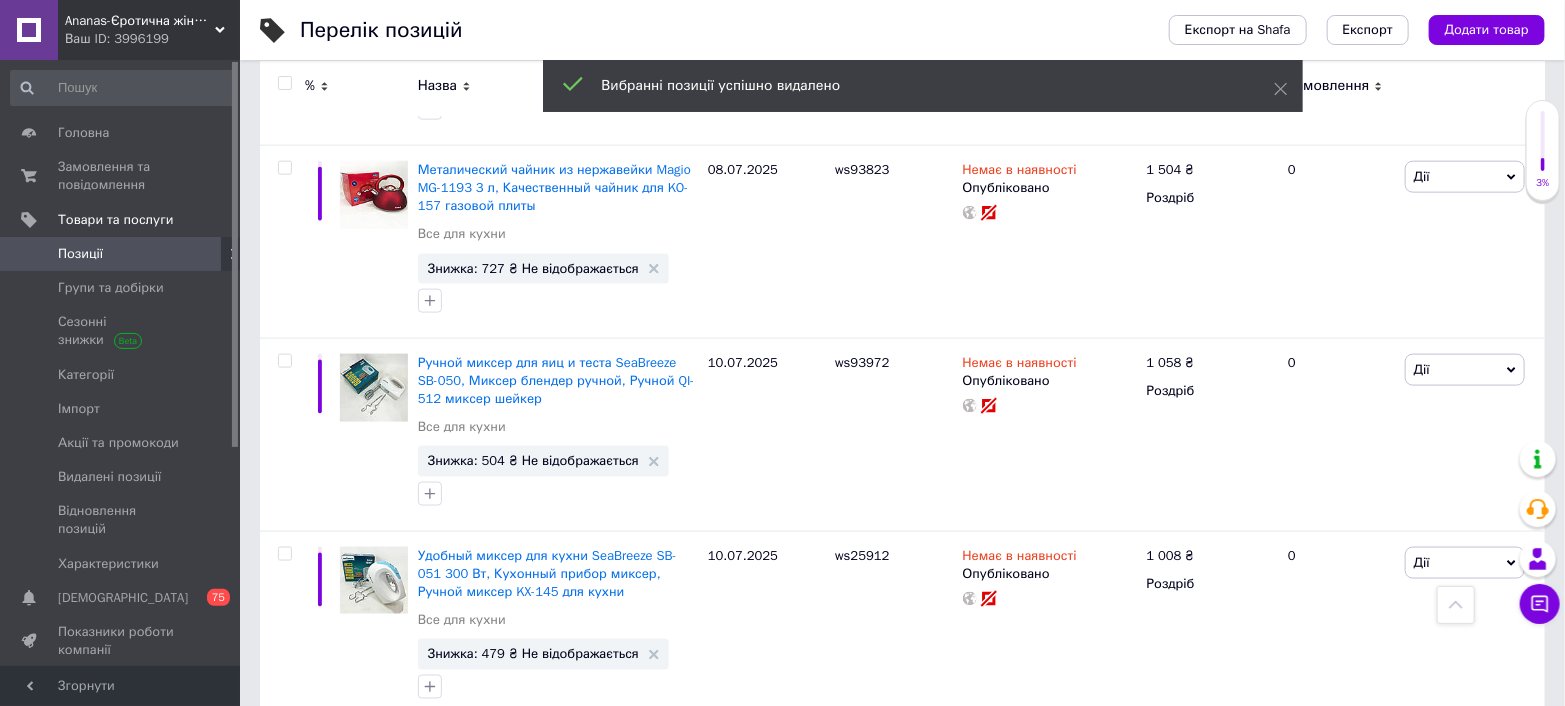 click at bounding box center [284, 83] 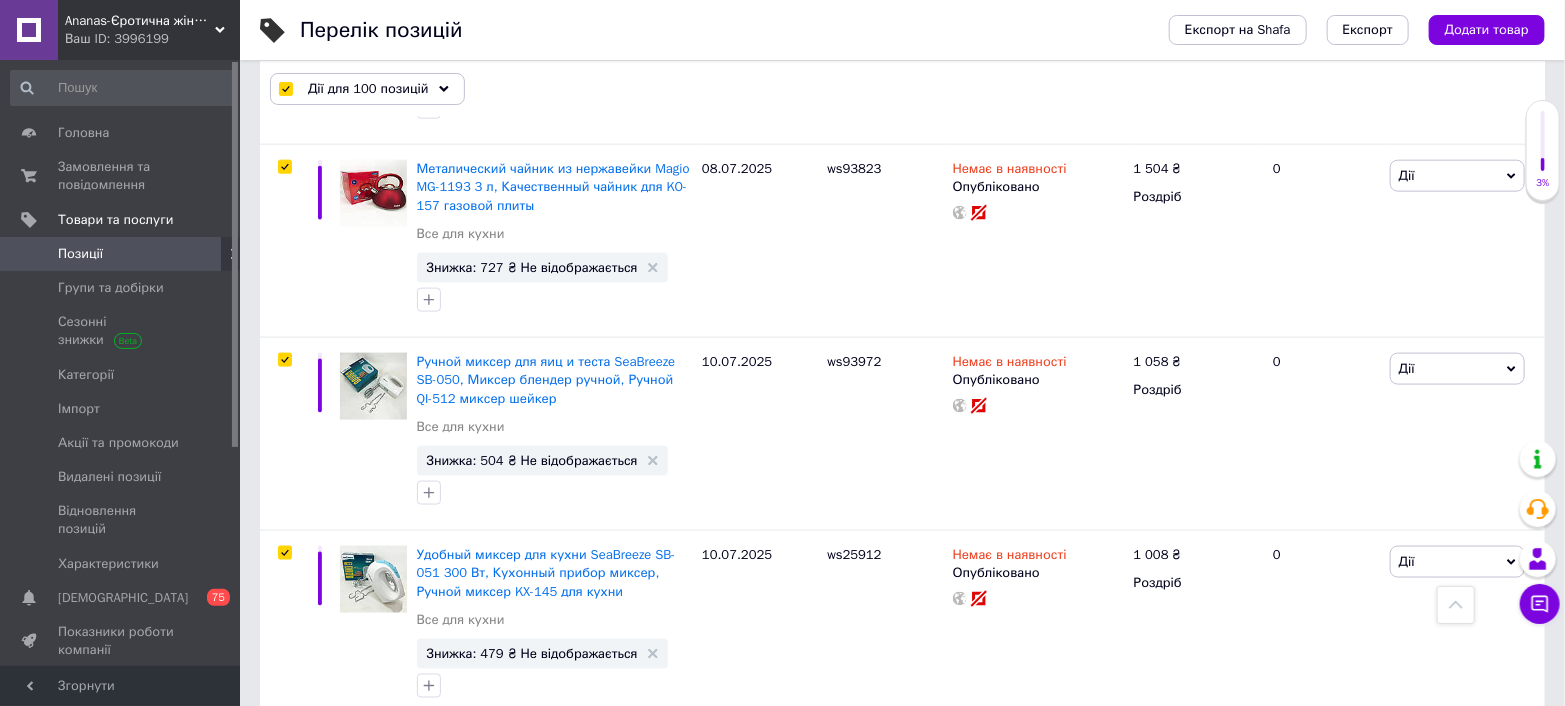 click 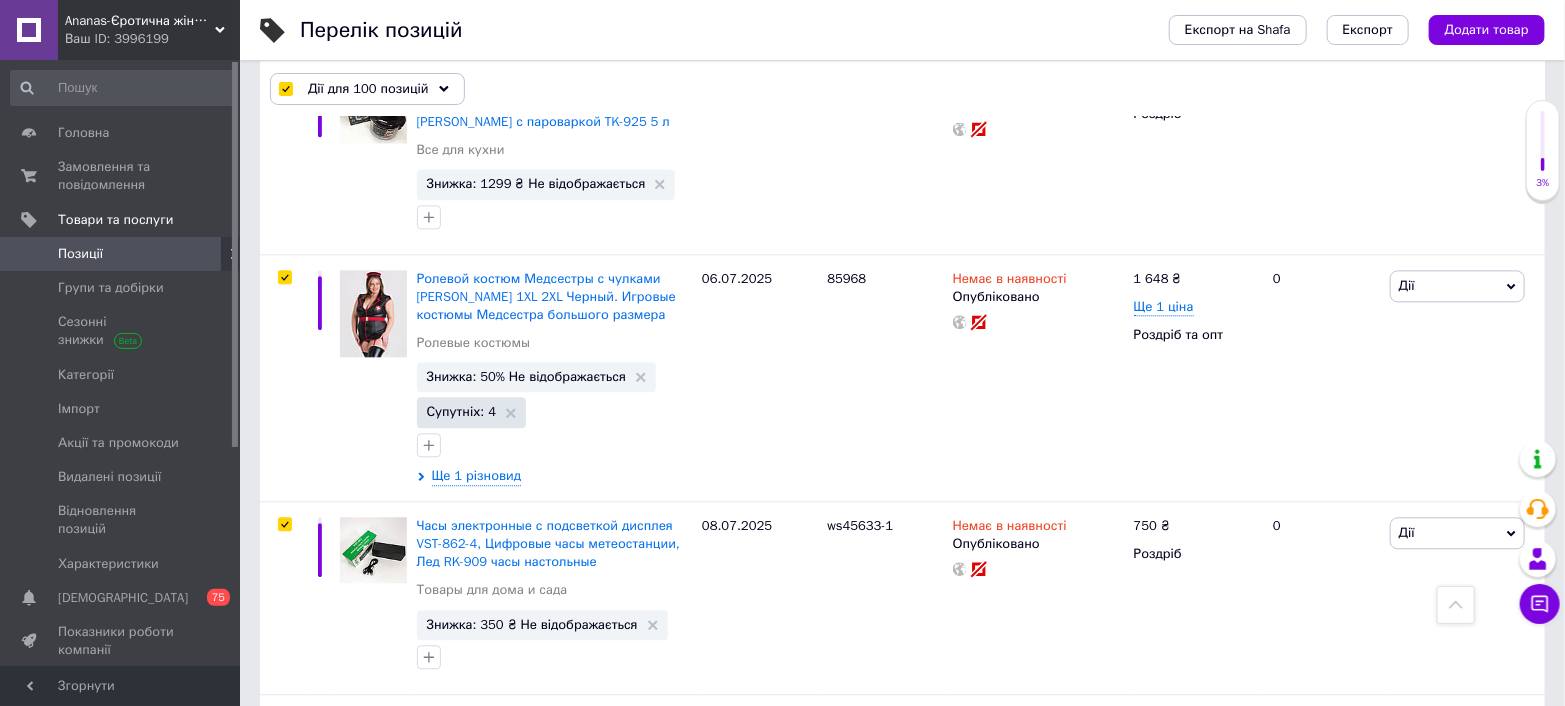 scroll, scrollTop: 5444, scrollLeft: 0, axis: vertical 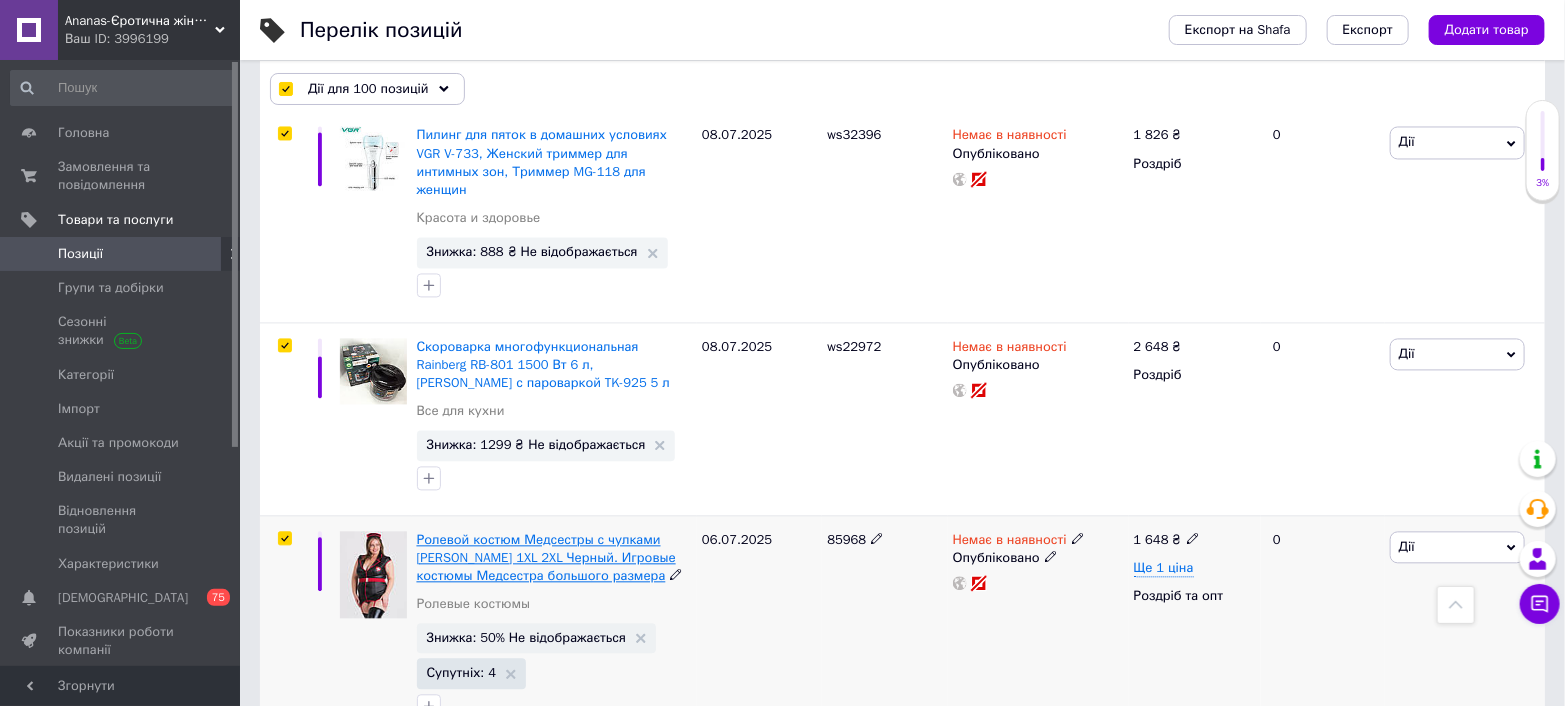 drag, startPoint x: 283, startPoint y: 457, endPoint x: 429, endPoint y: 484, distance: 148.47559 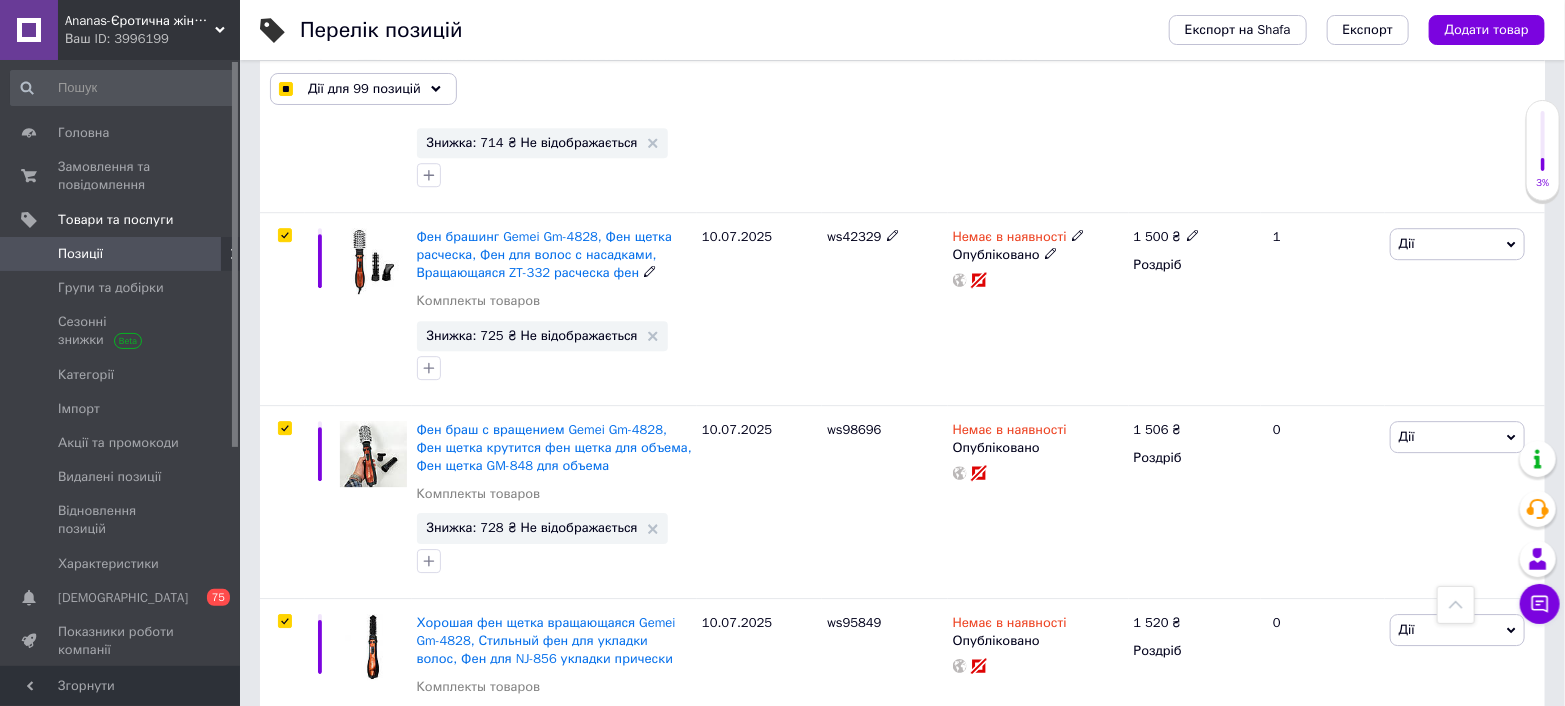 scroll, scrollTop: 13888, scrollLeft: 0, axis: vertical 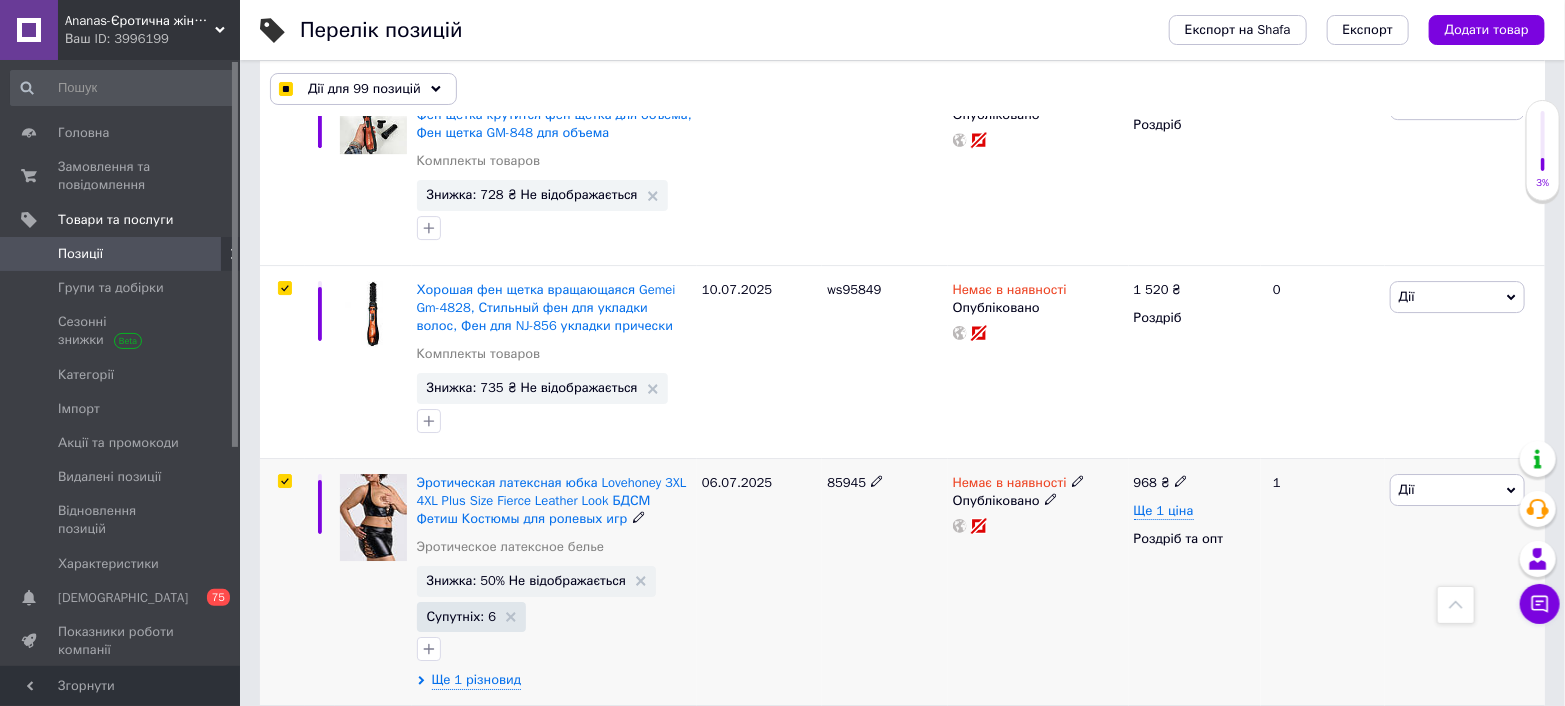 click at bounding box center (284, 481) 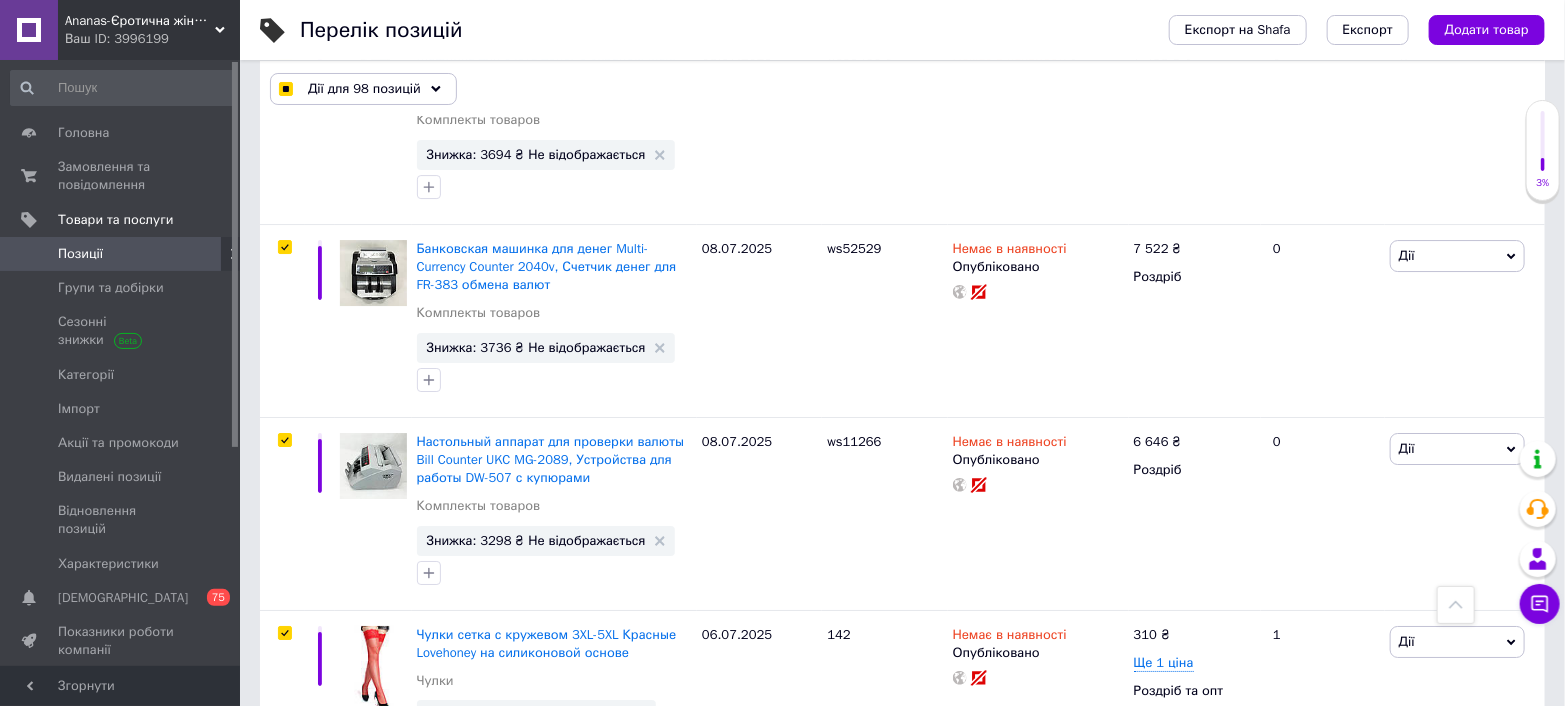 scroll, scrollTop: 17666, scrollLeft: 0, axis: vertical 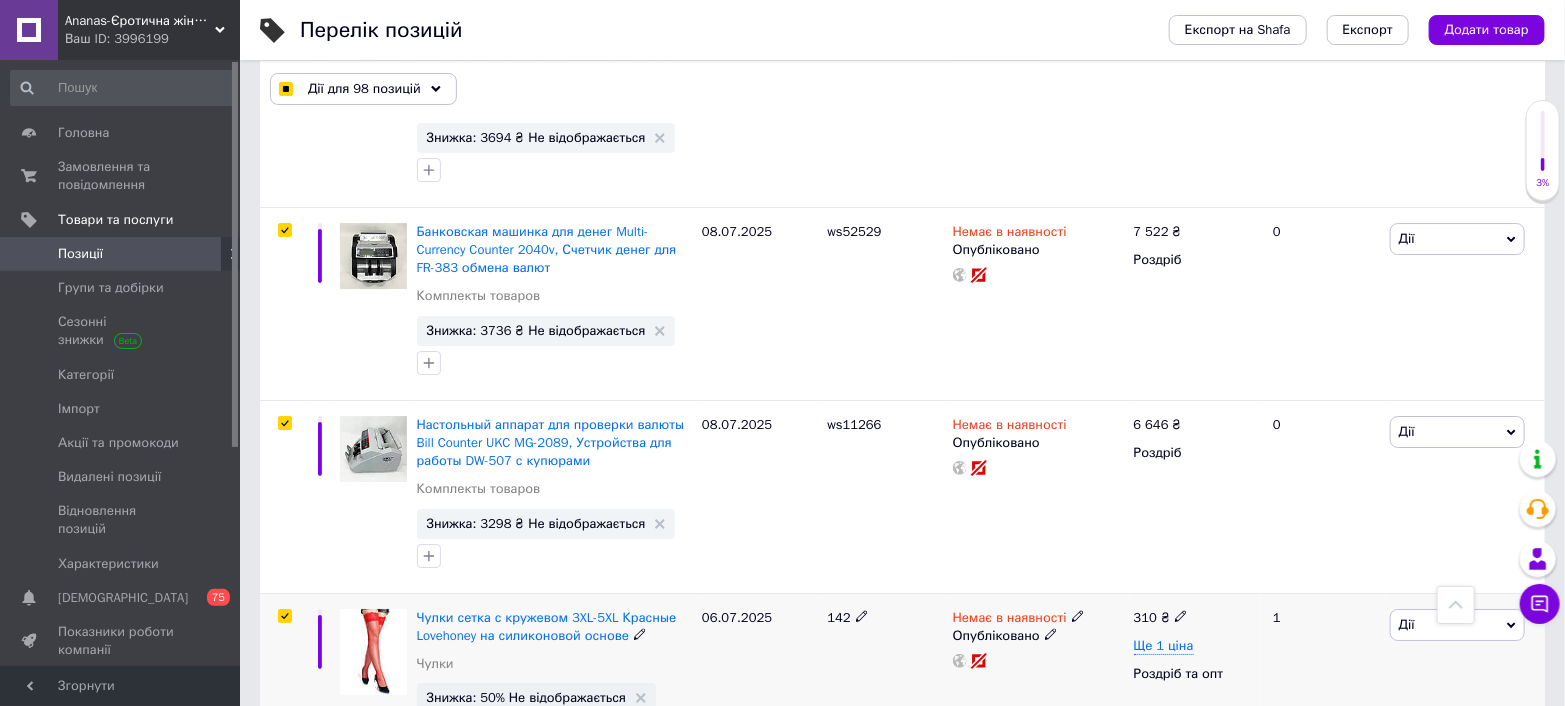 click at bounding box center [285, 616] 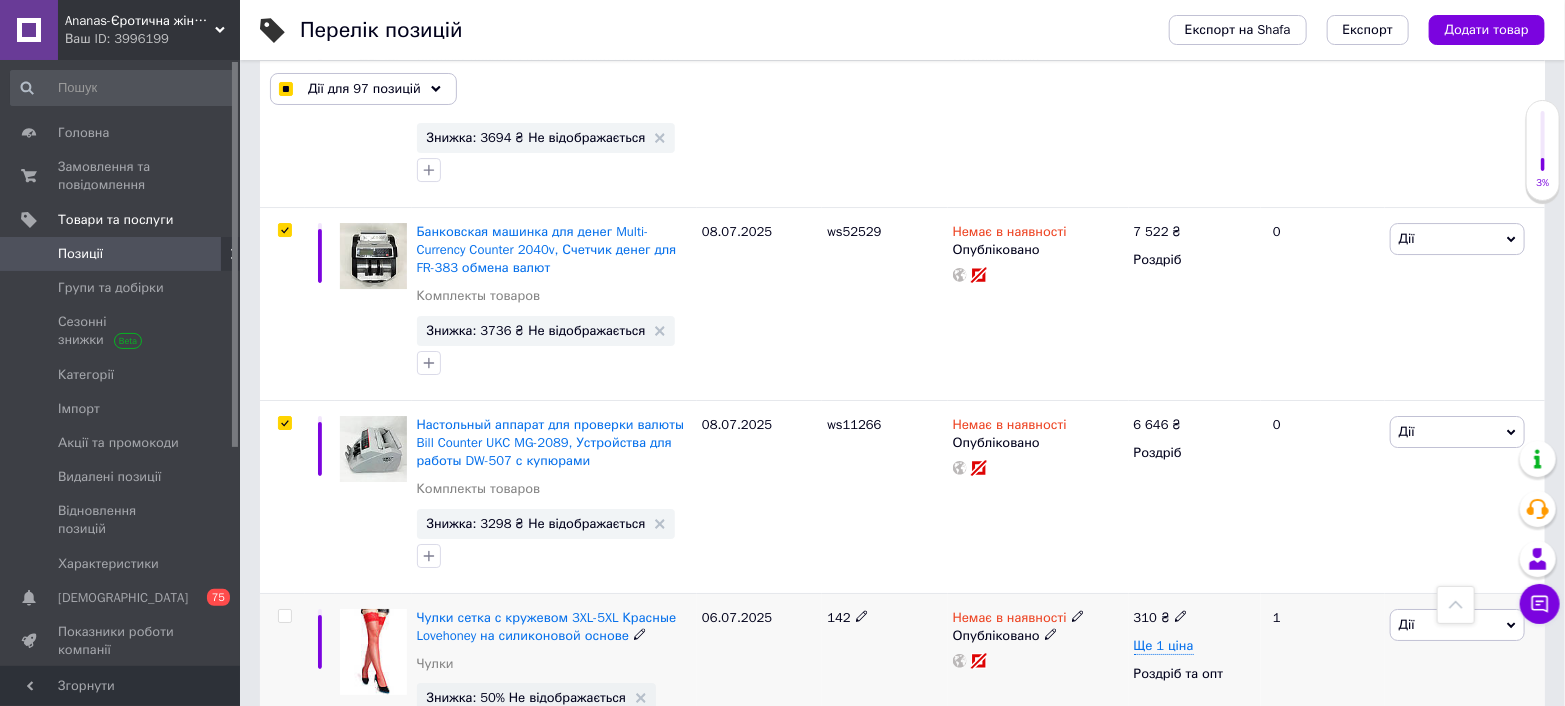 scroll, scrollTop: 17777, scrollLeft: 0, axis: vertical 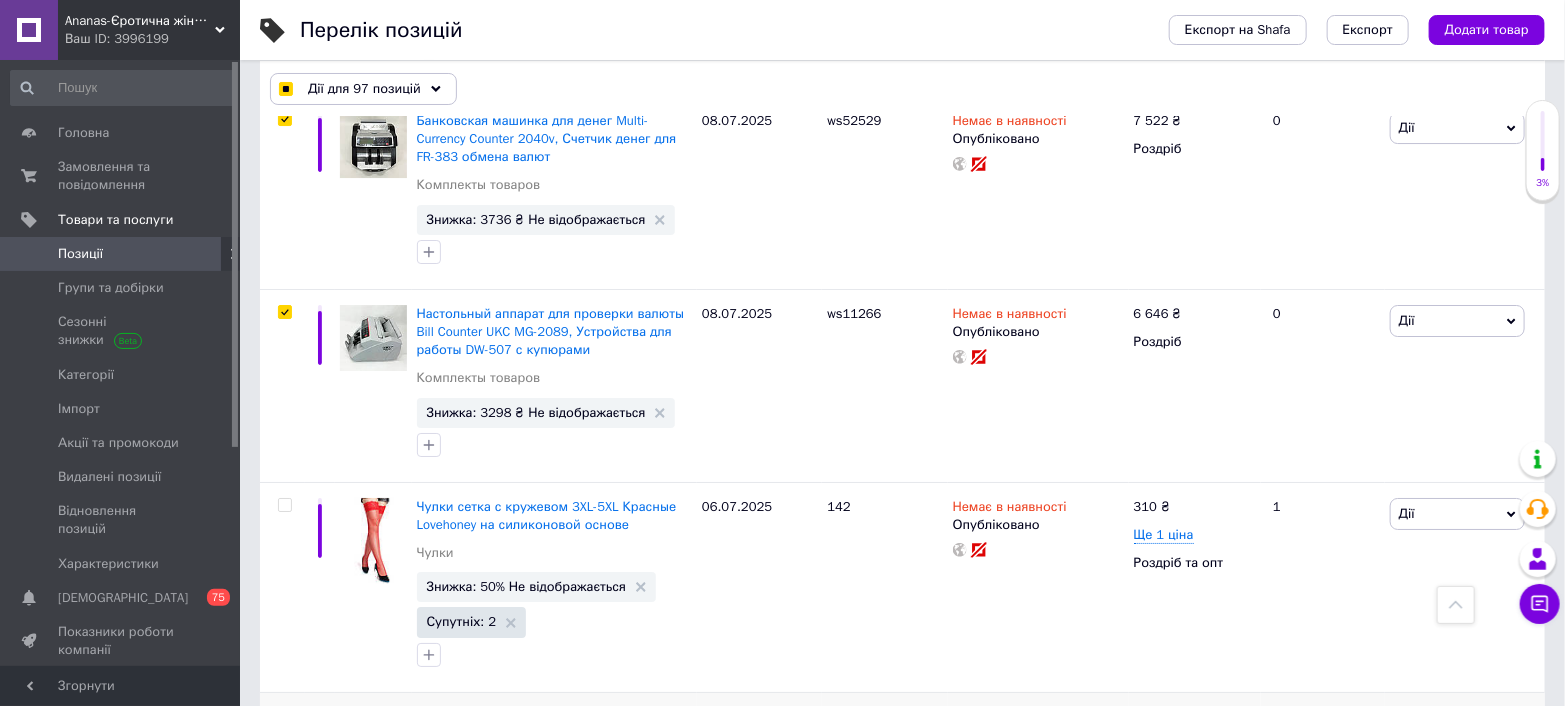 click at bounding box center (284, 715) 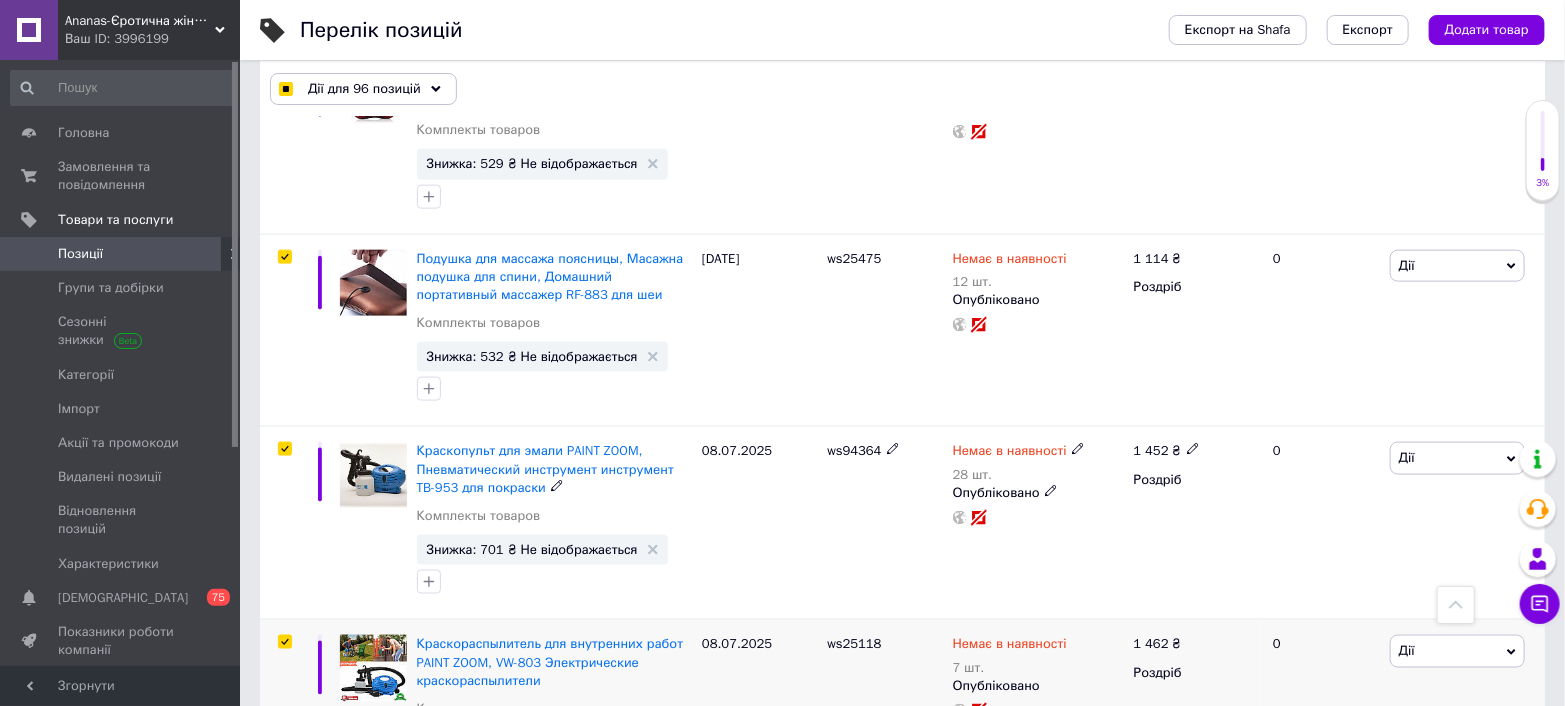 scroll, scrollTop: 19223, scrollLeft: 0, axis: vertical 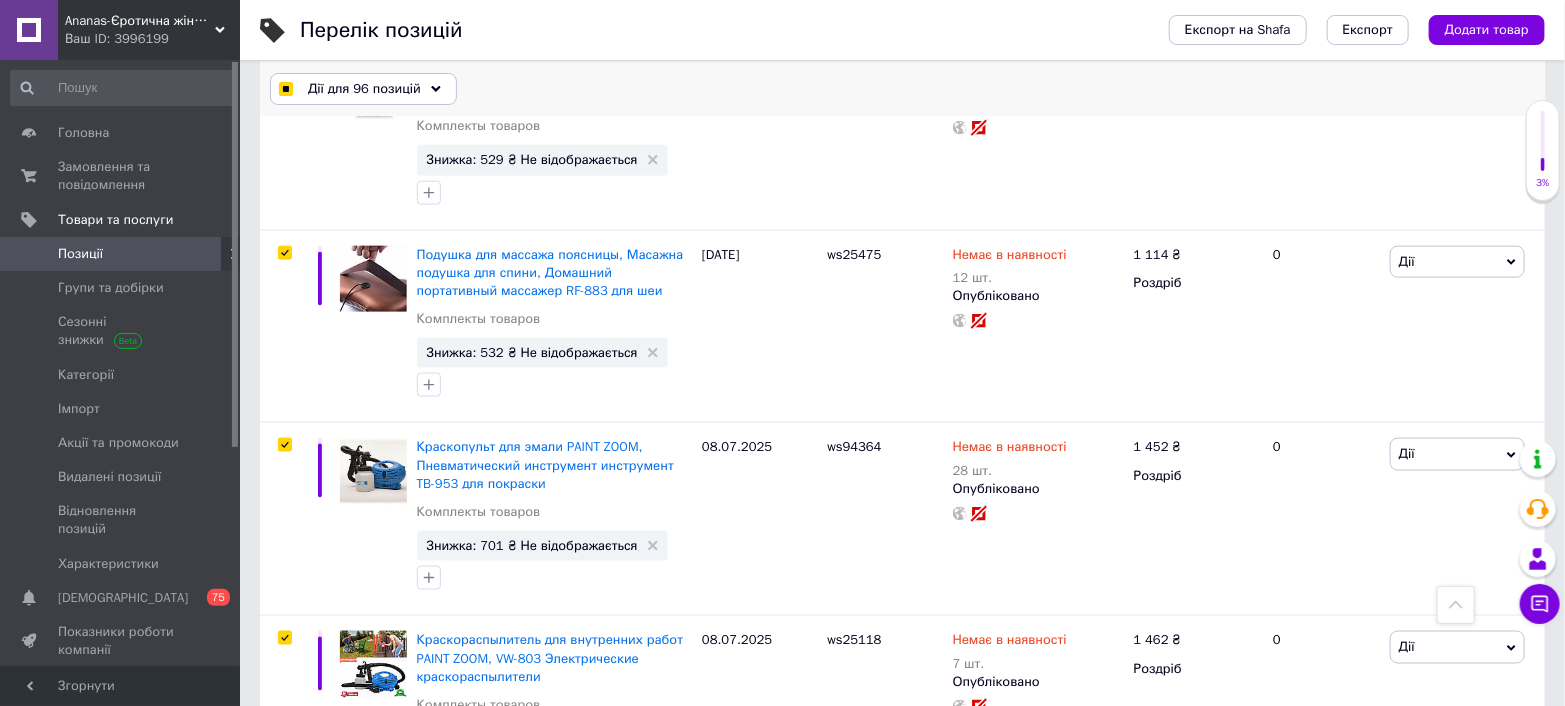 click on "Дії для 96 позицій" at bounding box center [364, 89] 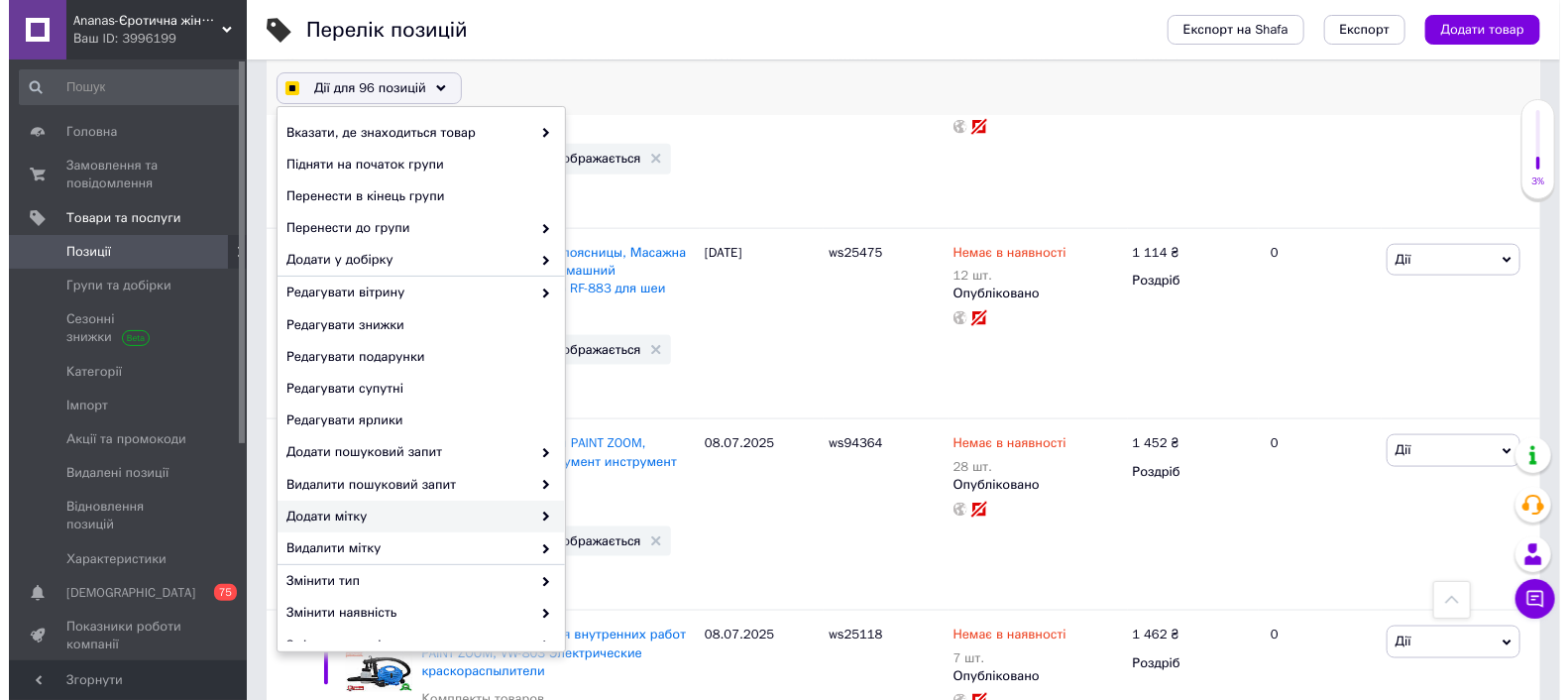 scroll, scrollTop: 147, scrollLeft: 0, axis: vertical 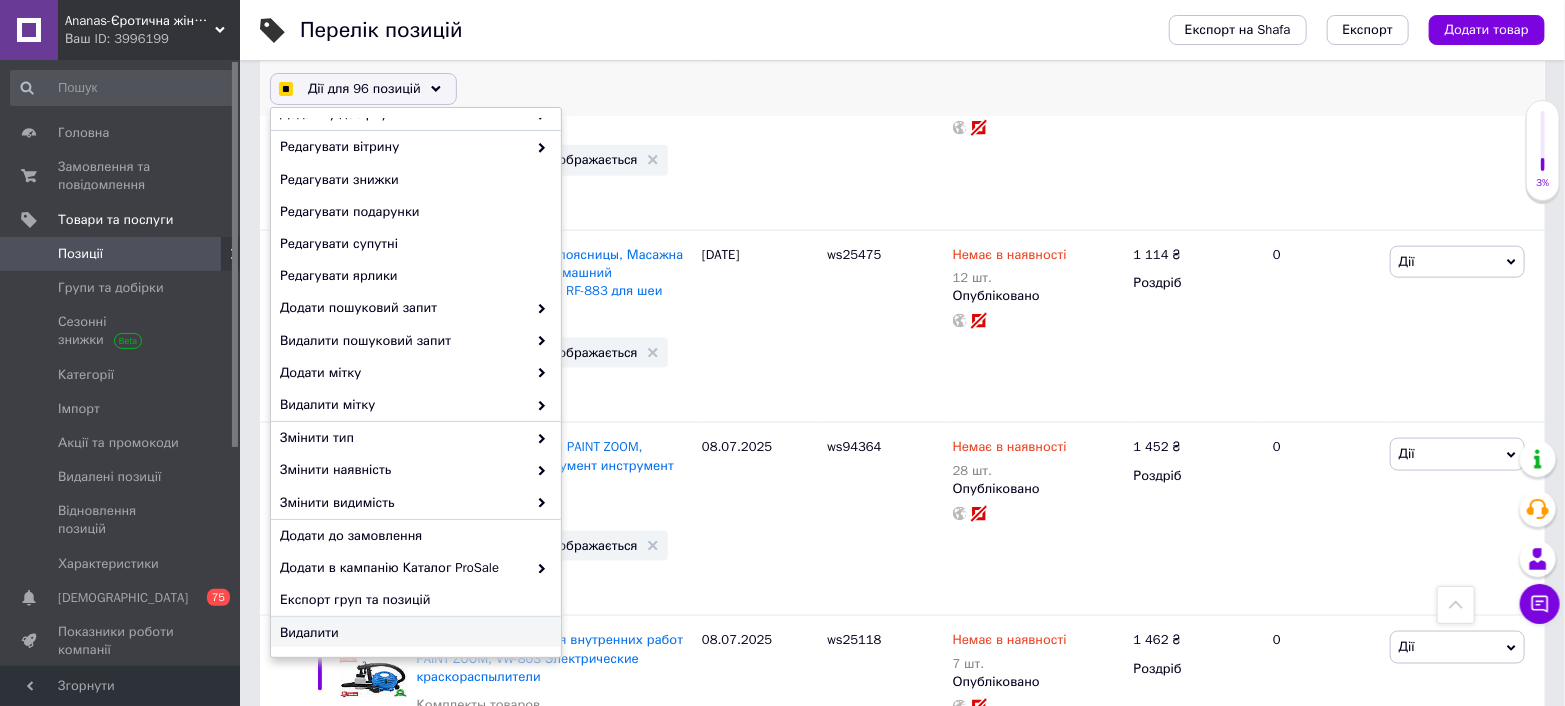 click on "Видалити" at bounding box center (416, 633) 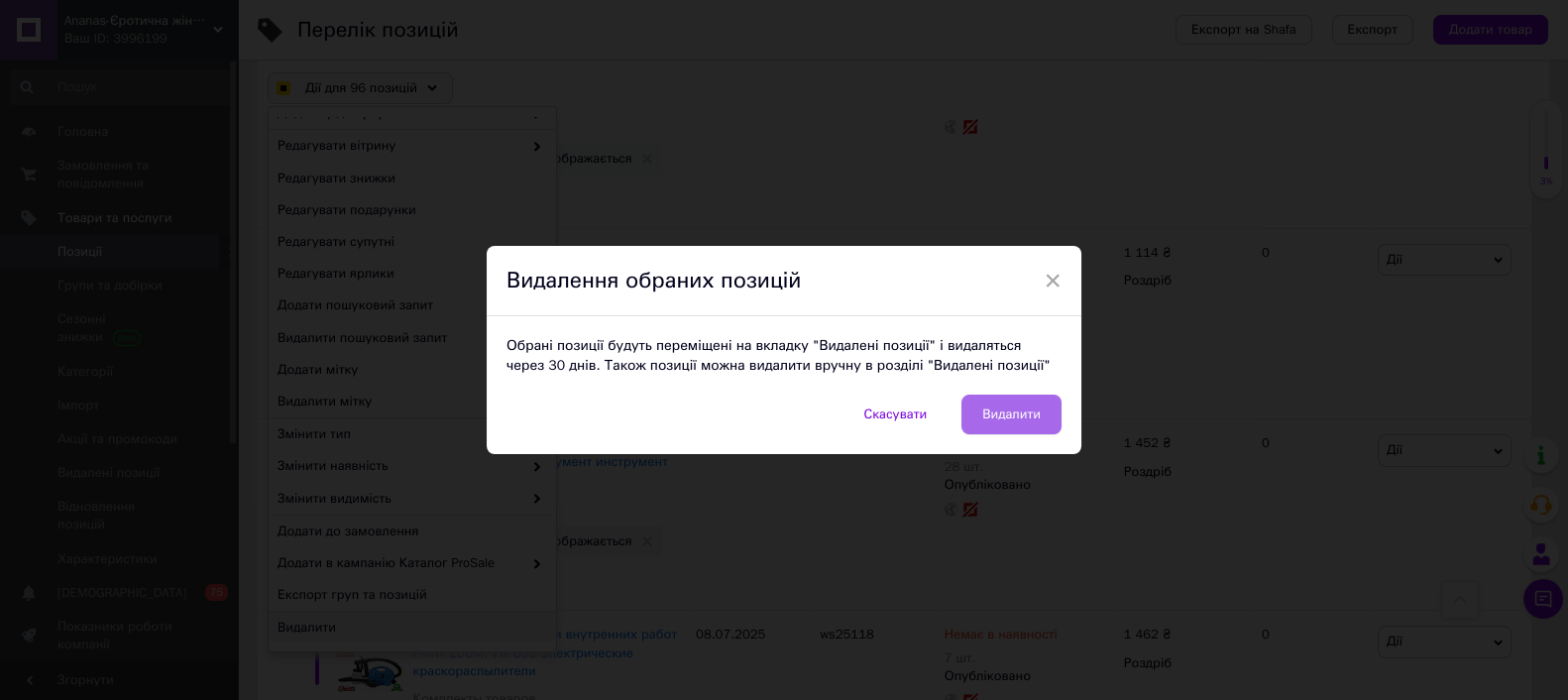 click on "Видалити" at bounding box center [1011, 414] 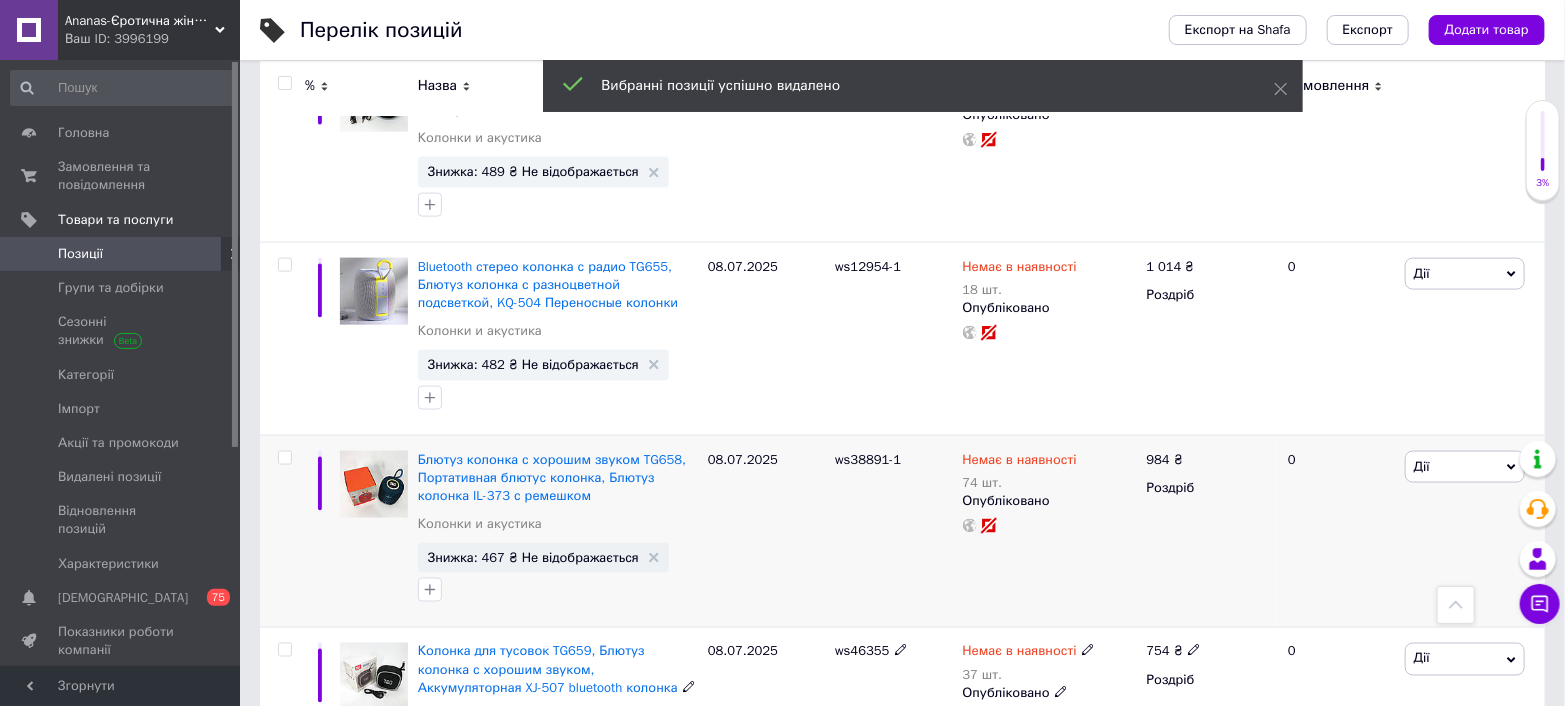 scroll, scrollTop: 19334, scrollLeft: 0, axis: vertical 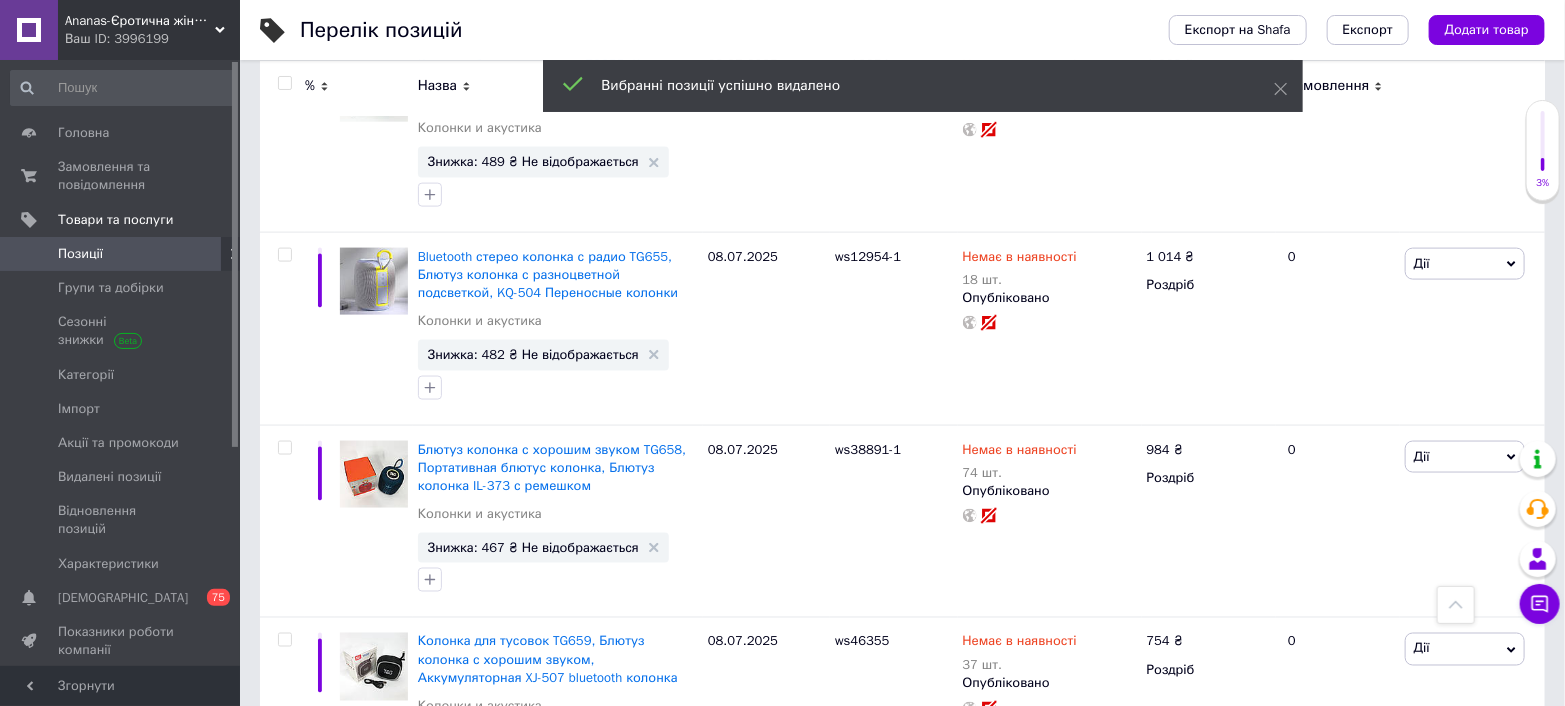 click on "1" at bounding box center (404, 851) 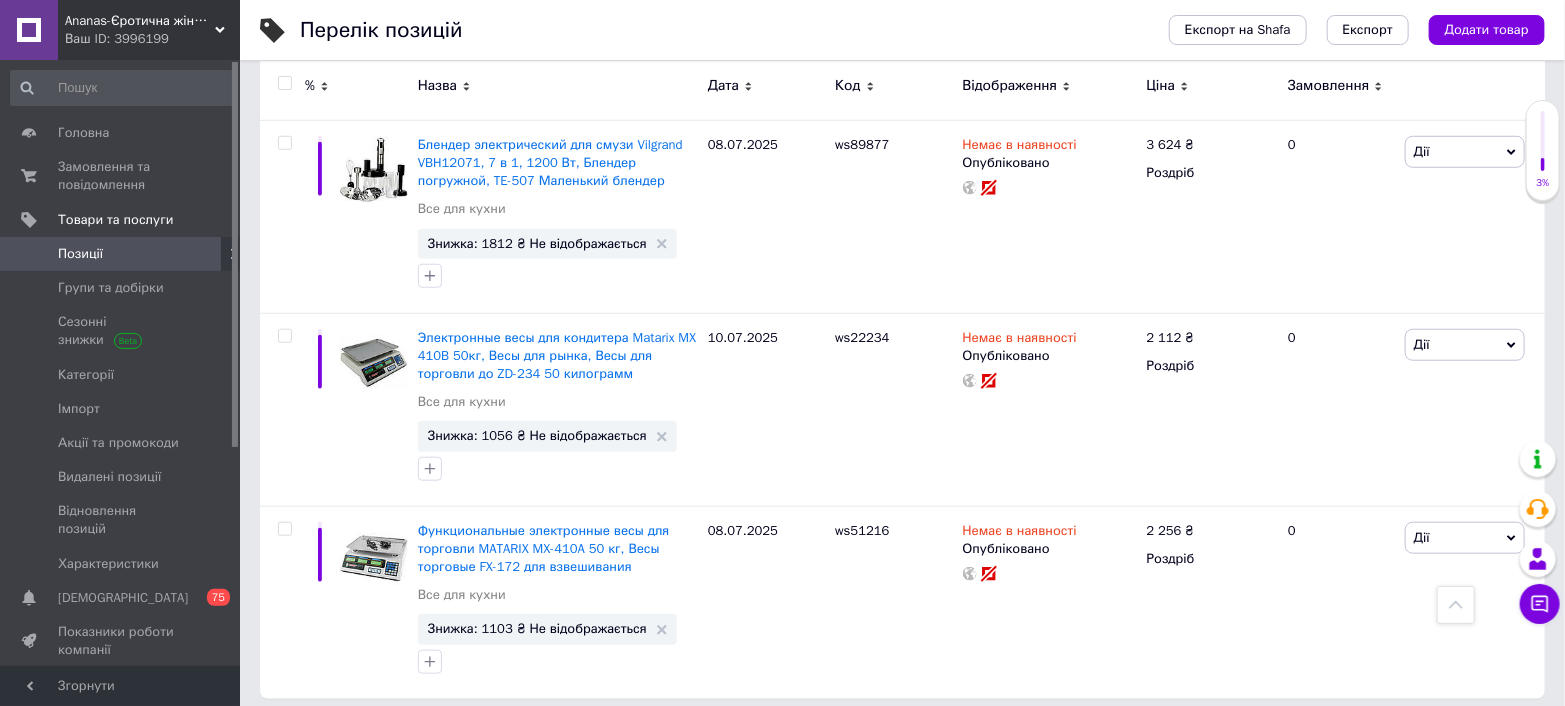 click 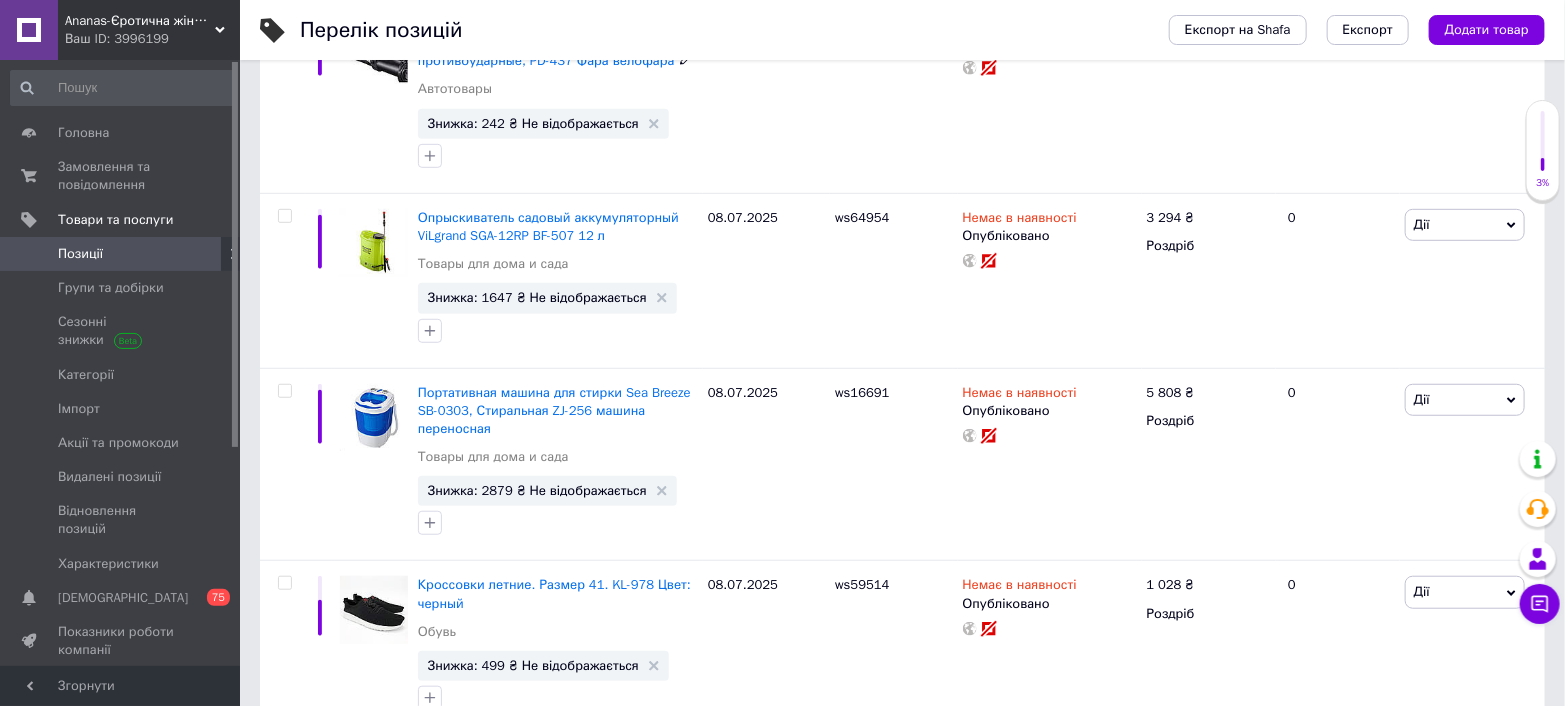 scroll, scrollTop: 666, scrollLeft: 0, axis: vertical 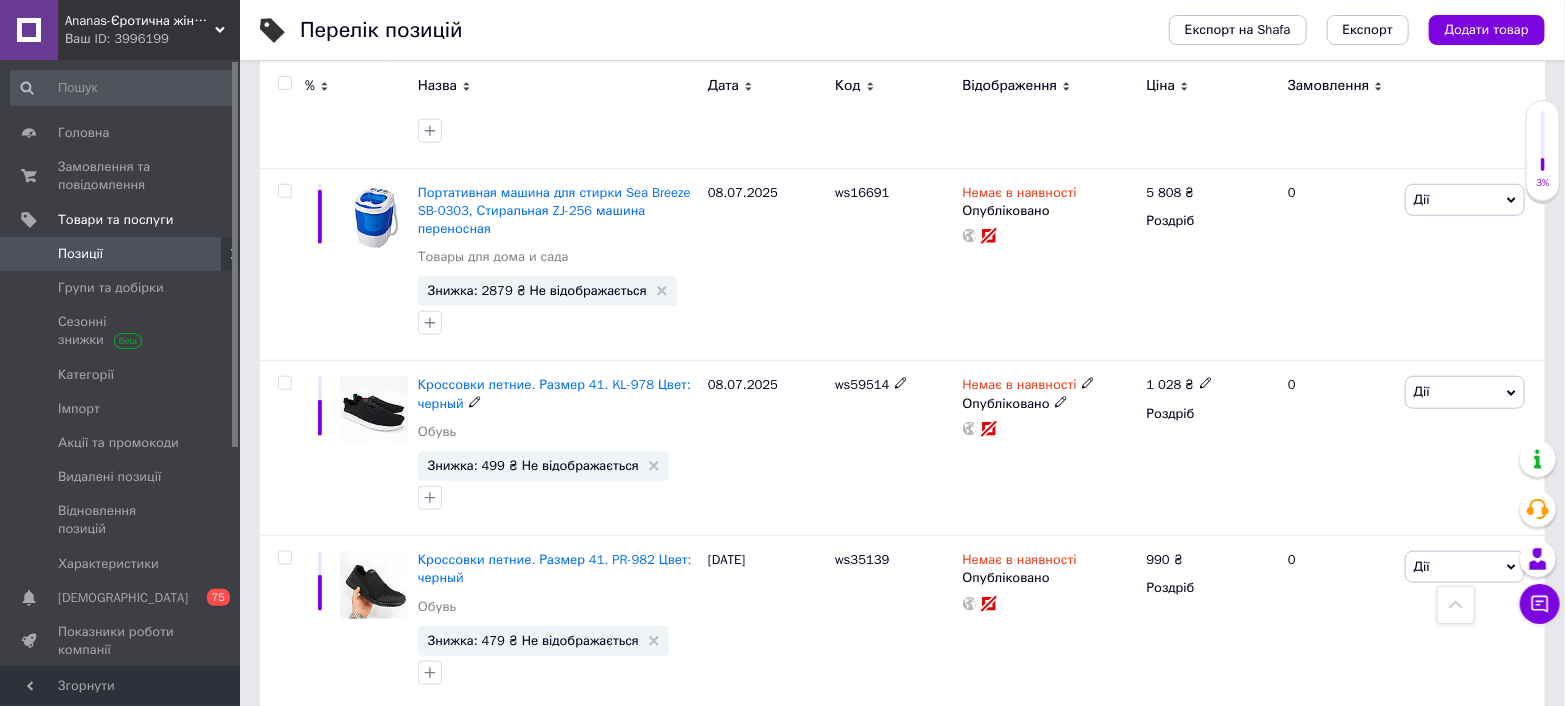 click at bounding box center (284, 83) 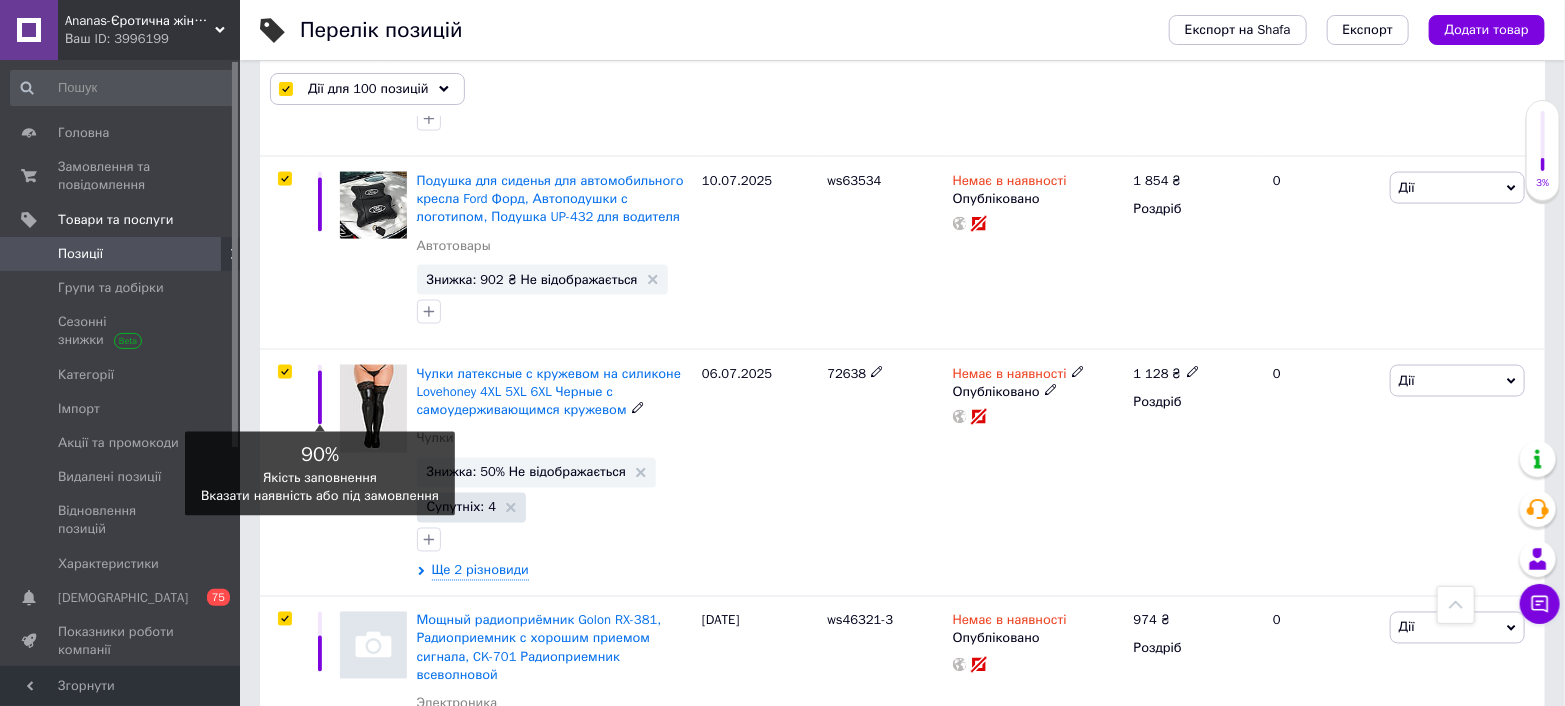 scroll, scrollTop: 1443, scrollLeft: 0, axis: vertical 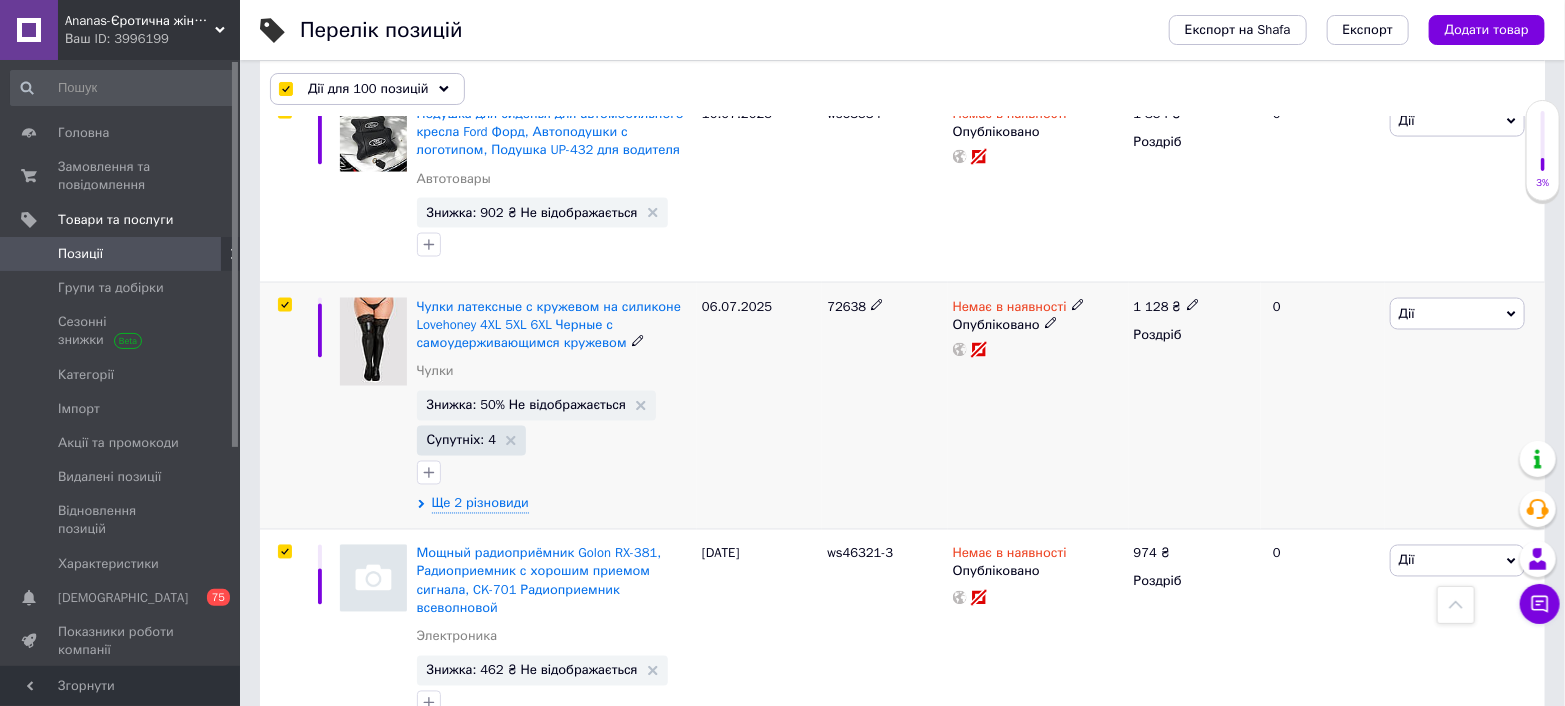 click at bounding box center (284, 305) 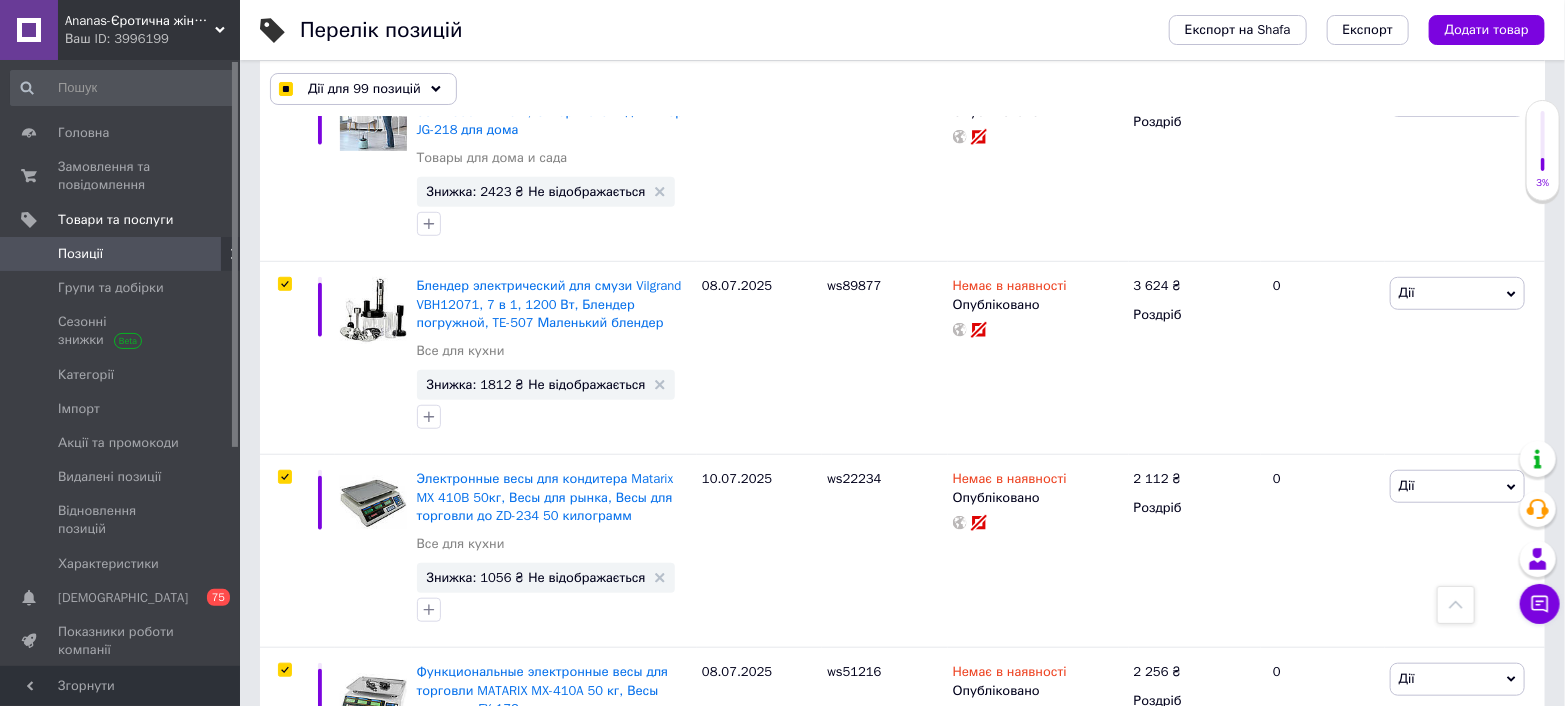 scroll, scrollTop: 18823, scrollLeft: 0, axis: vertical 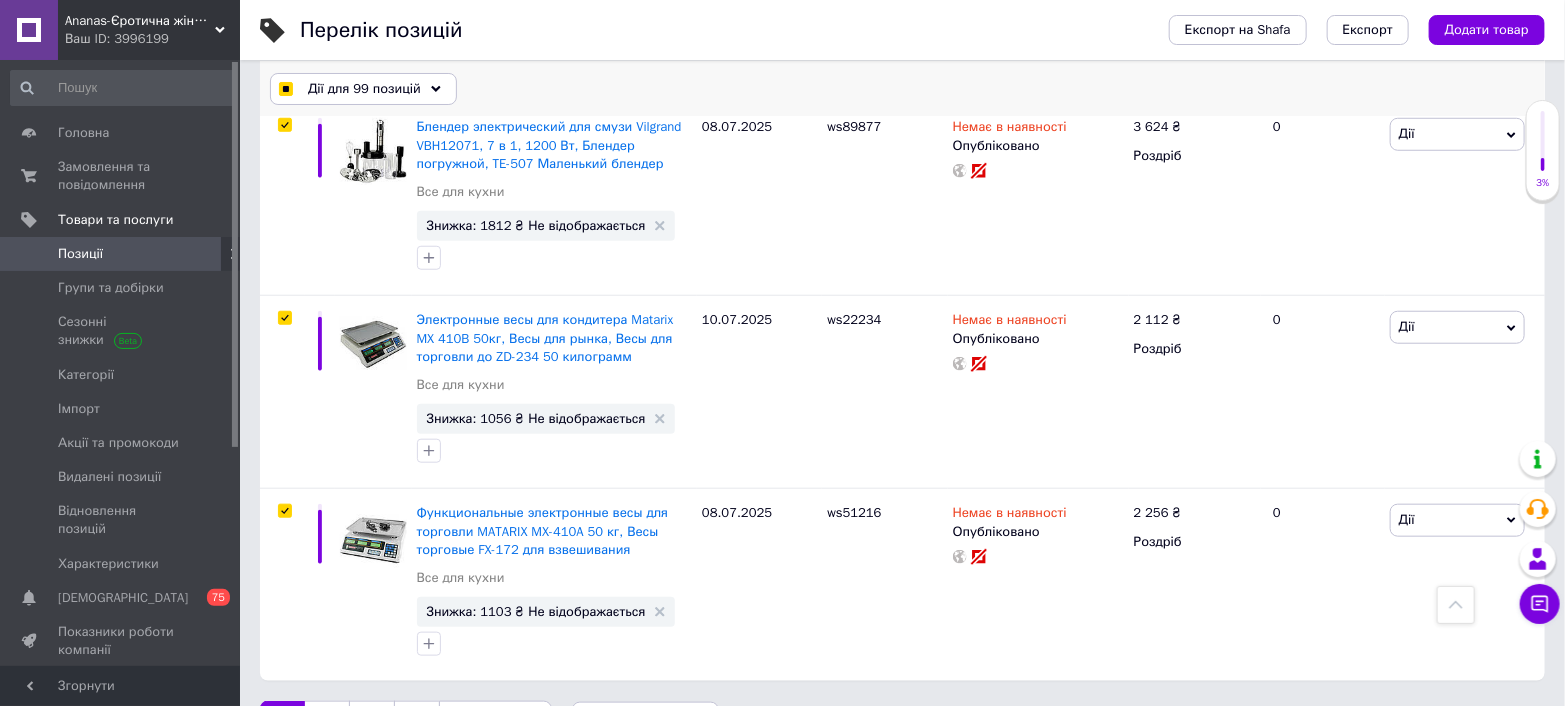 click 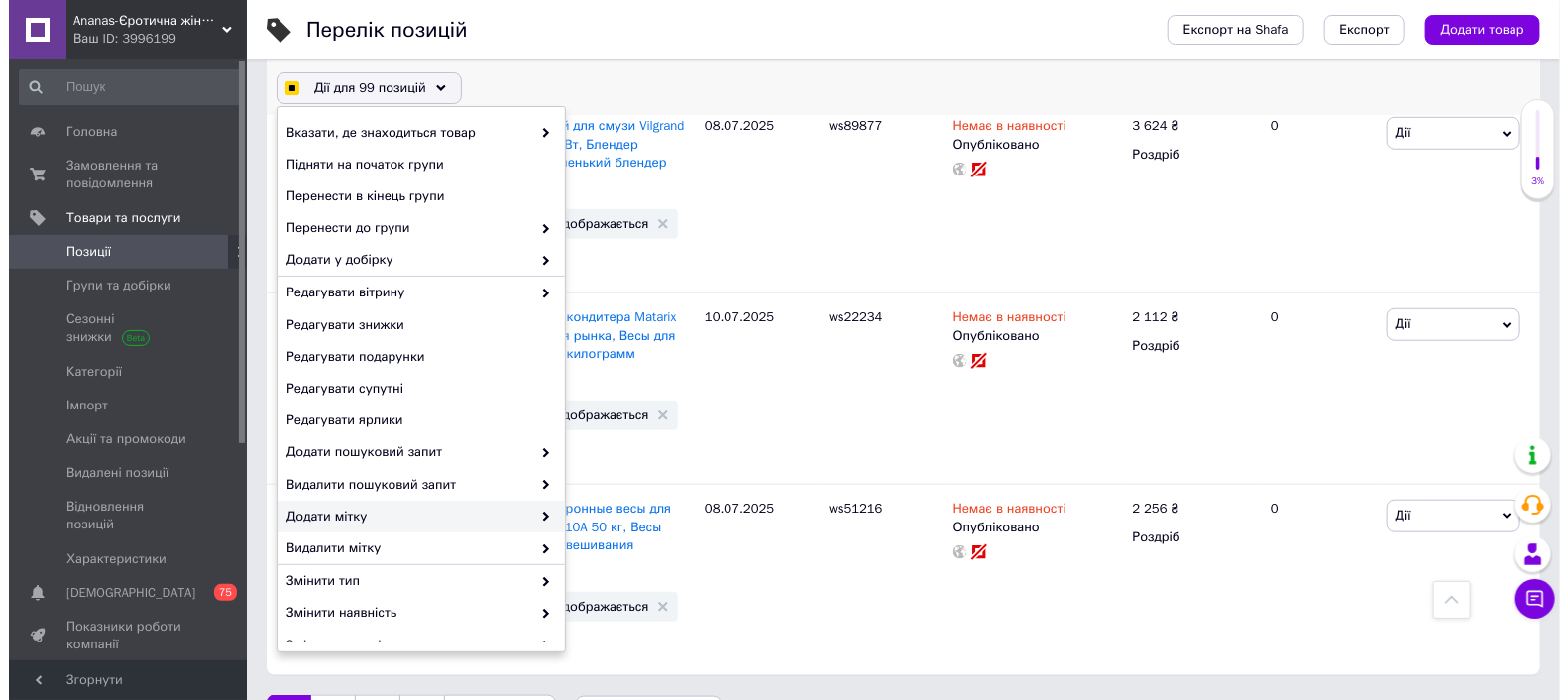 scroll, scrollTop: 147, scrollLeft: 0, axis: vertical 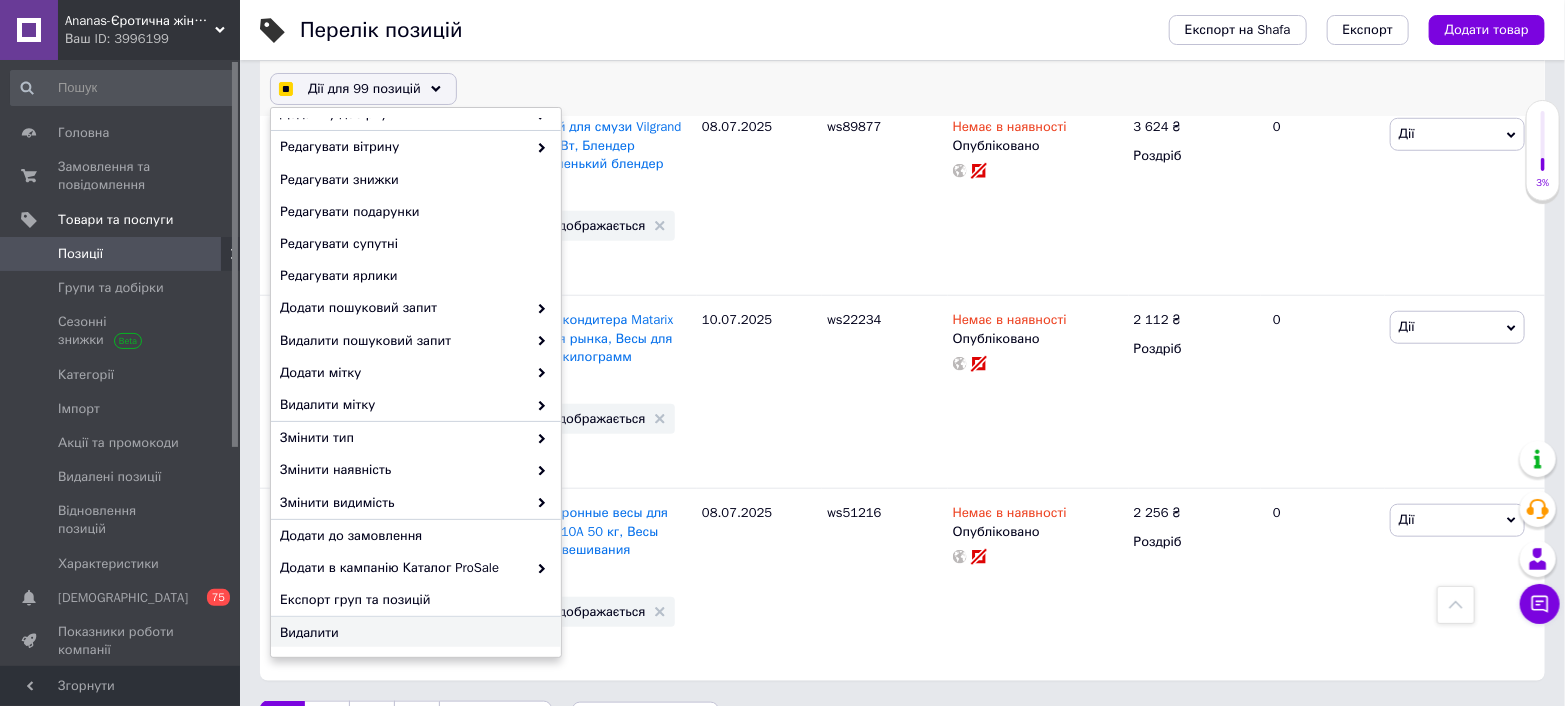 click on "Видалити" at bounding box center [416, 633] 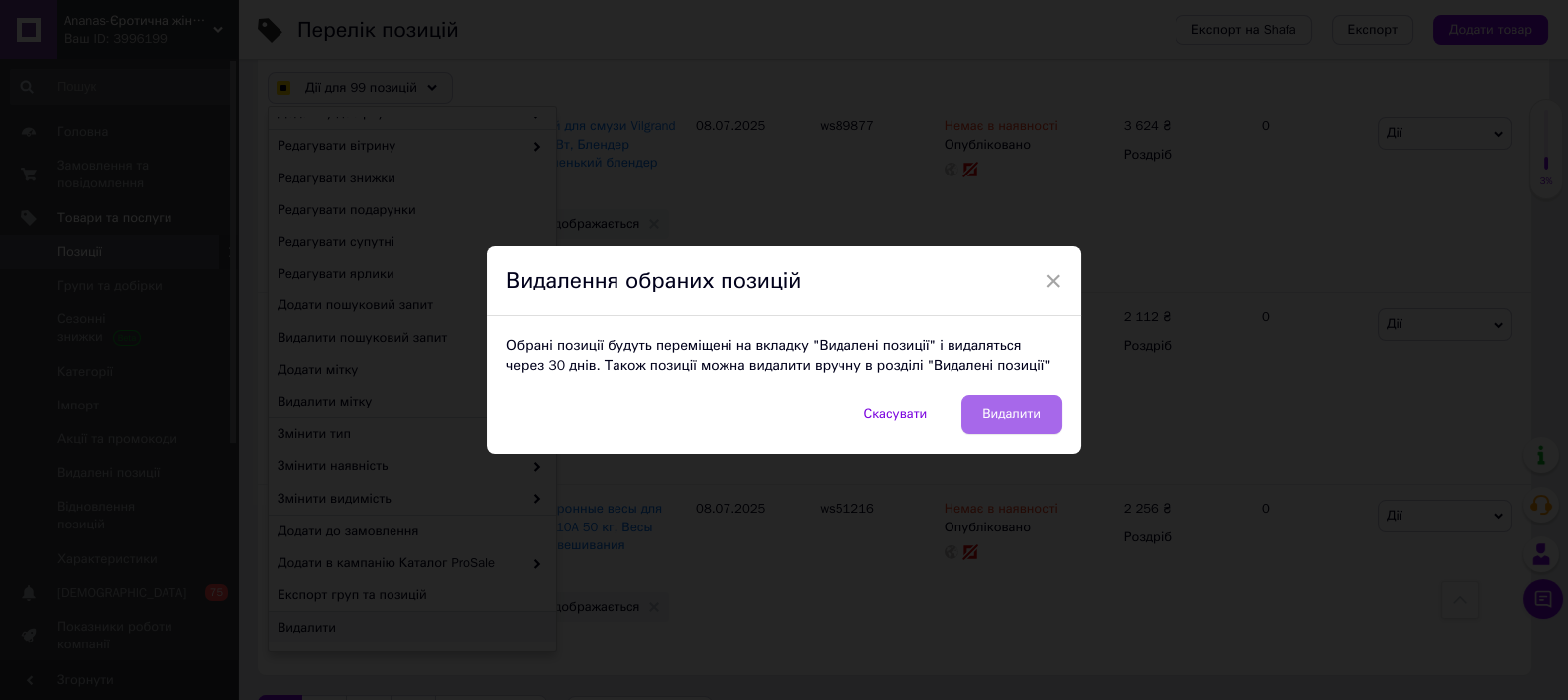 click on "Видалити" at bounding box center [1011, 414] 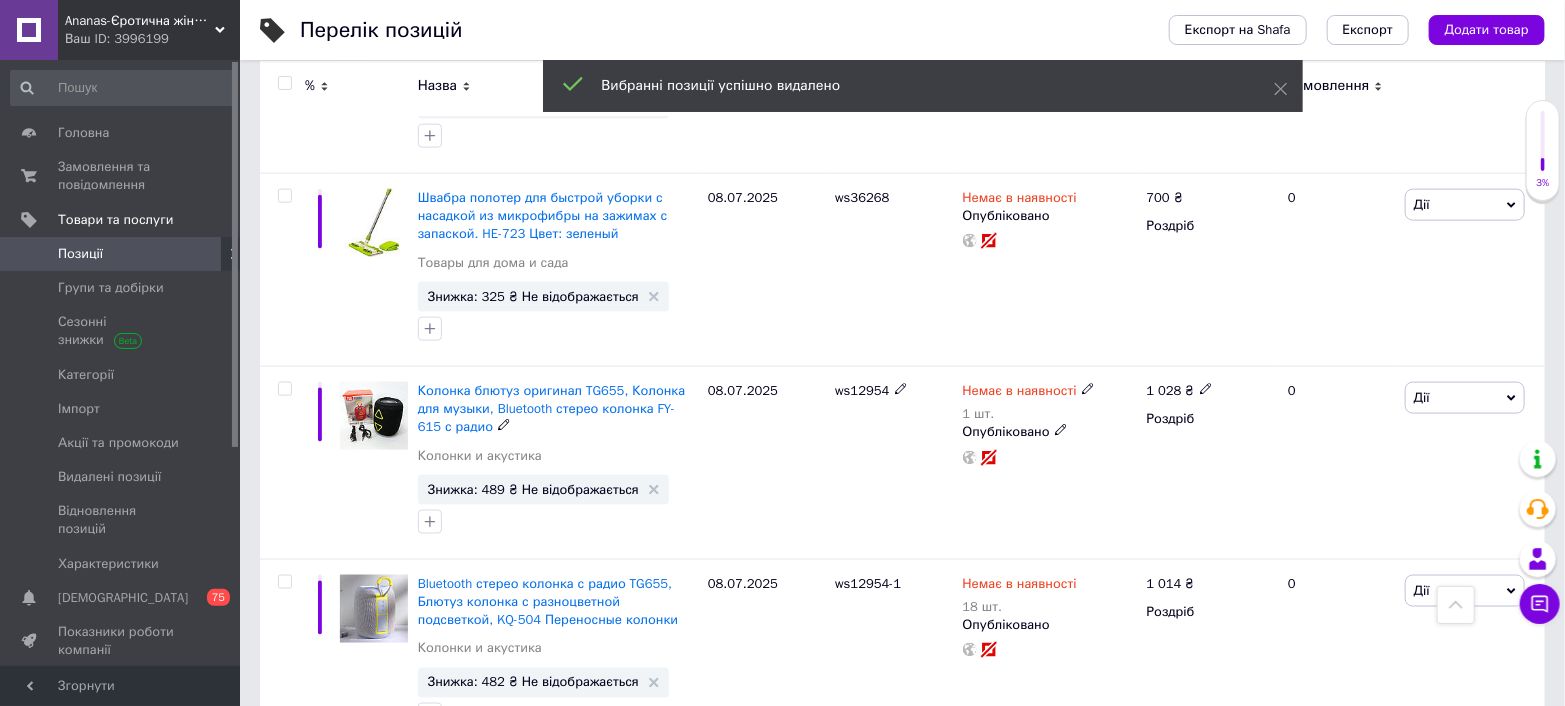 scroll, scrollTop: 19389, scrollLeft: 0, axis: vertical 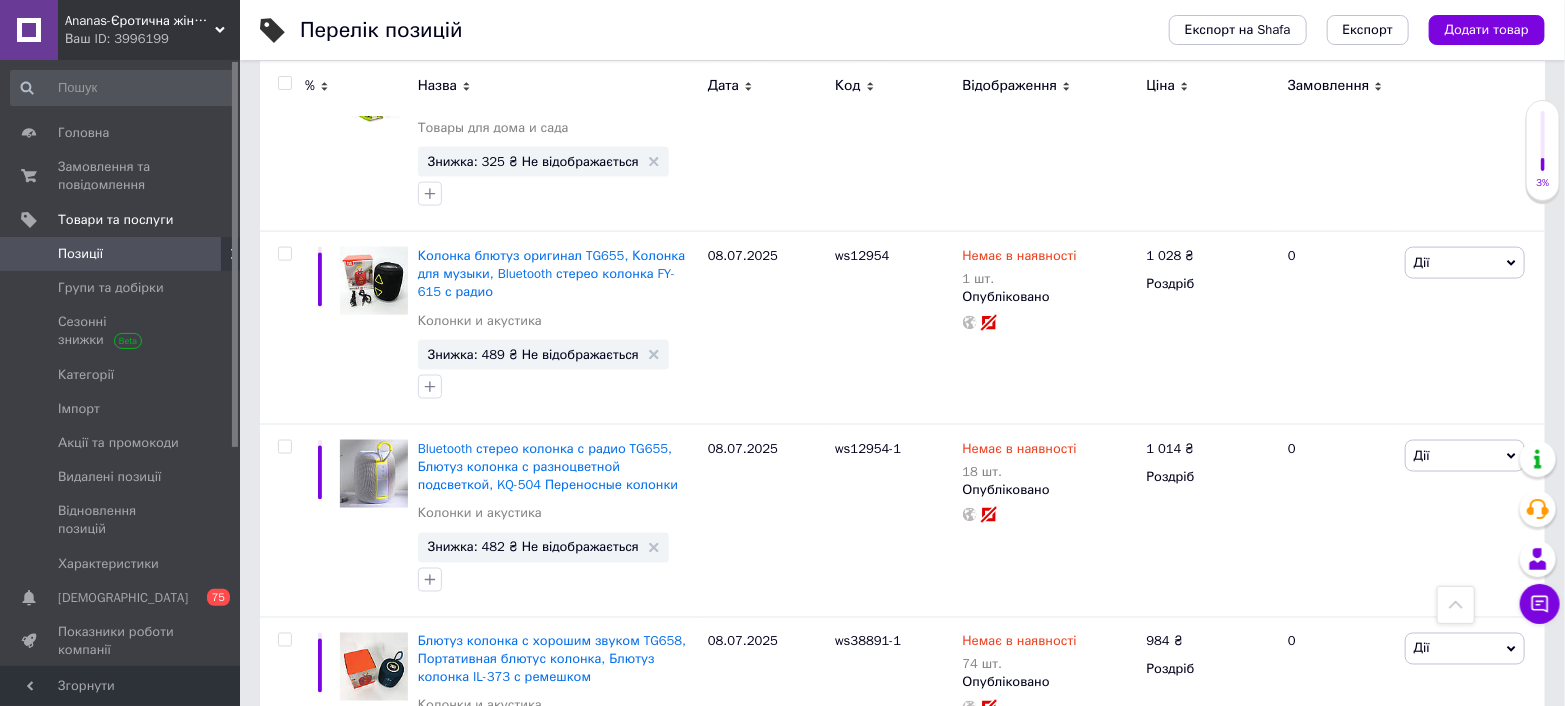 click at bounding box center [1456, 605] 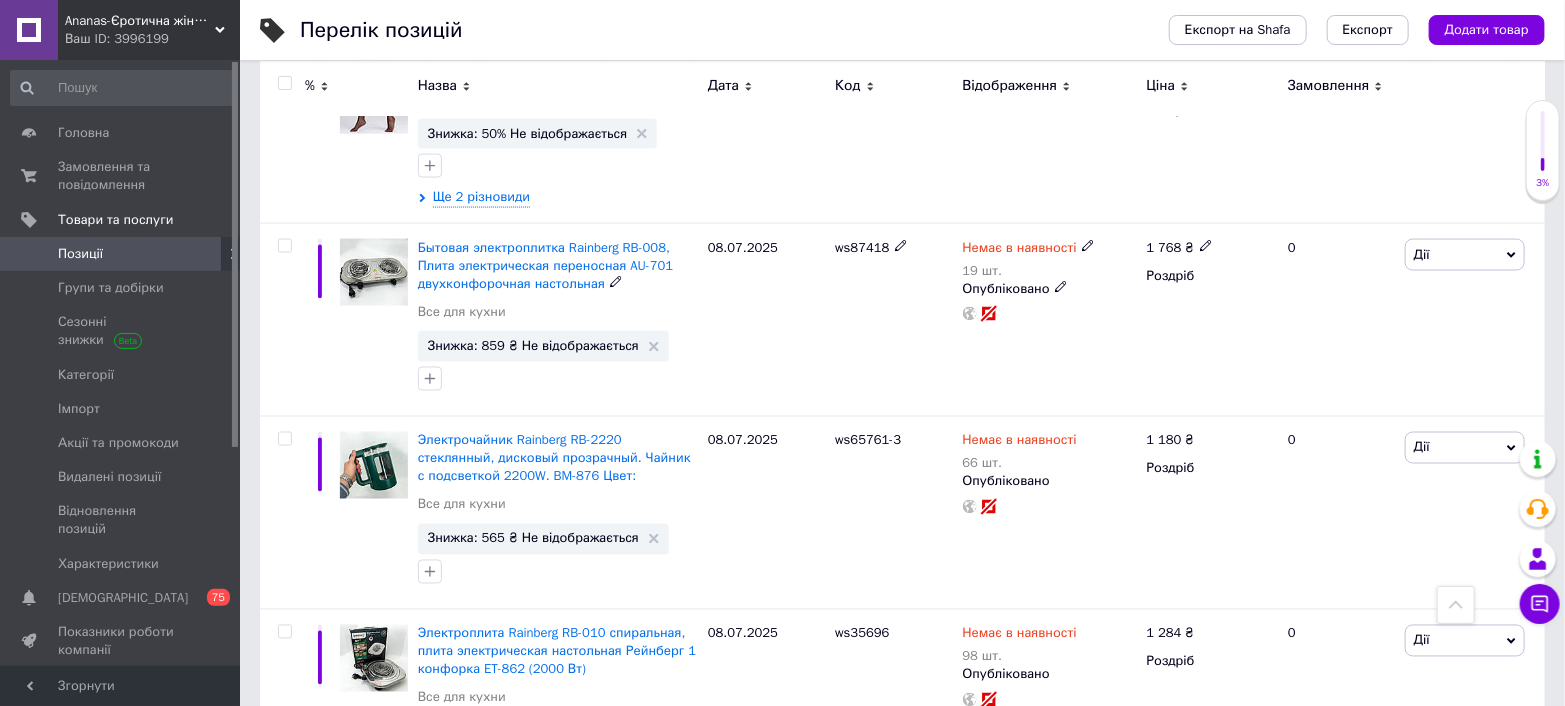scroll, scrollTop: 0, scrollLeft: 0, axis: both 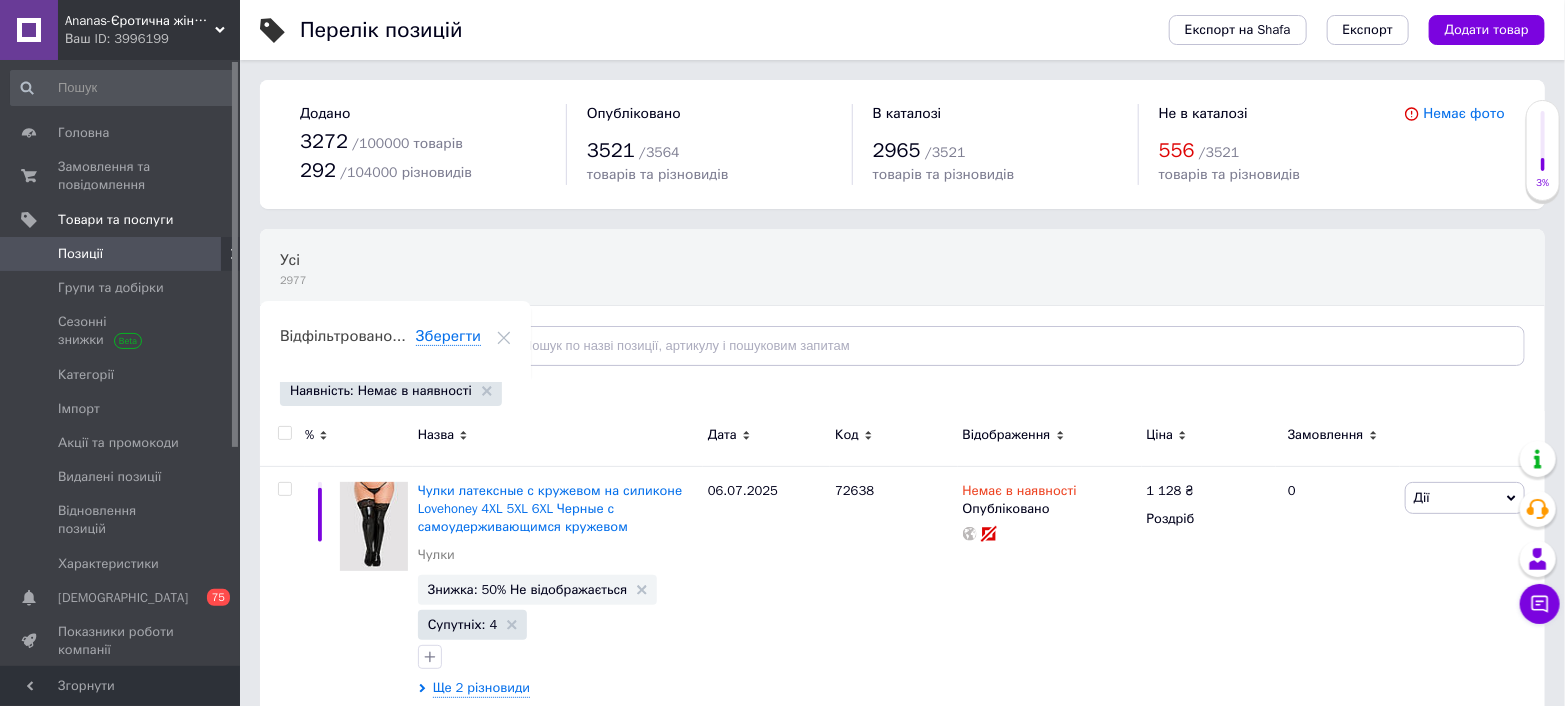 click at bounding box center (282, 438) 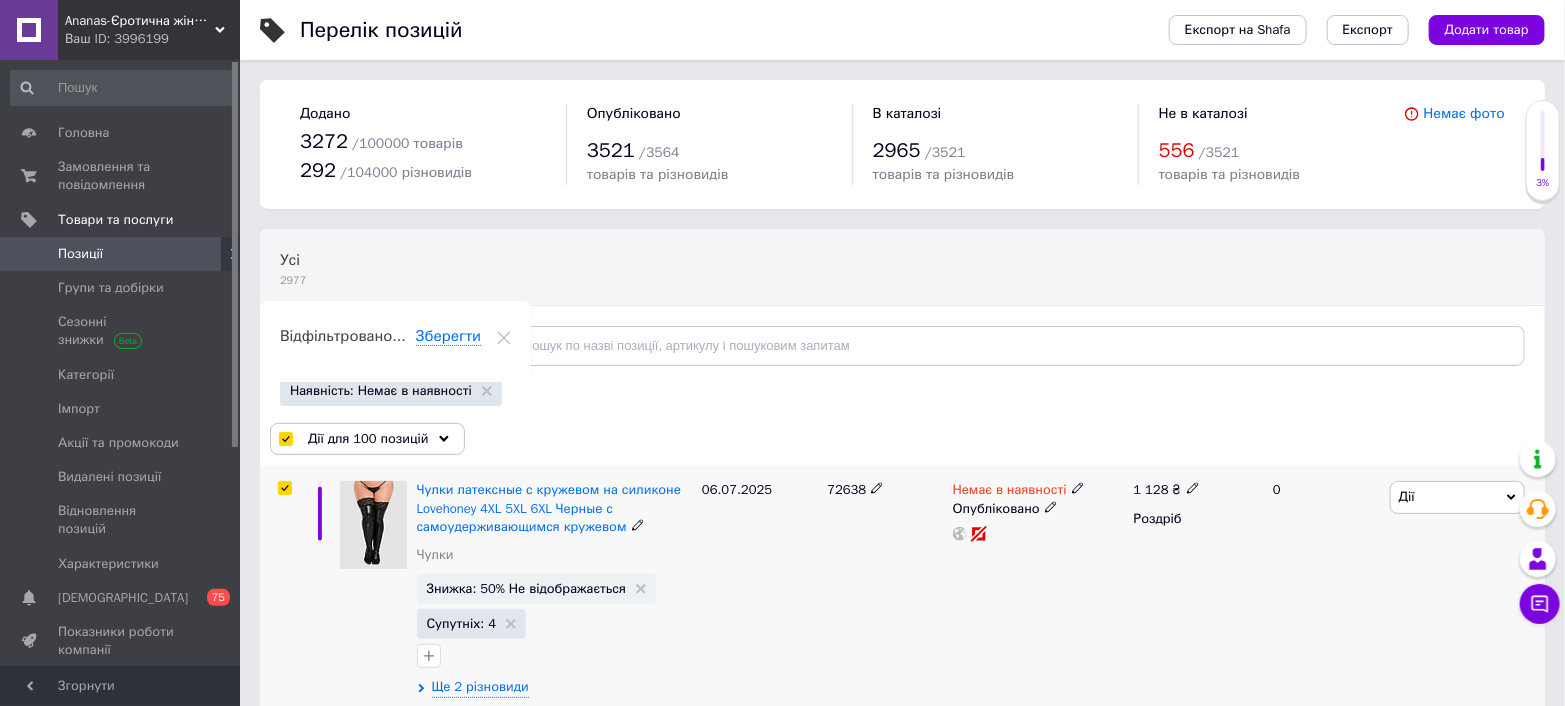 click at bounding box center [285, 488] 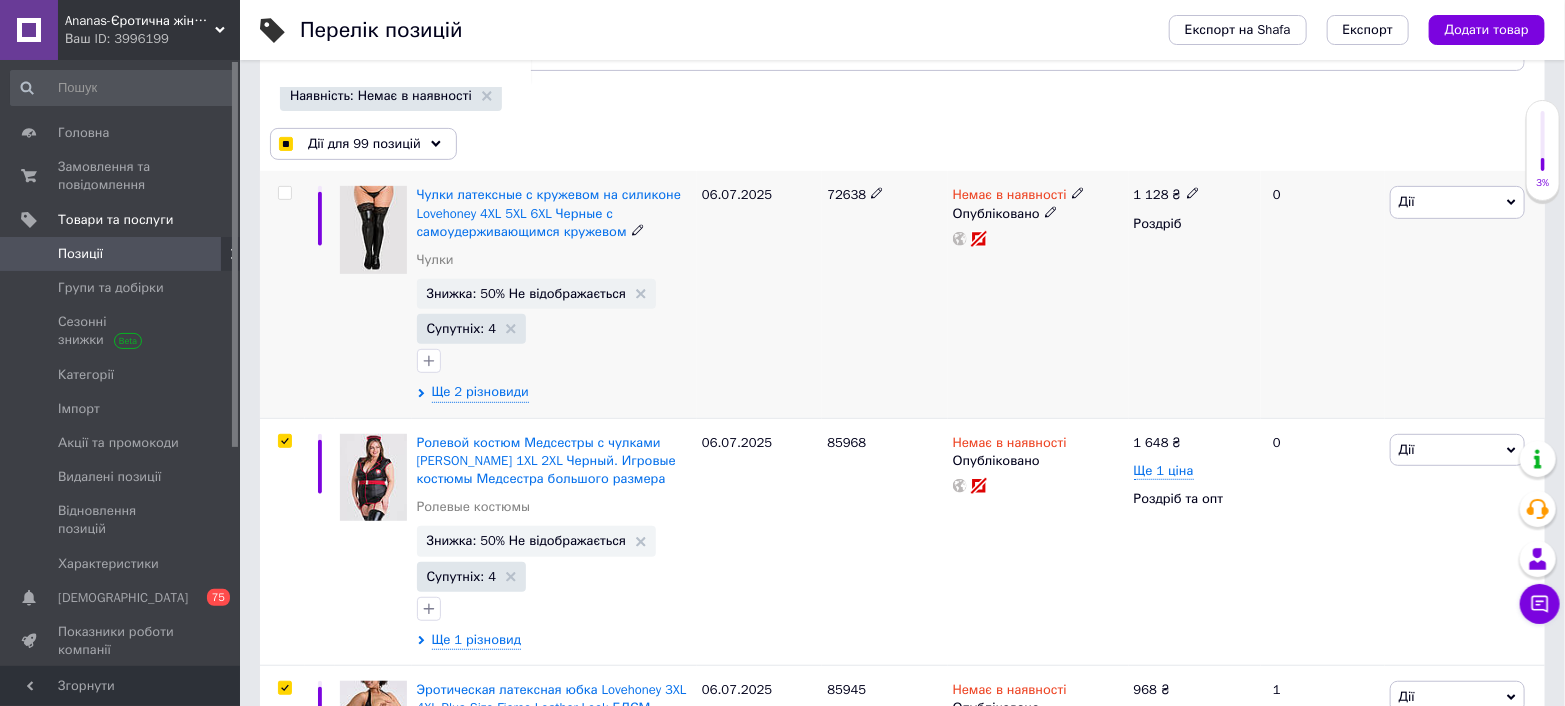 scroll, scrollTop: 444, scrollLeft: 0, axis: vertical 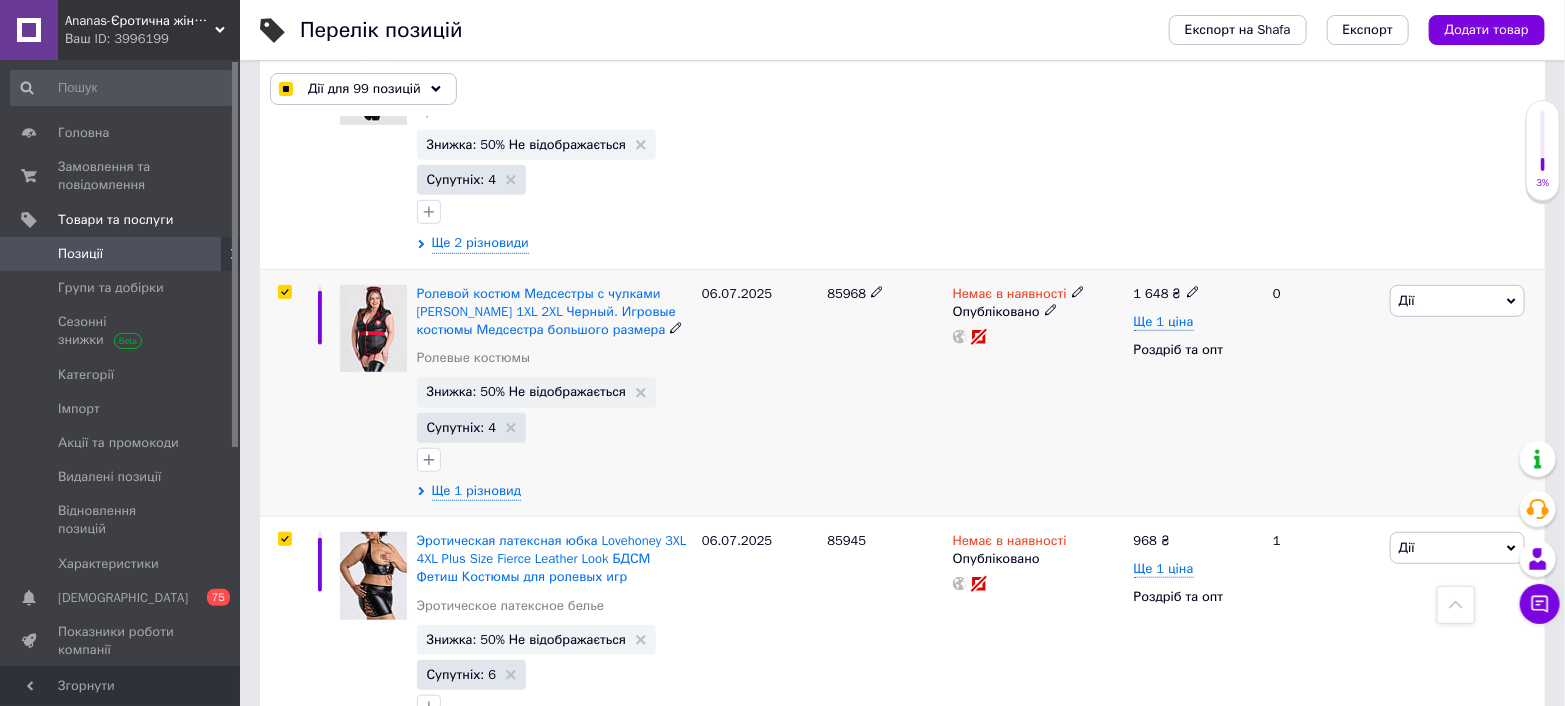 click at bounding box center [284, 292] 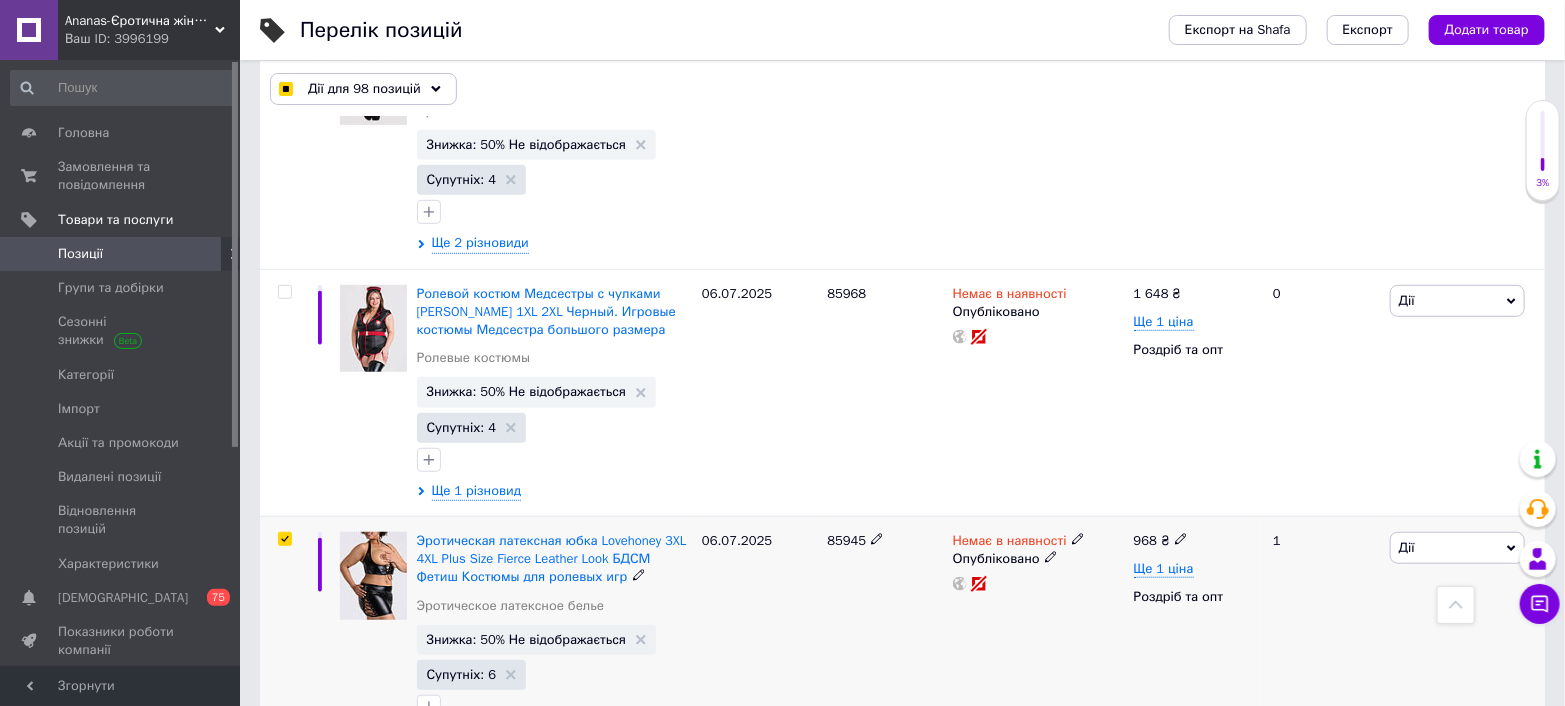 click at bounding box center [284, 539] 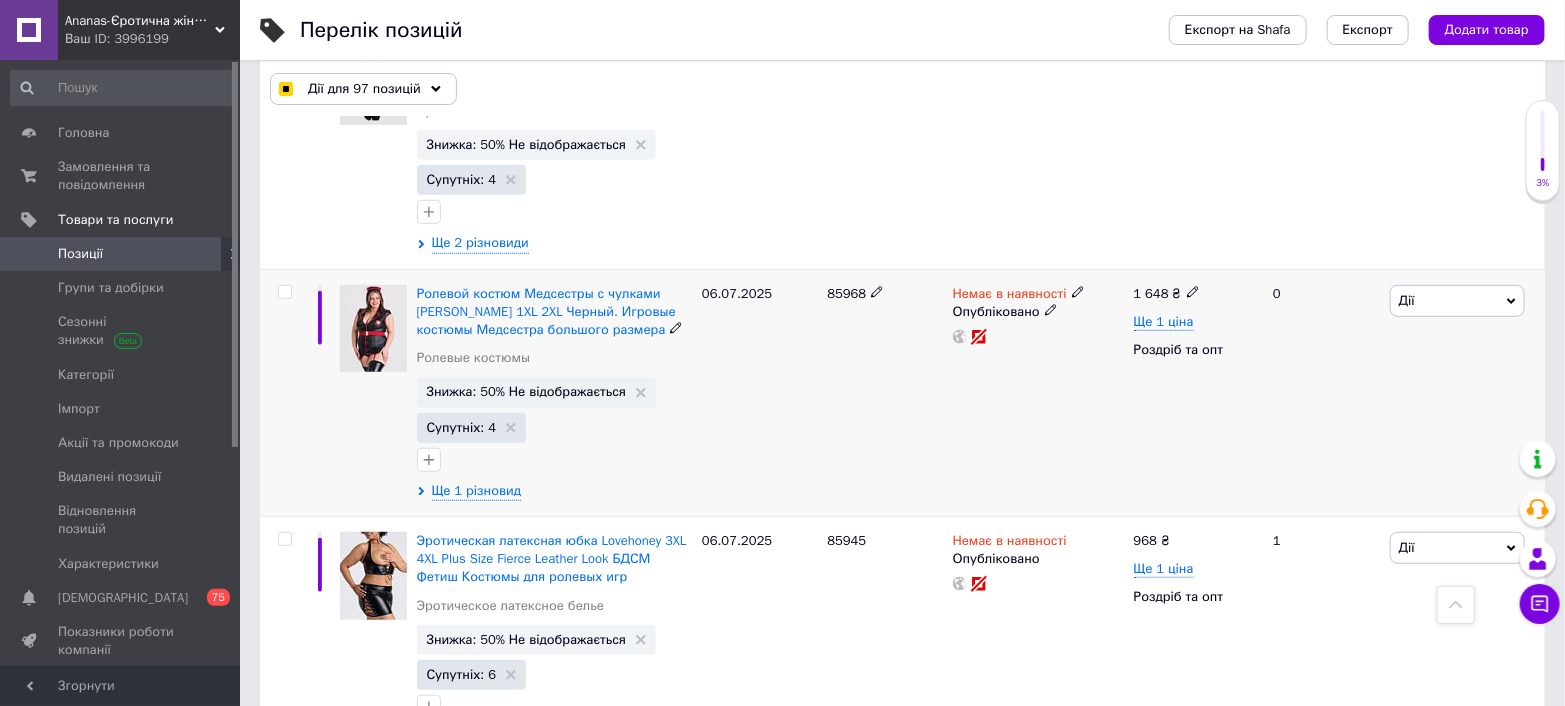scroll, scrollTop: 888, scrollLeft: 0, axis: vertical 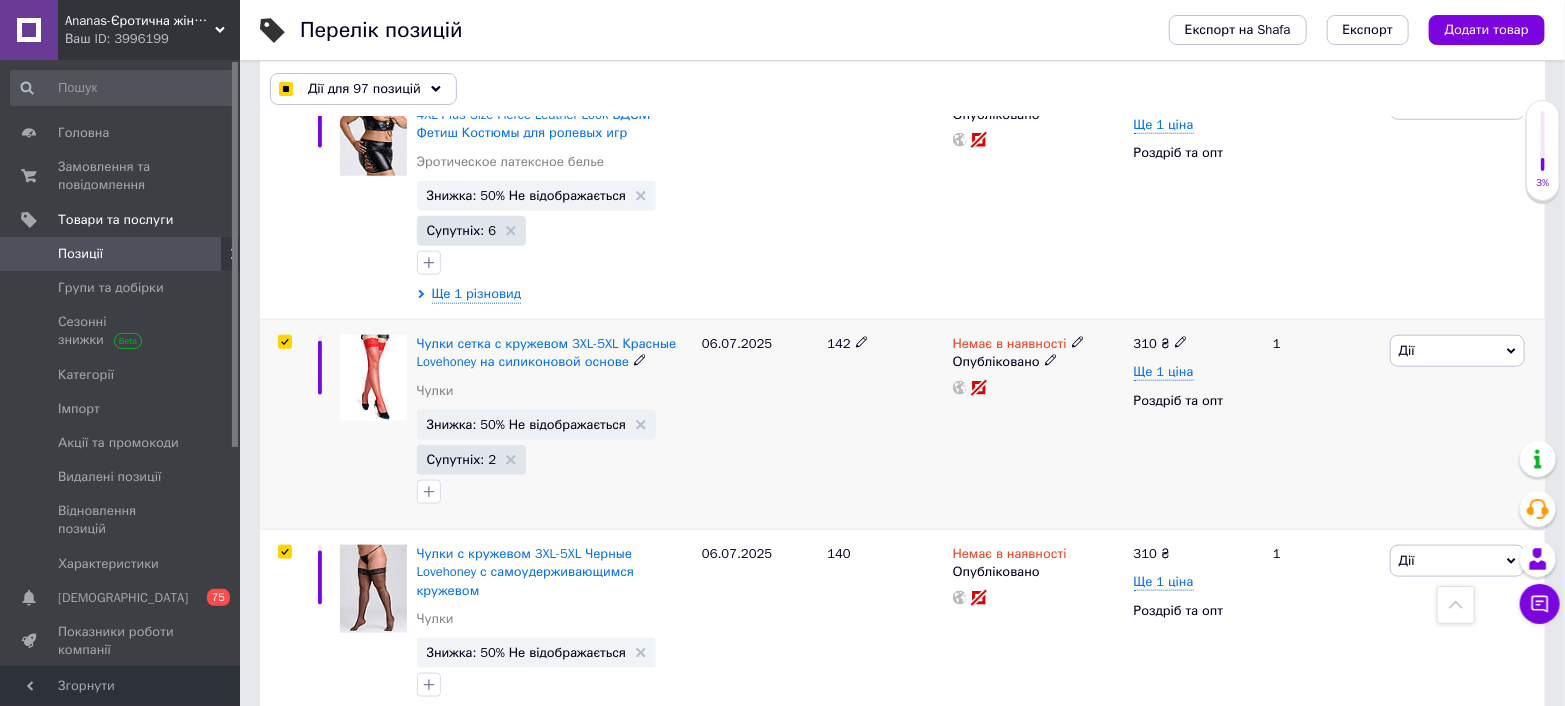 click at bounding box center [282, 425] 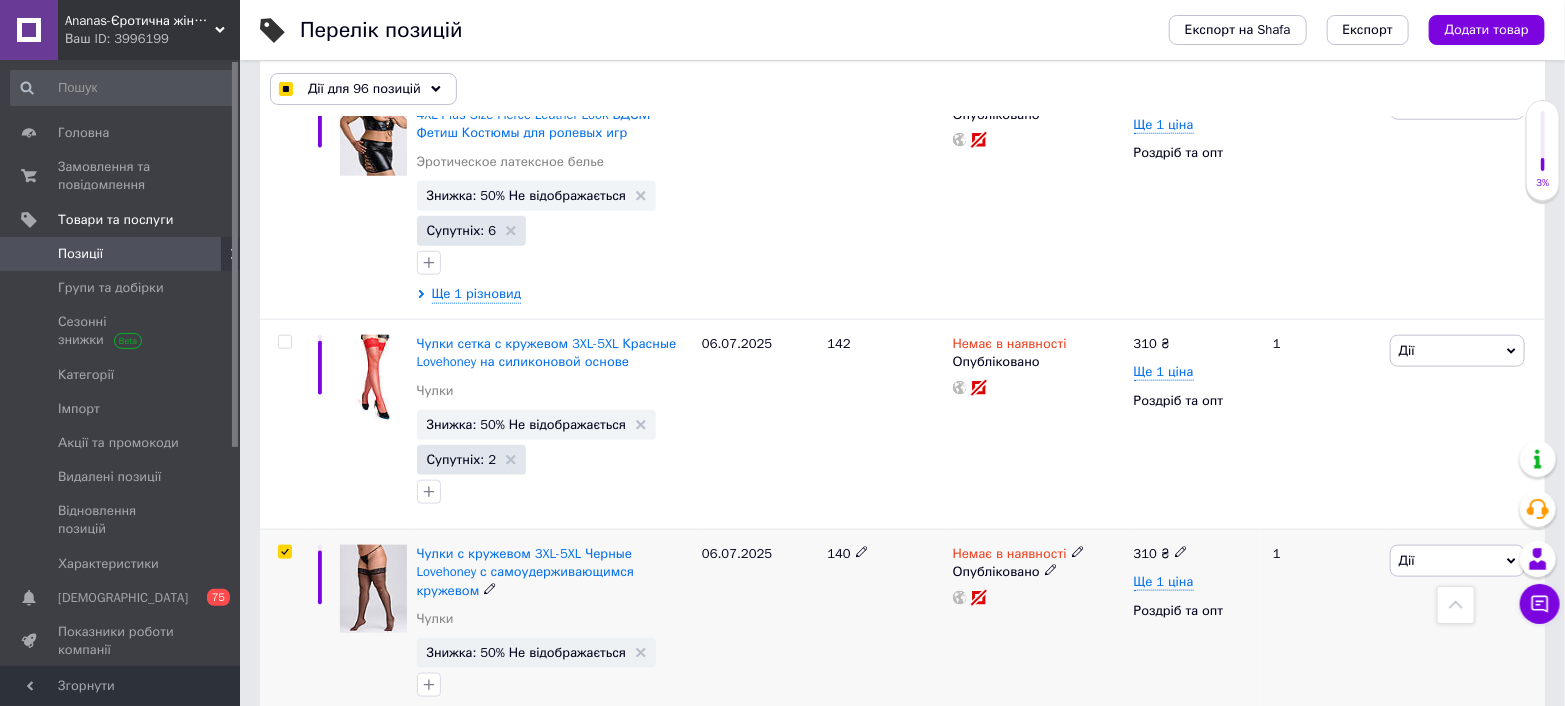 click at bounding box center (284, 552) 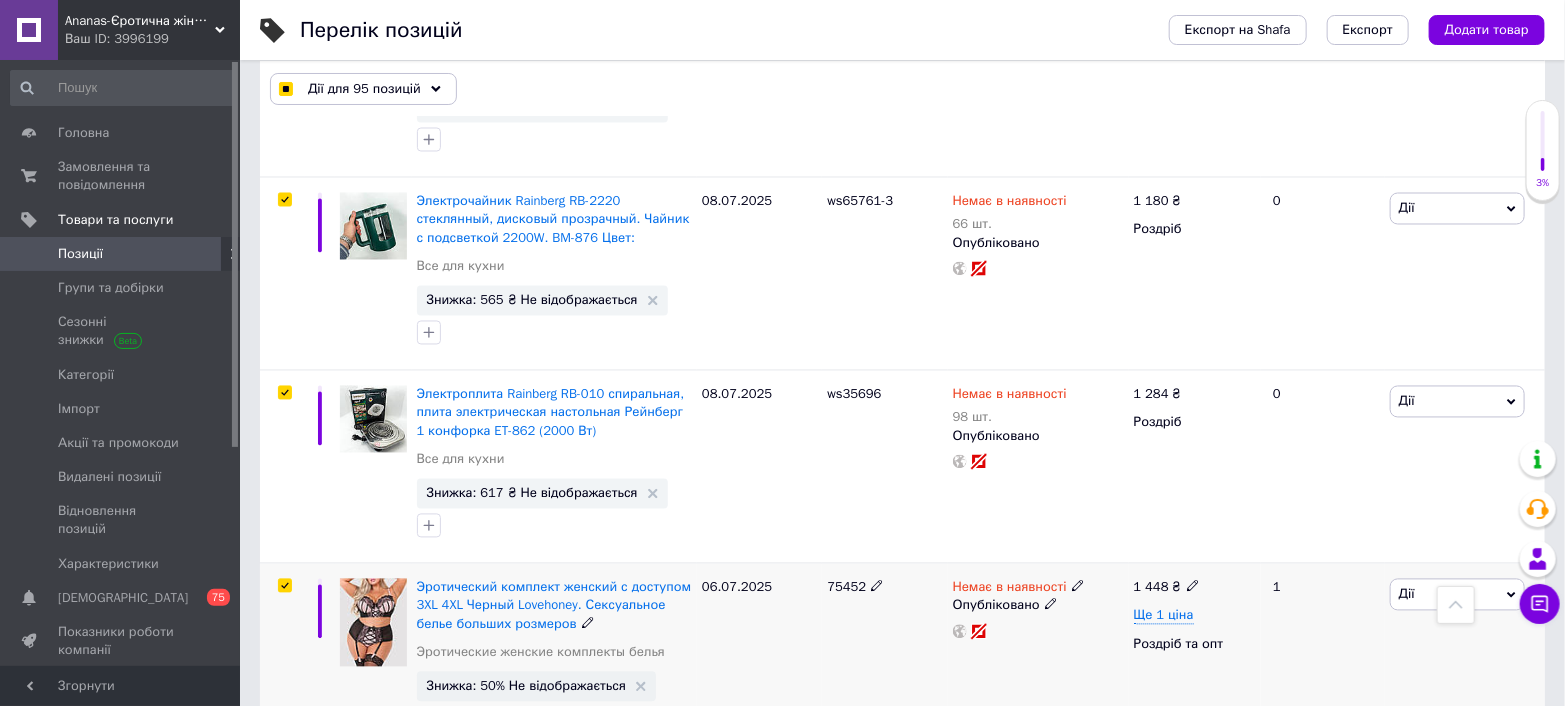 scroll, scrollTop: 1888, scrollLeft: 0, axis: vertical 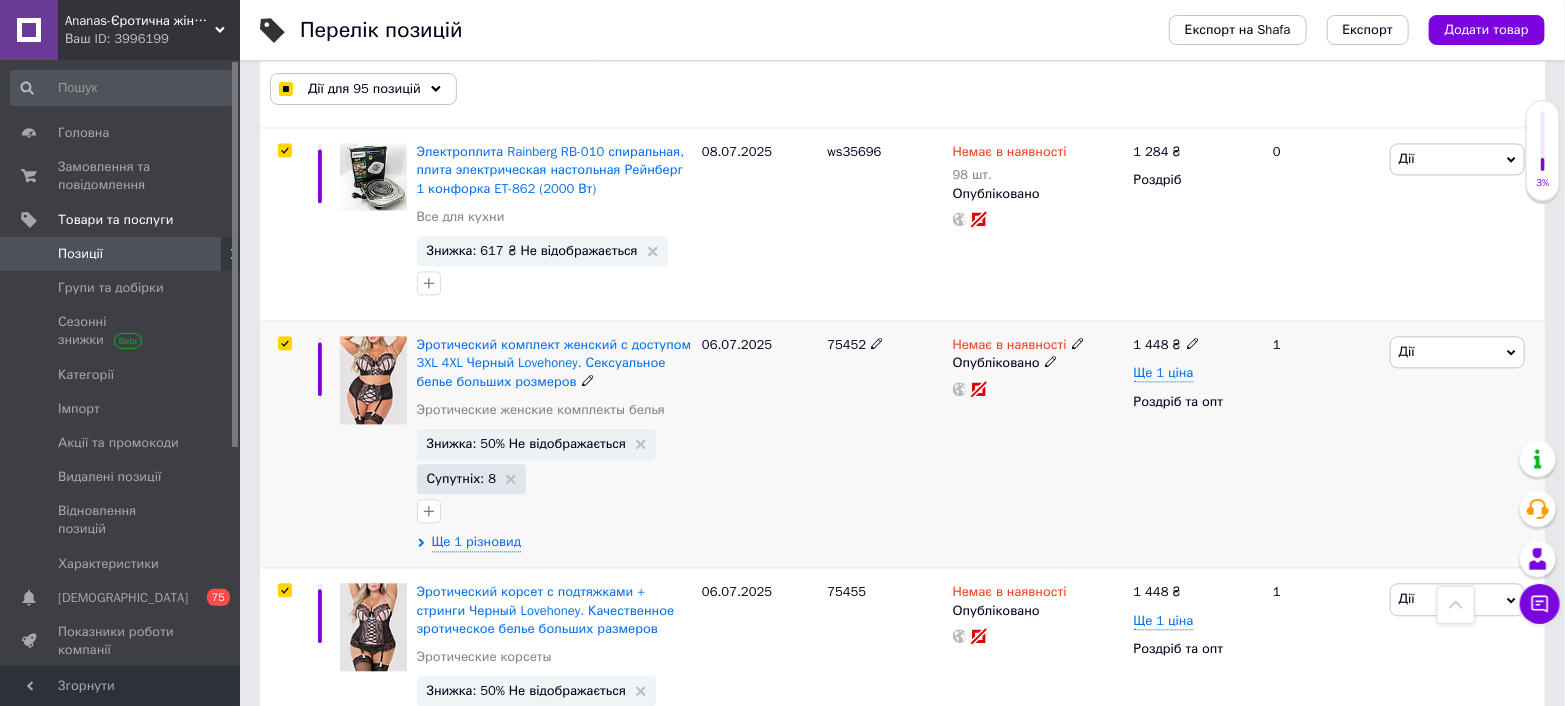 click at bounding box center [284, 343] 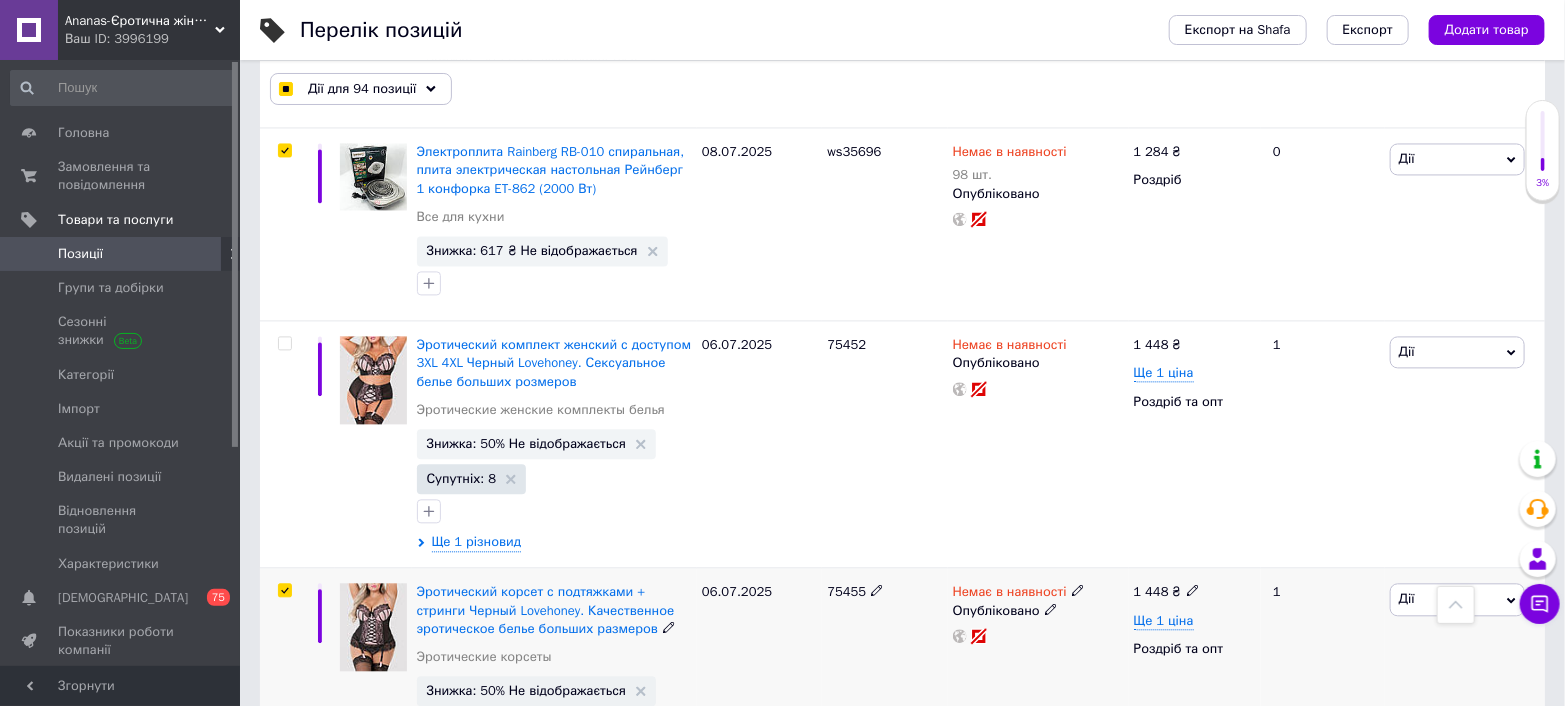 click at bounding box center (284, 590) 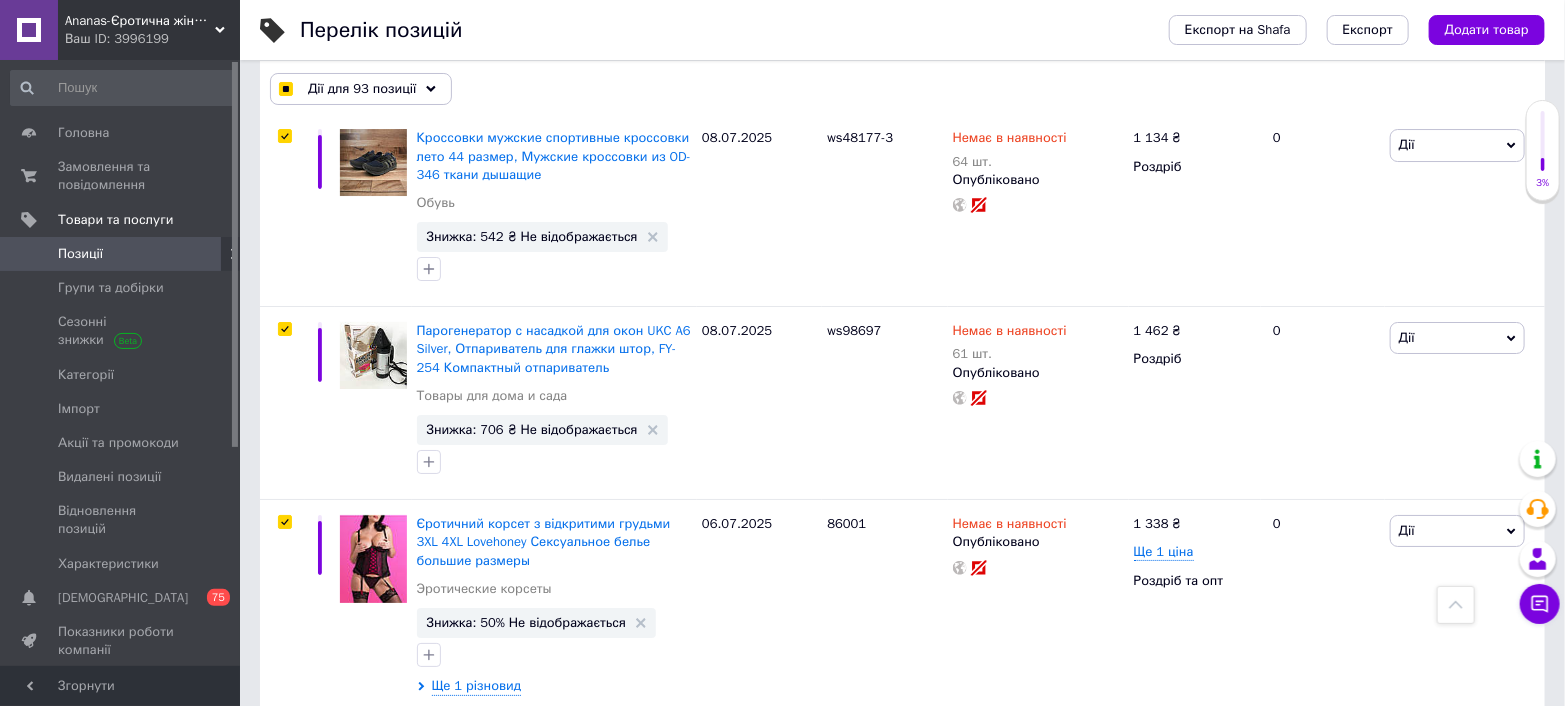 scroll, scrollTop: 3555, scrollLeft: 0, axis: vertical 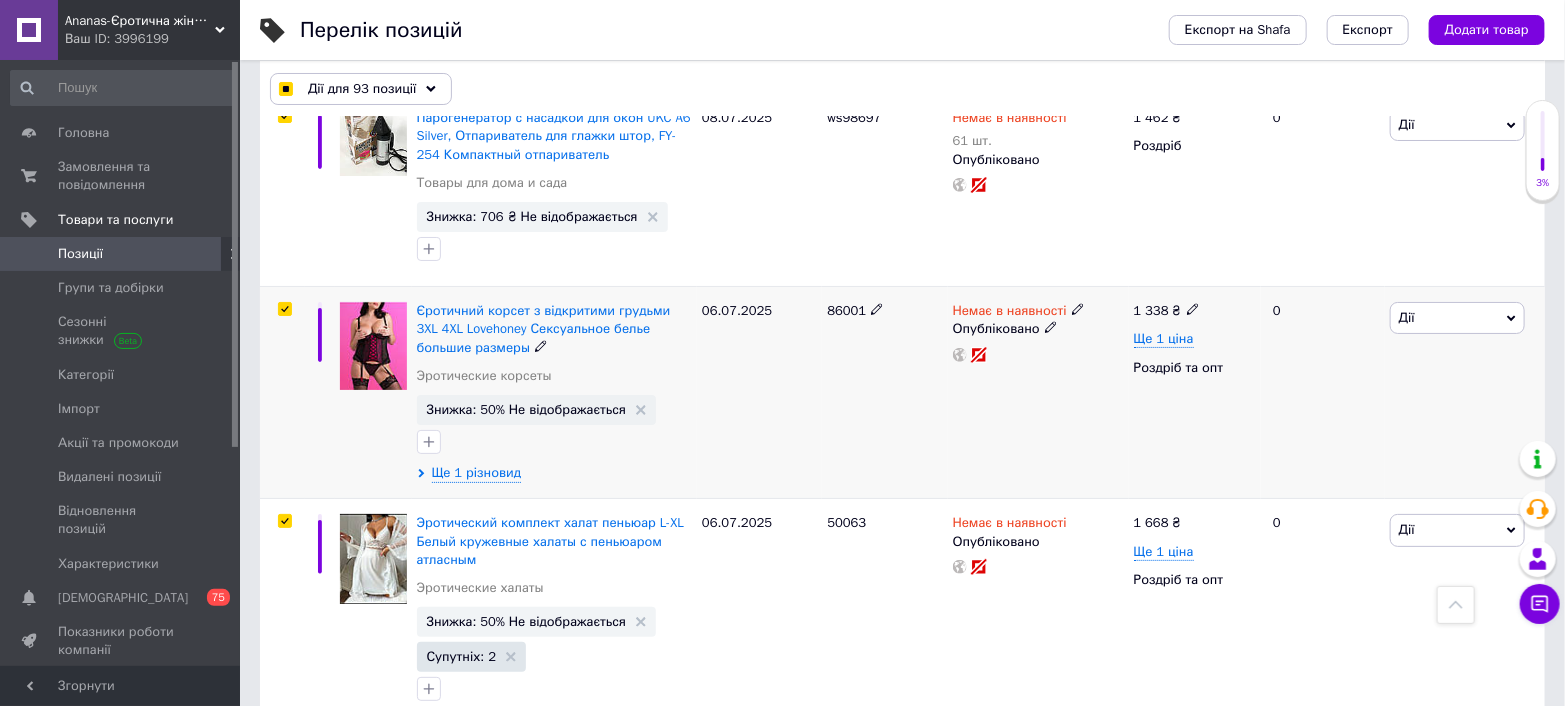 click at bounding box center (285, 309) 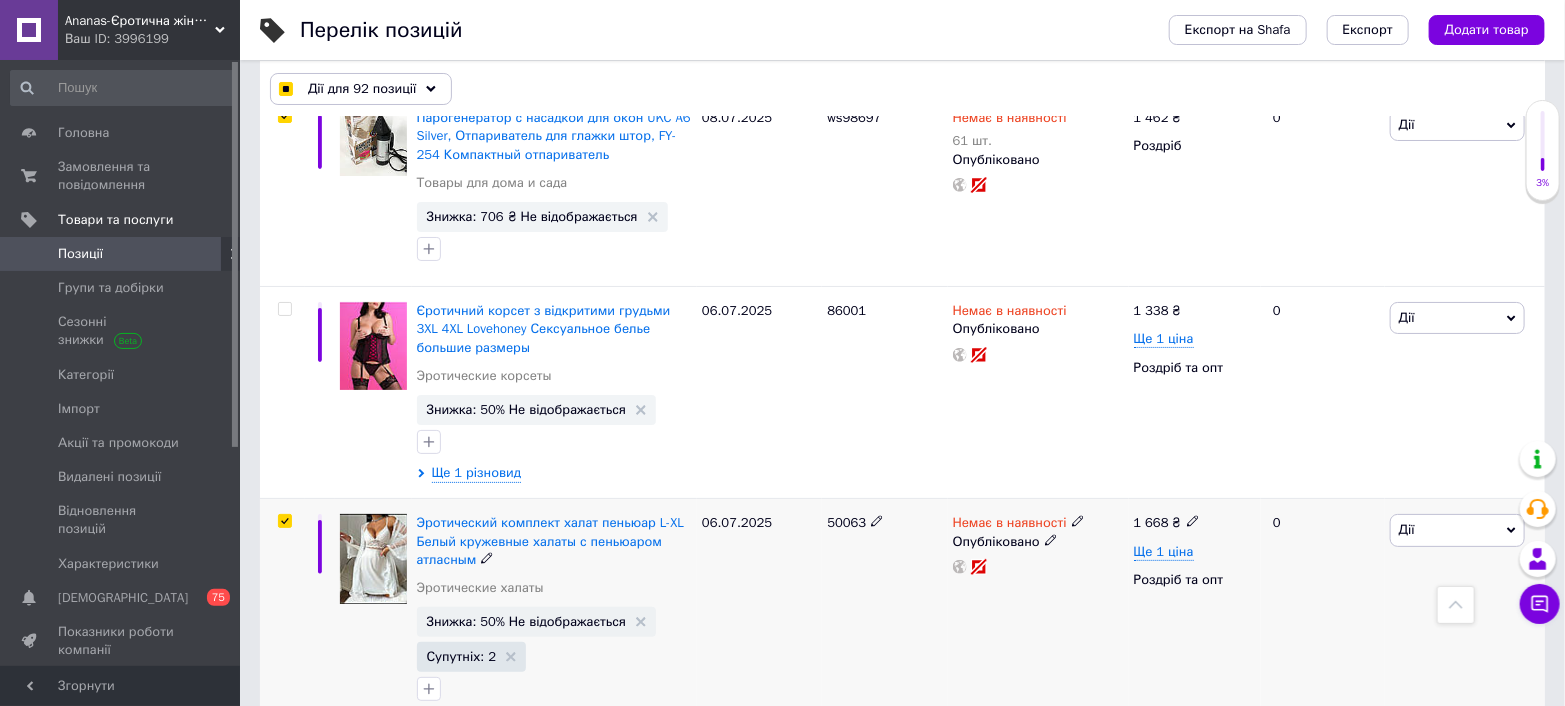 click at bounding box center (284, 521) 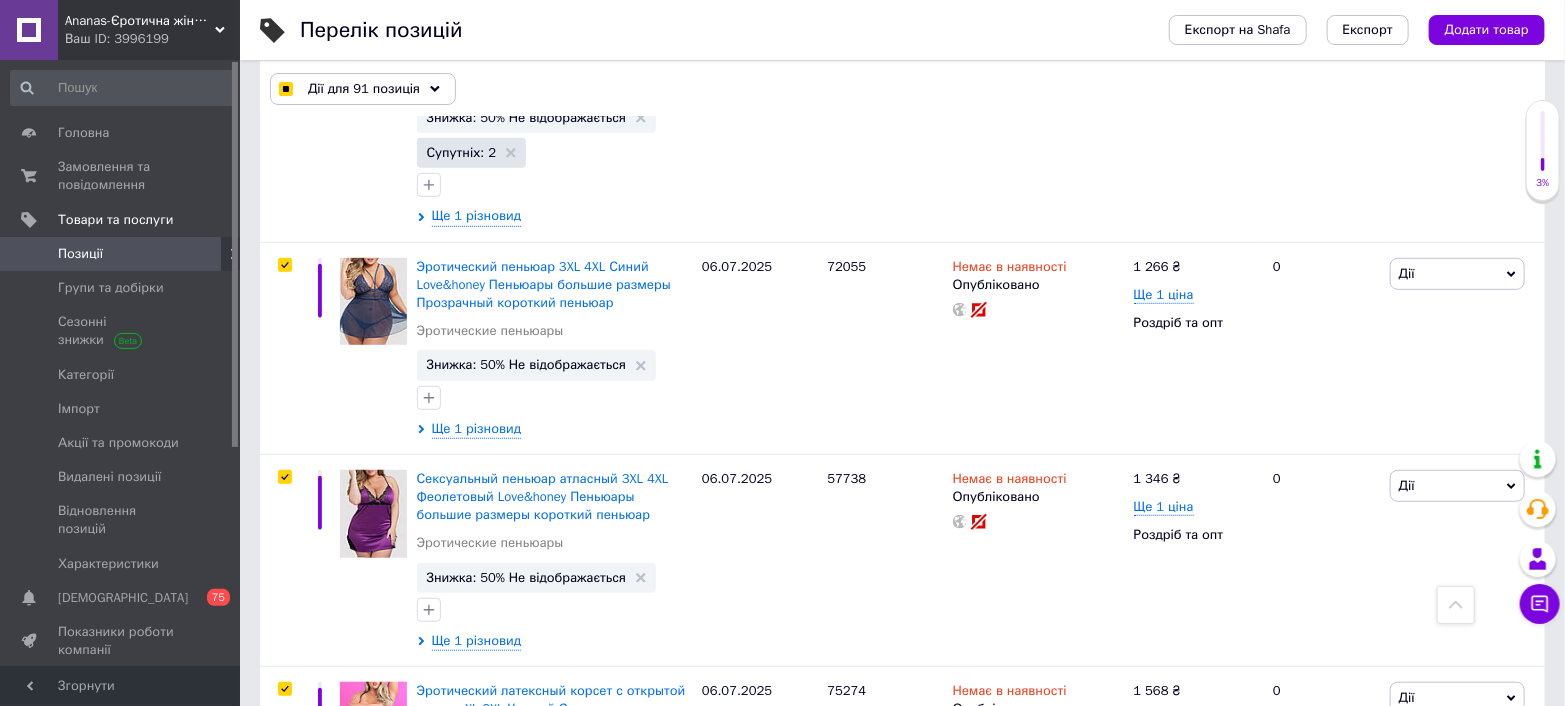 scroll, scrollTop: 4111, scrollLeft: 0, axis: vertical 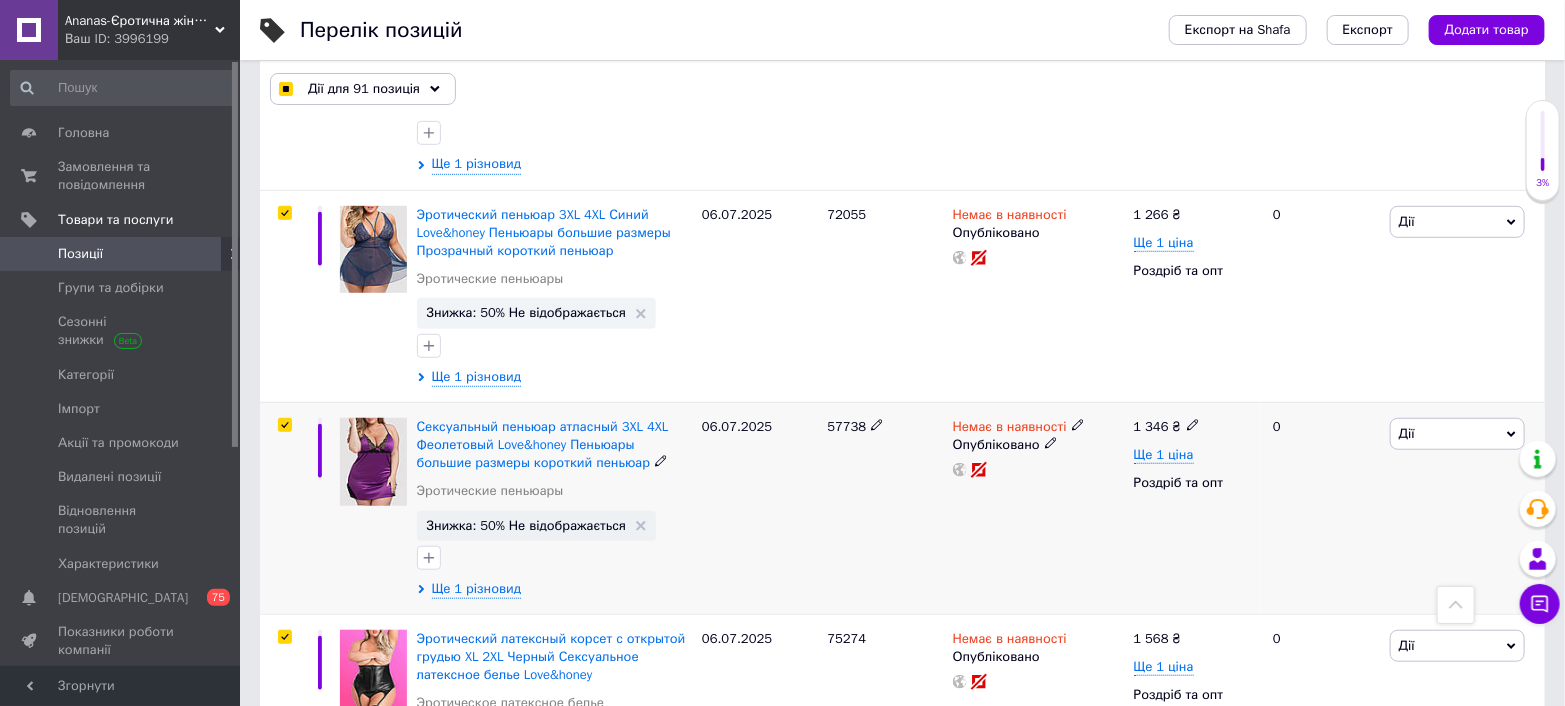 click at bounding box center (284, 425) 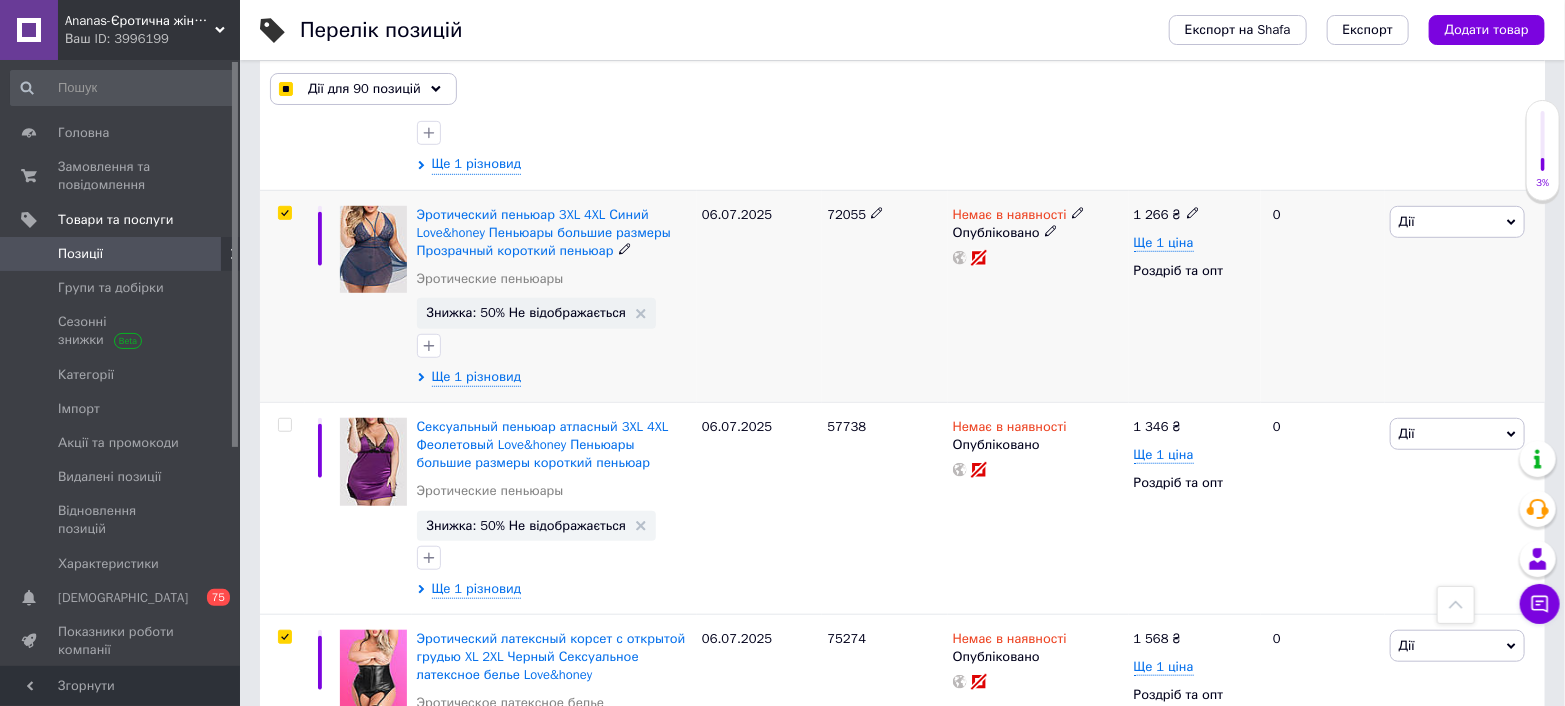 click at bounding box center (284, 213) 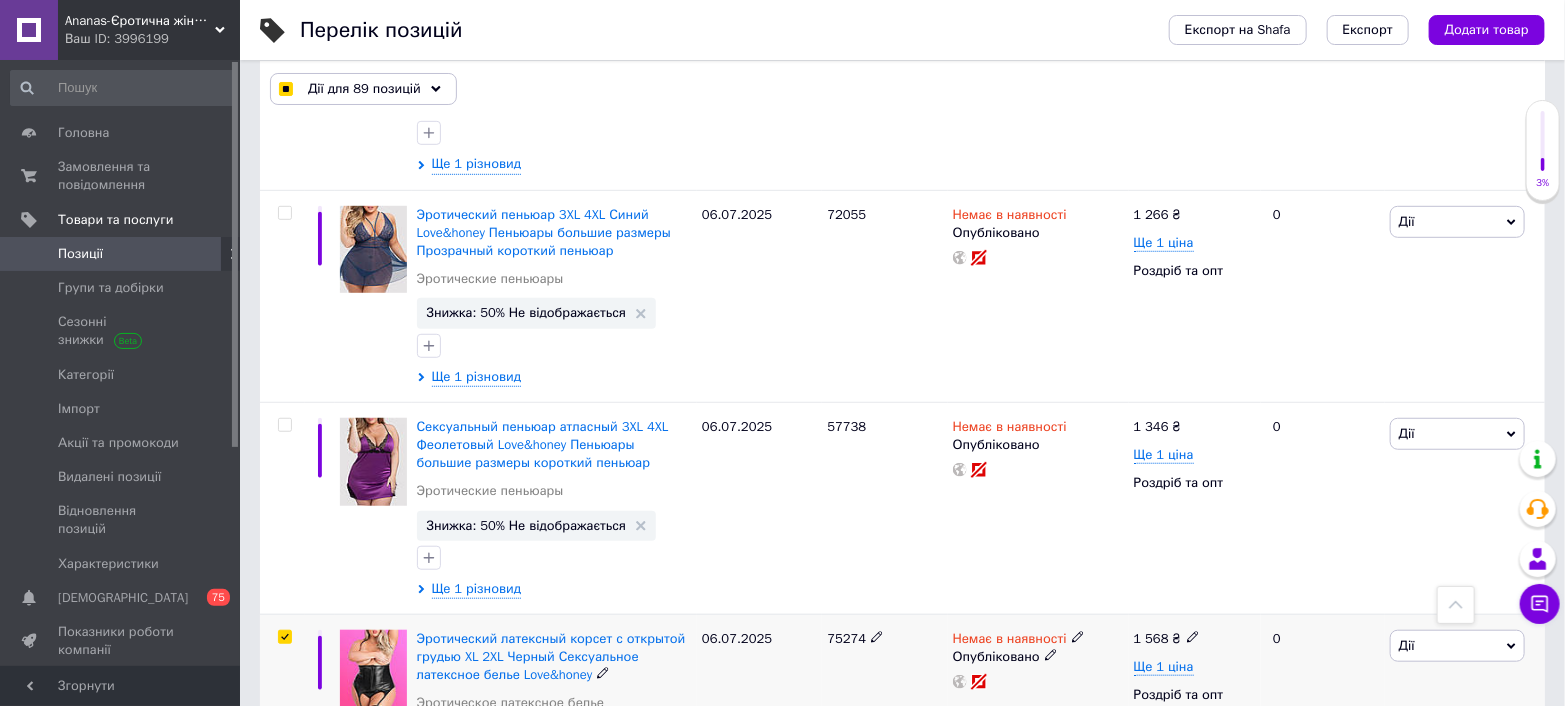 click at bounding box center [282, 720] 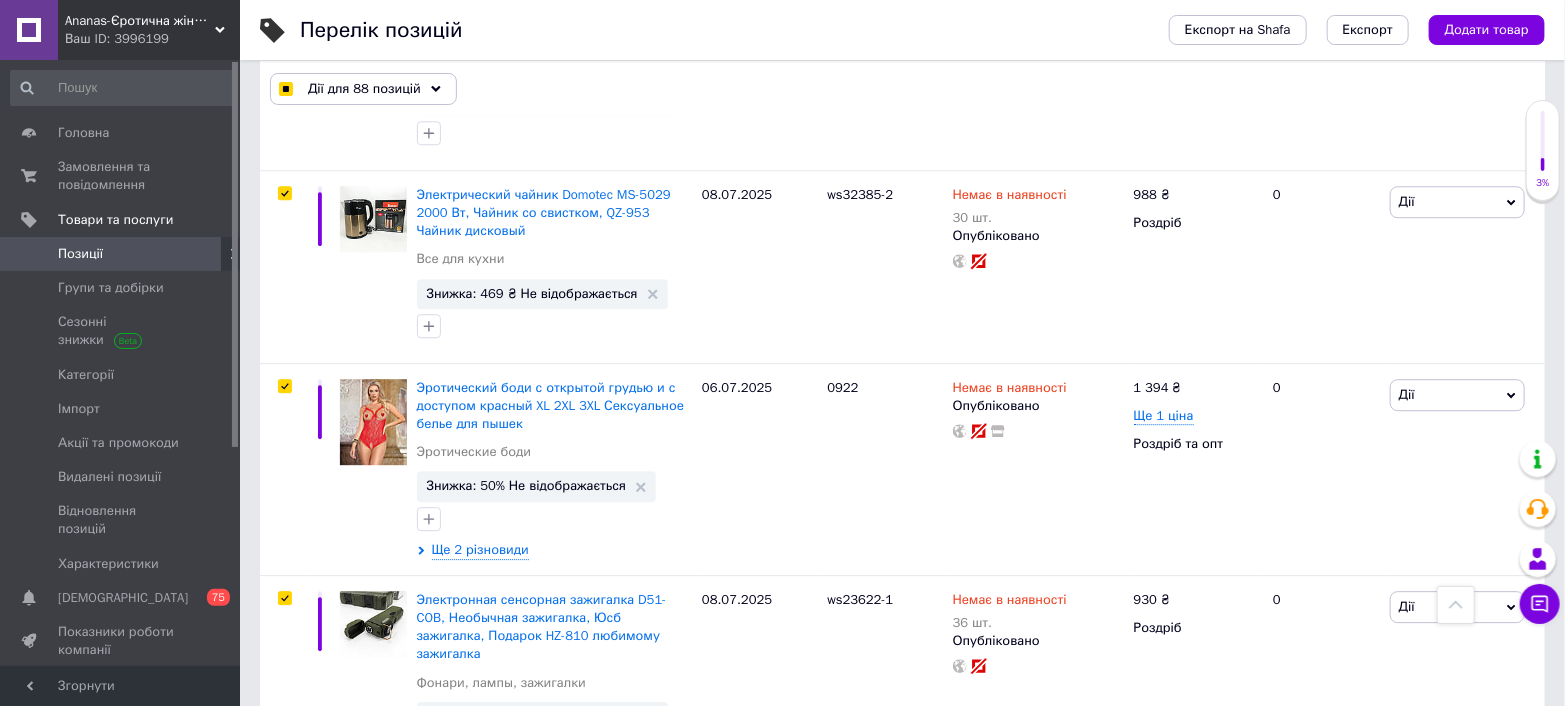 scroll, scrollTop: 6333, scrollLeft: 0, axis: vertical 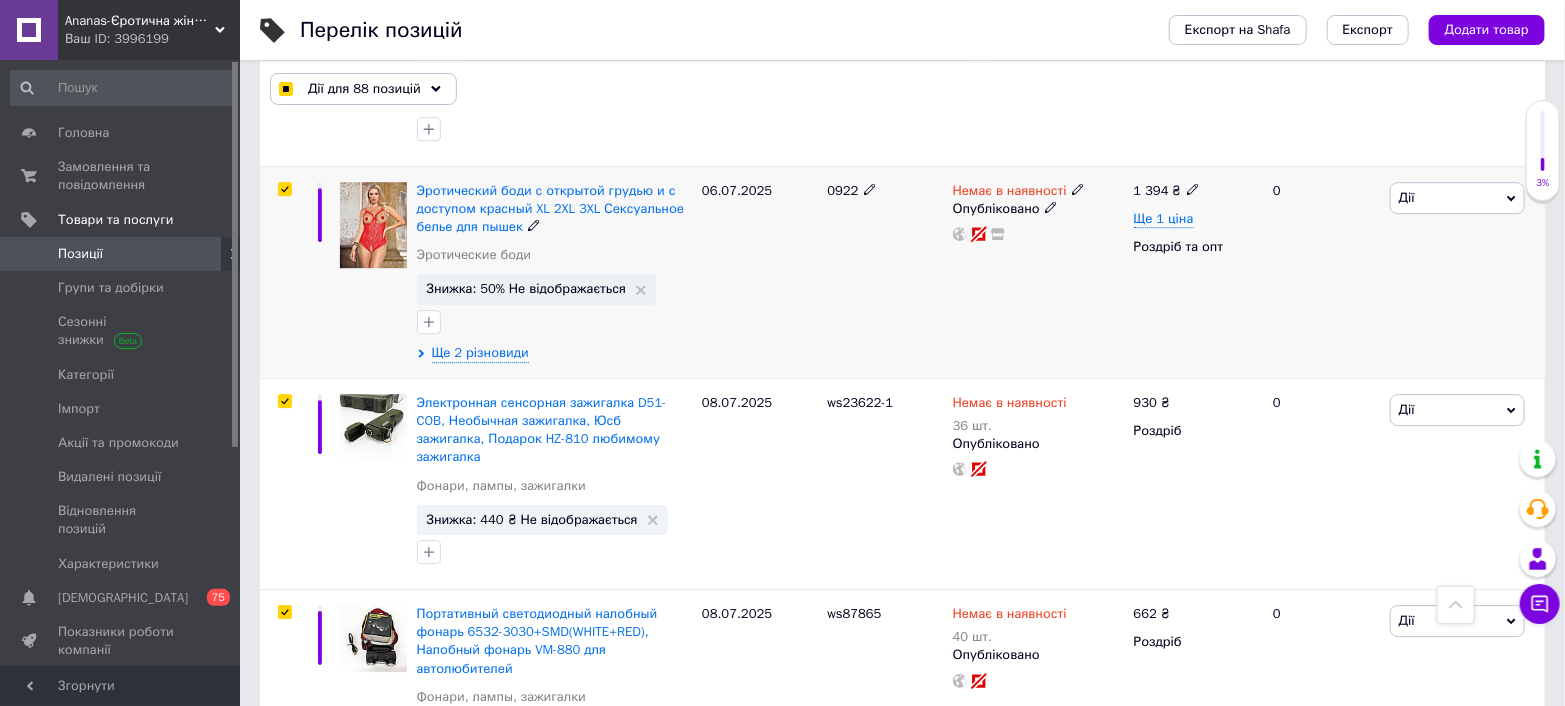 click at bounding box center (284, 189) 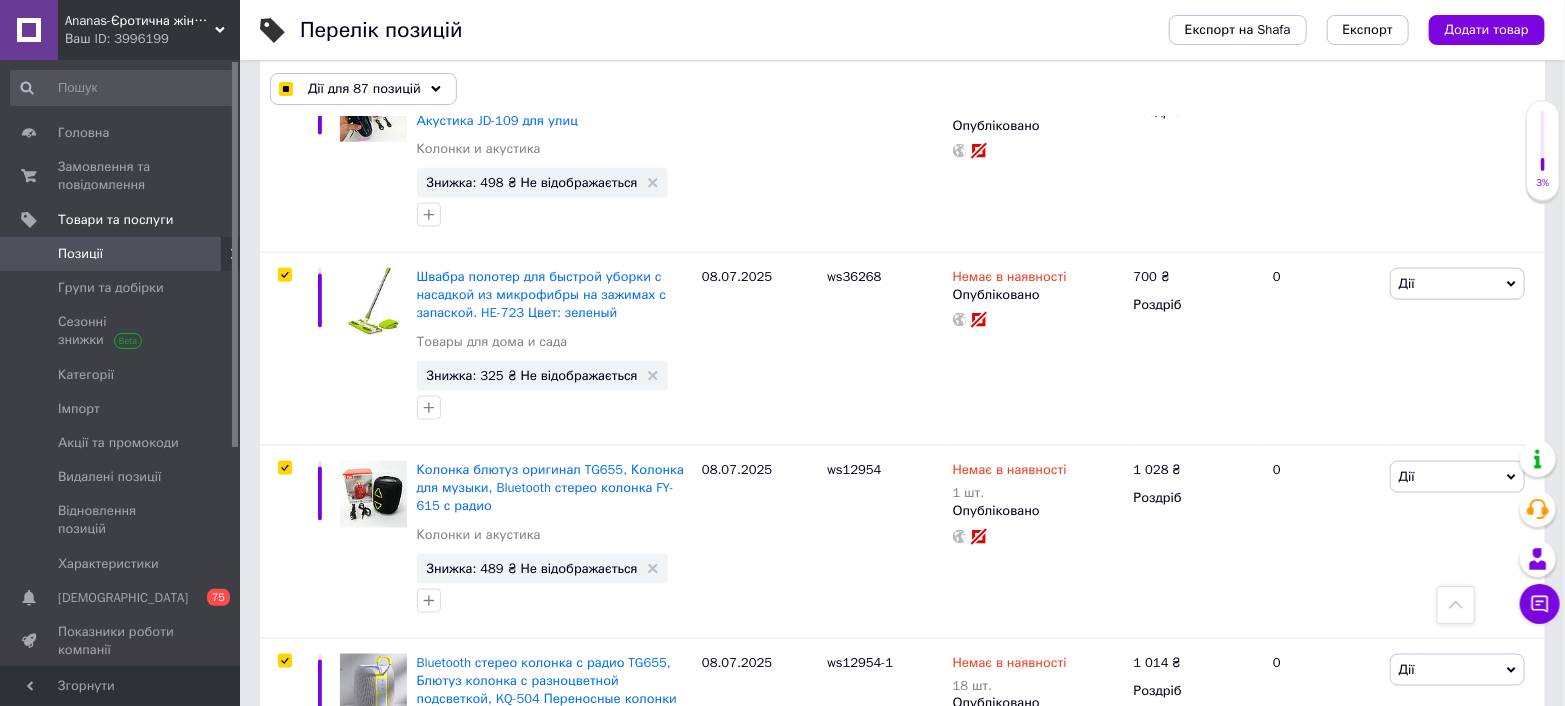 scroll, scrollTop: 19461, scrollLeft: 0, axis: vertical 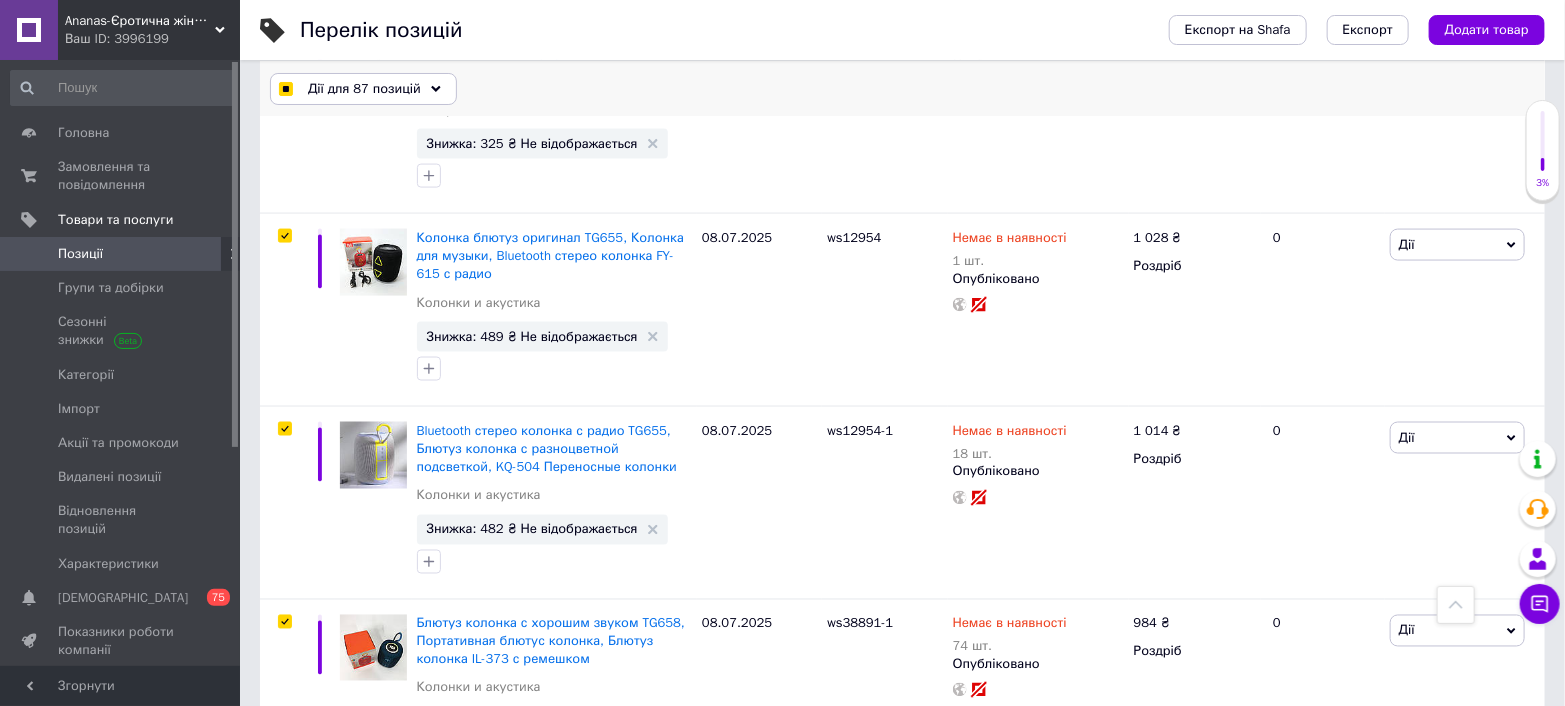 click on "Дії для 87 позицій" at bounding box center [363, 89] 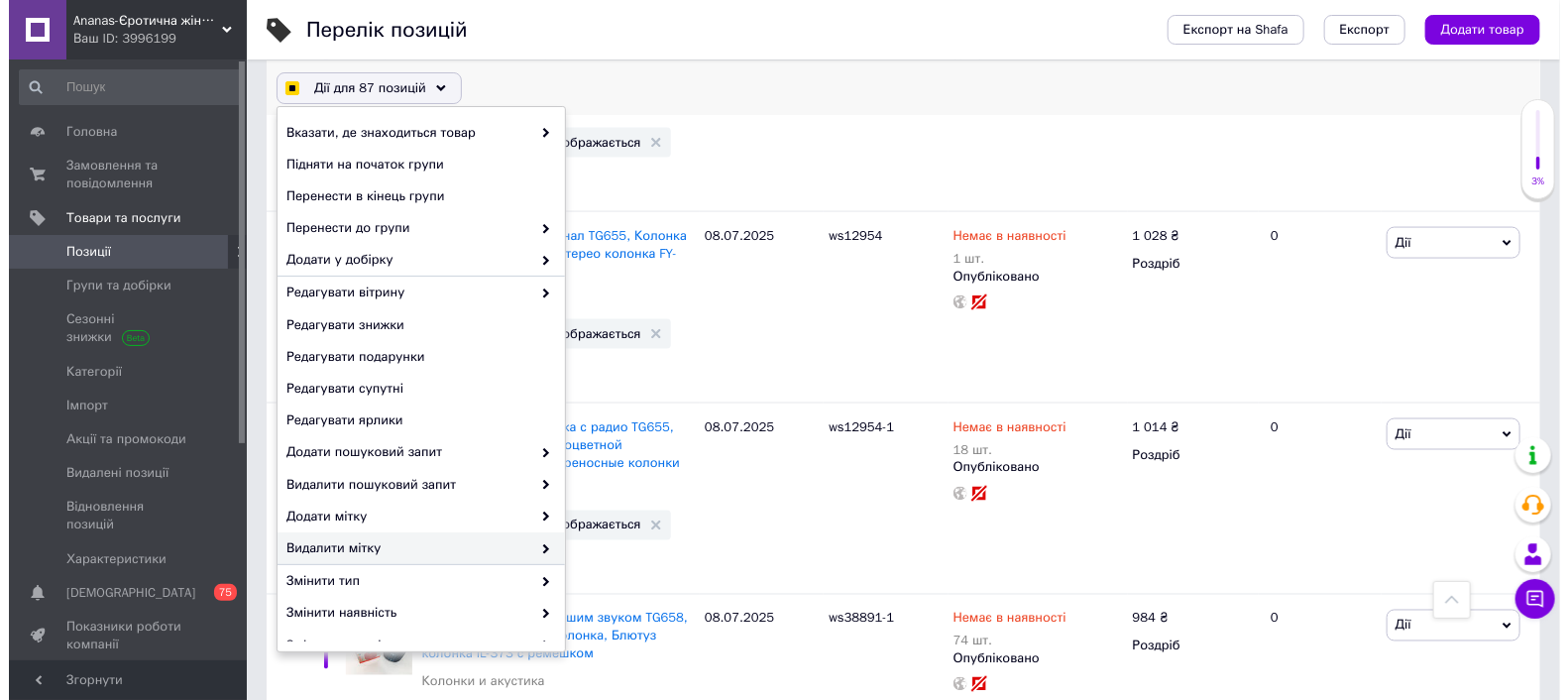 scroll, scrollTop: 147, scrollLeft: 0, axis: vertical 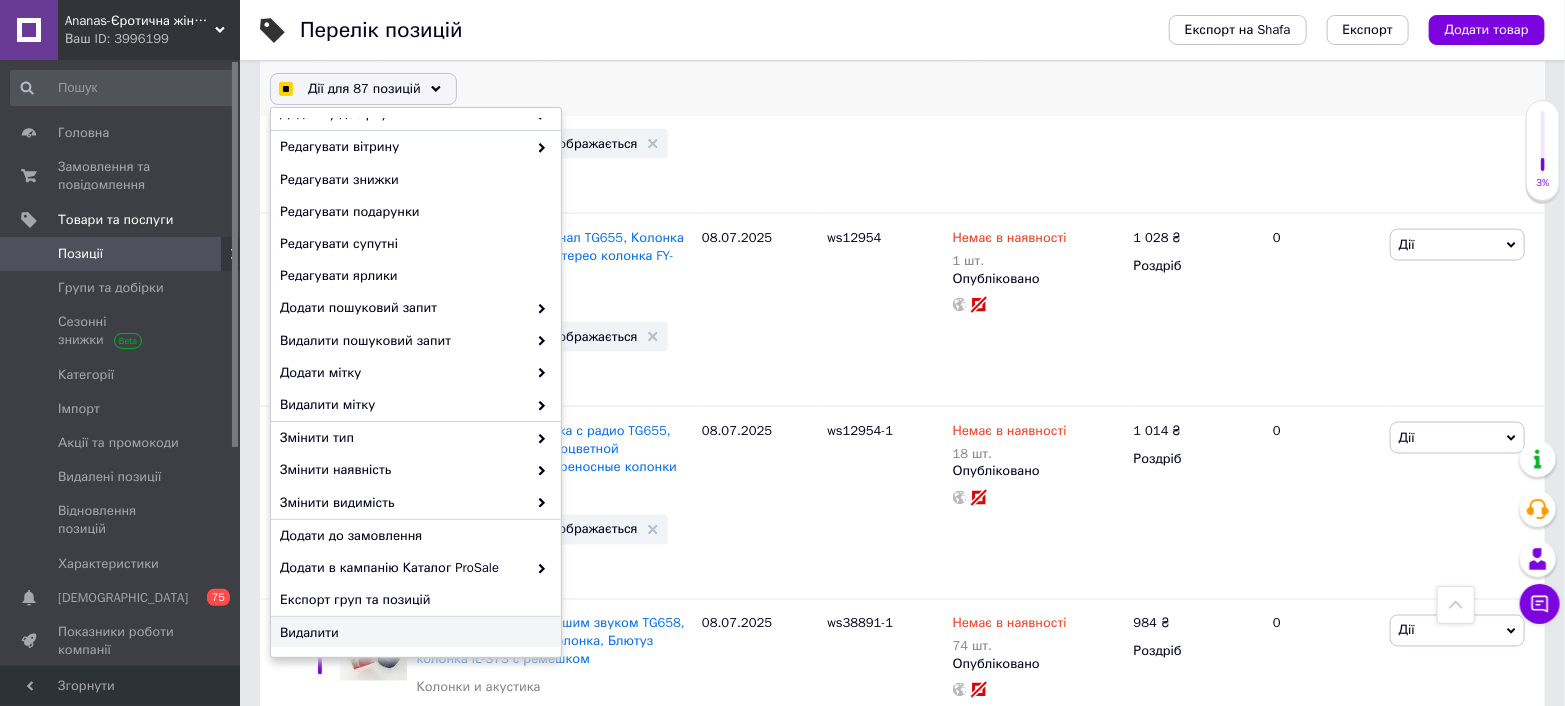 click on "Видалити" at bounding box center (416, 633) 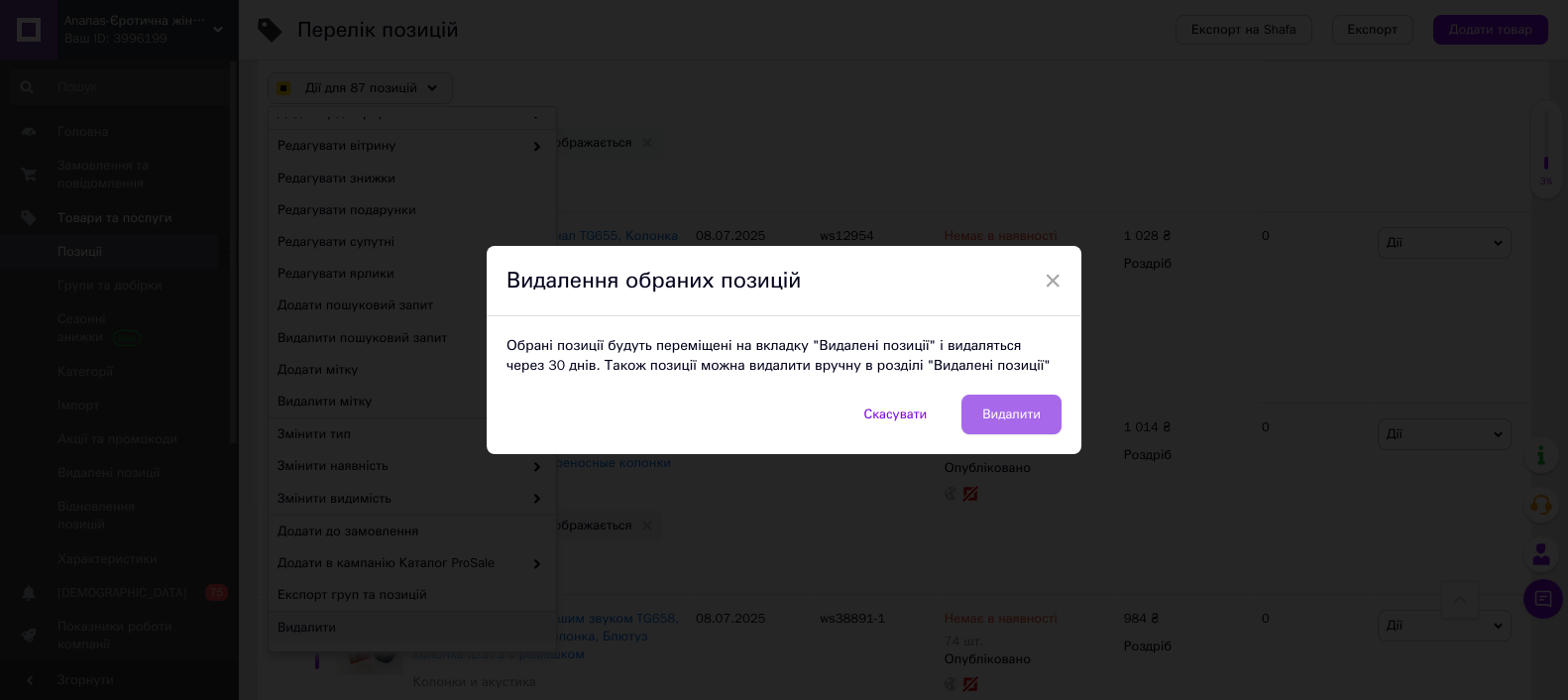 click on "Видалити" at bounding box center (1011, 414) 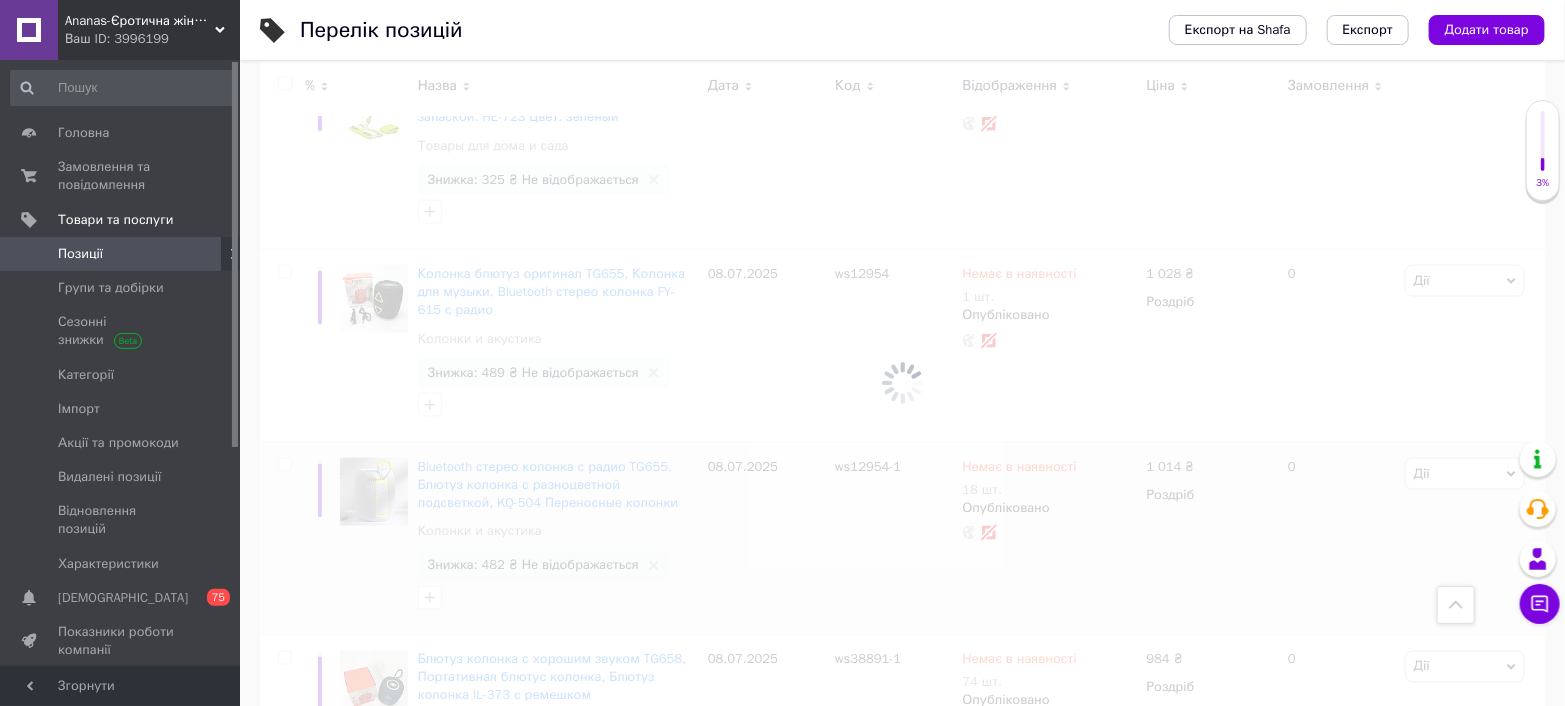 scroll, scrollTop: 19298, scrollLeft: 0, axis: vertical 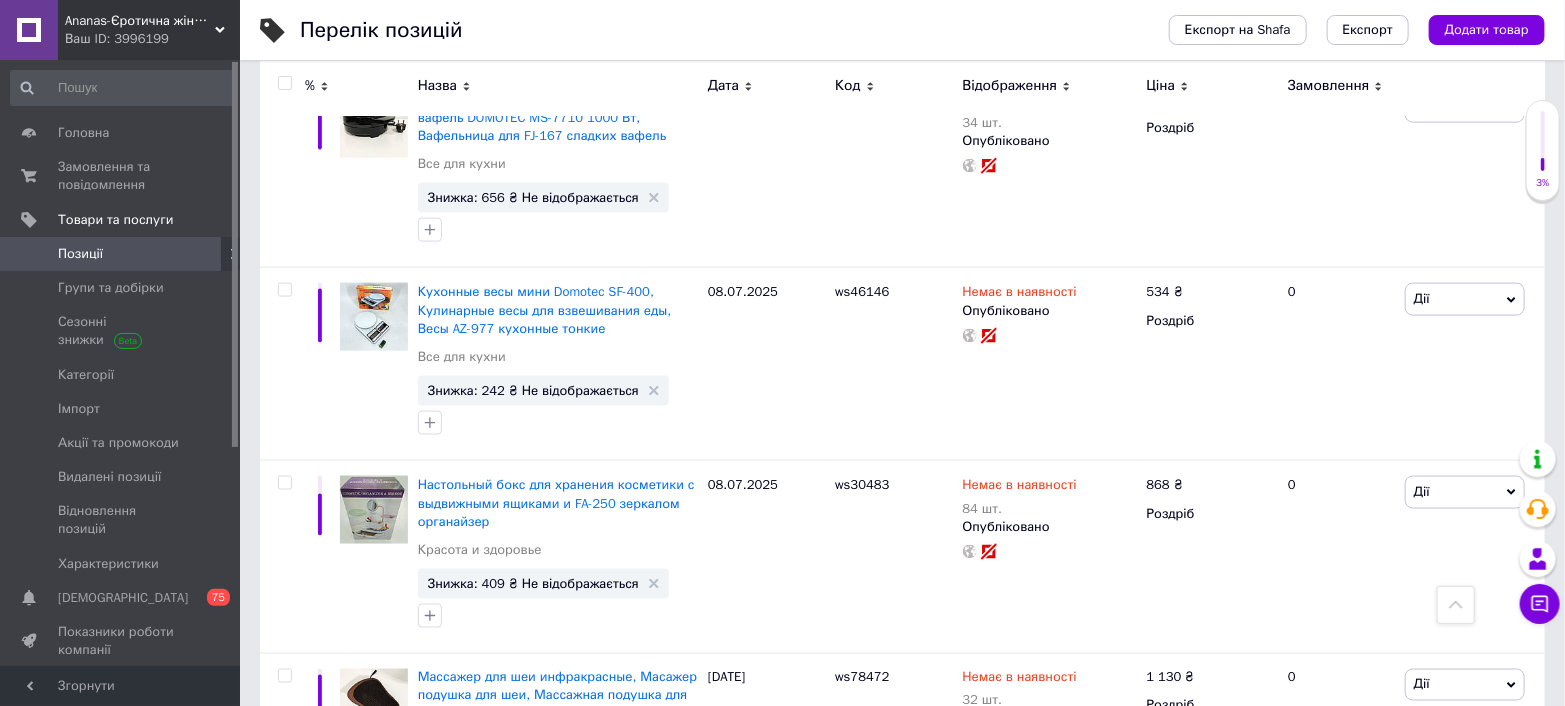 click 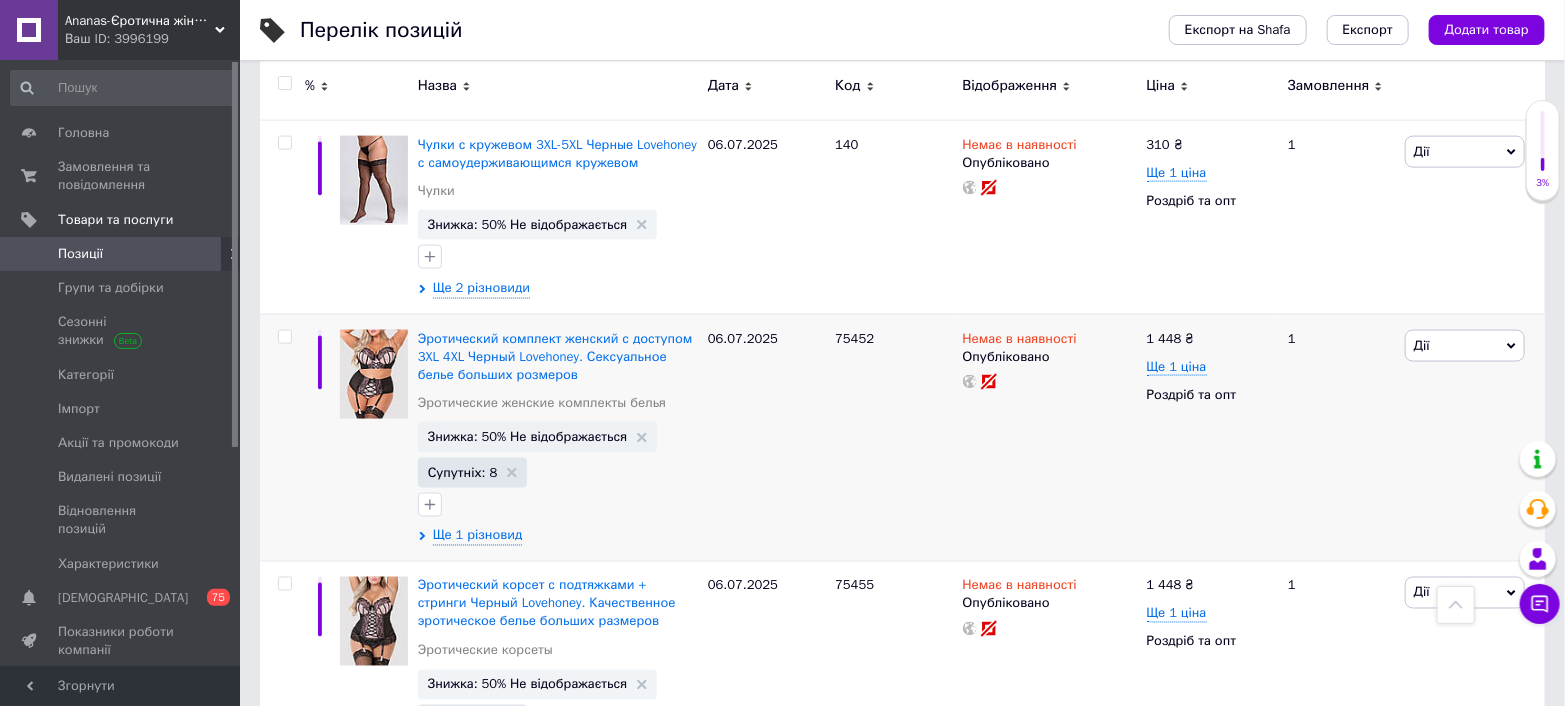 scroll, scrollTop: 0, scrollLeft: 0, axis: both 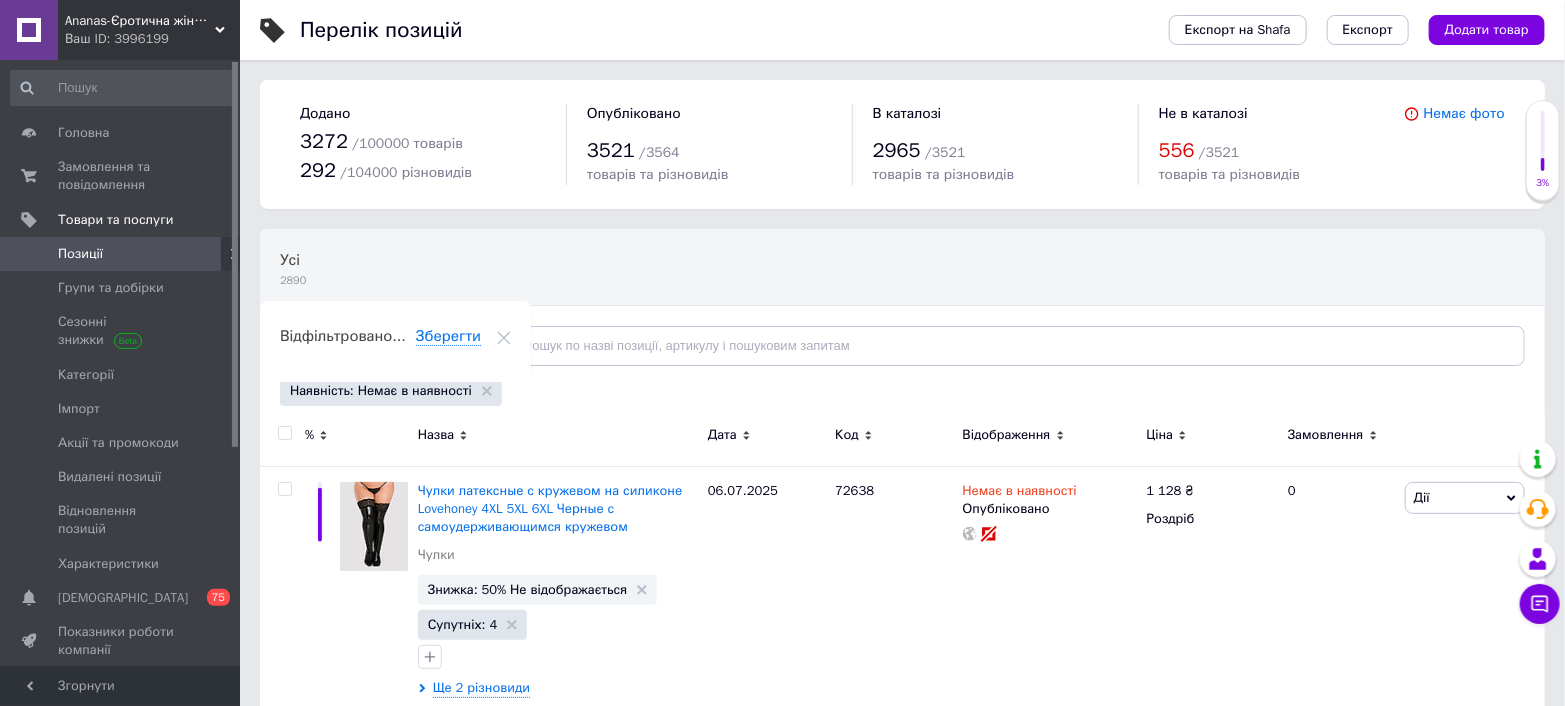 click at bounding box center [284, 433] 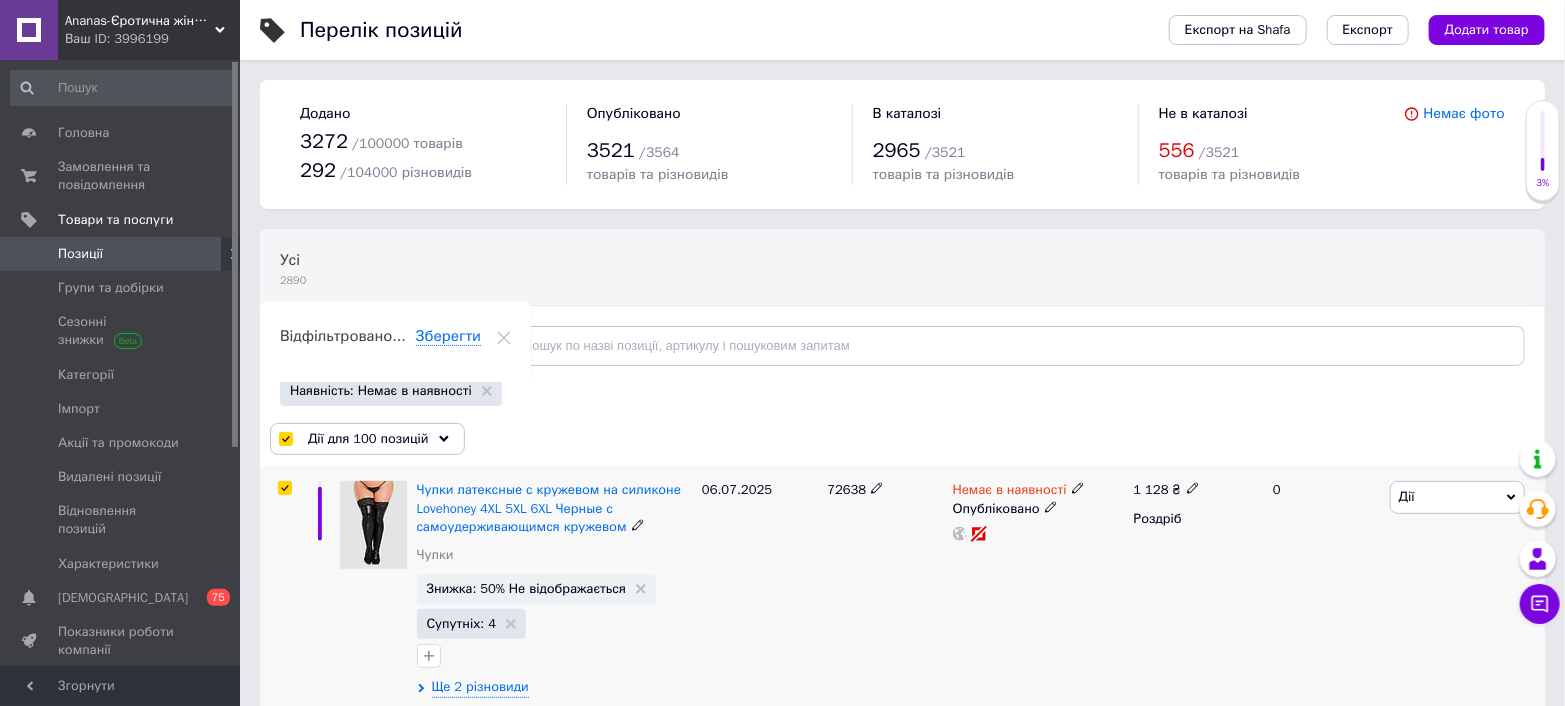 click at bounding box center [284, 488] 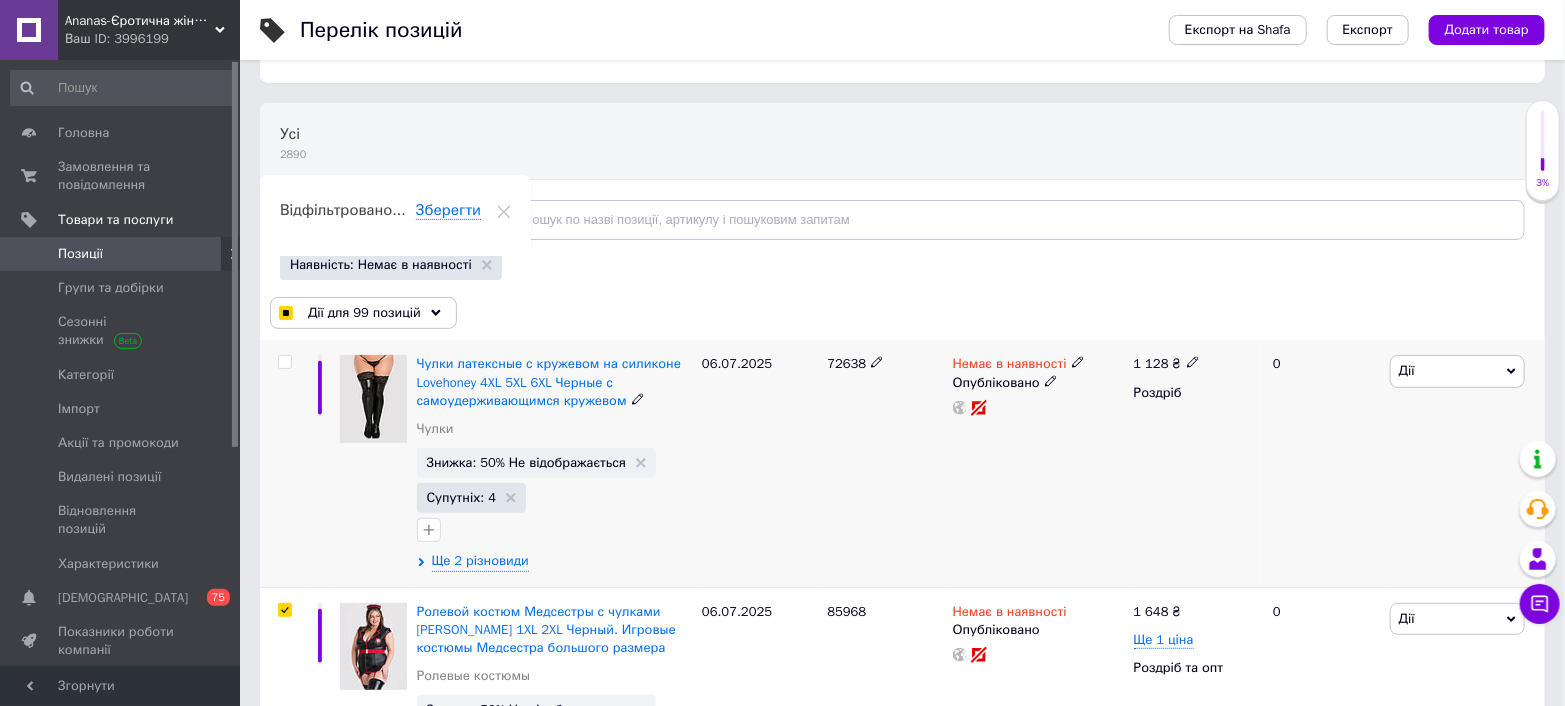 scroll, scrollTop: 222, scrollLeft: 0, axis: vertical 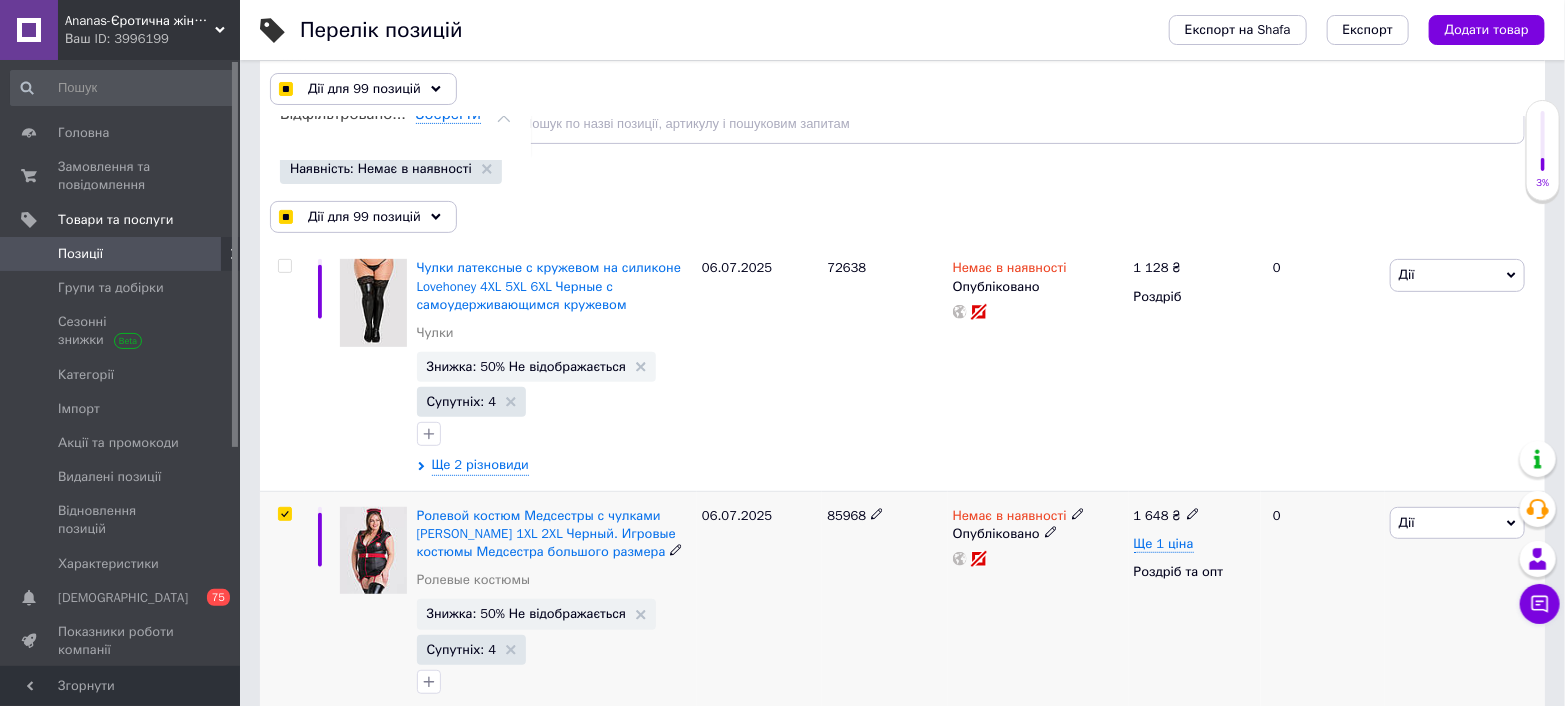 click at bounding box center [284, 514] 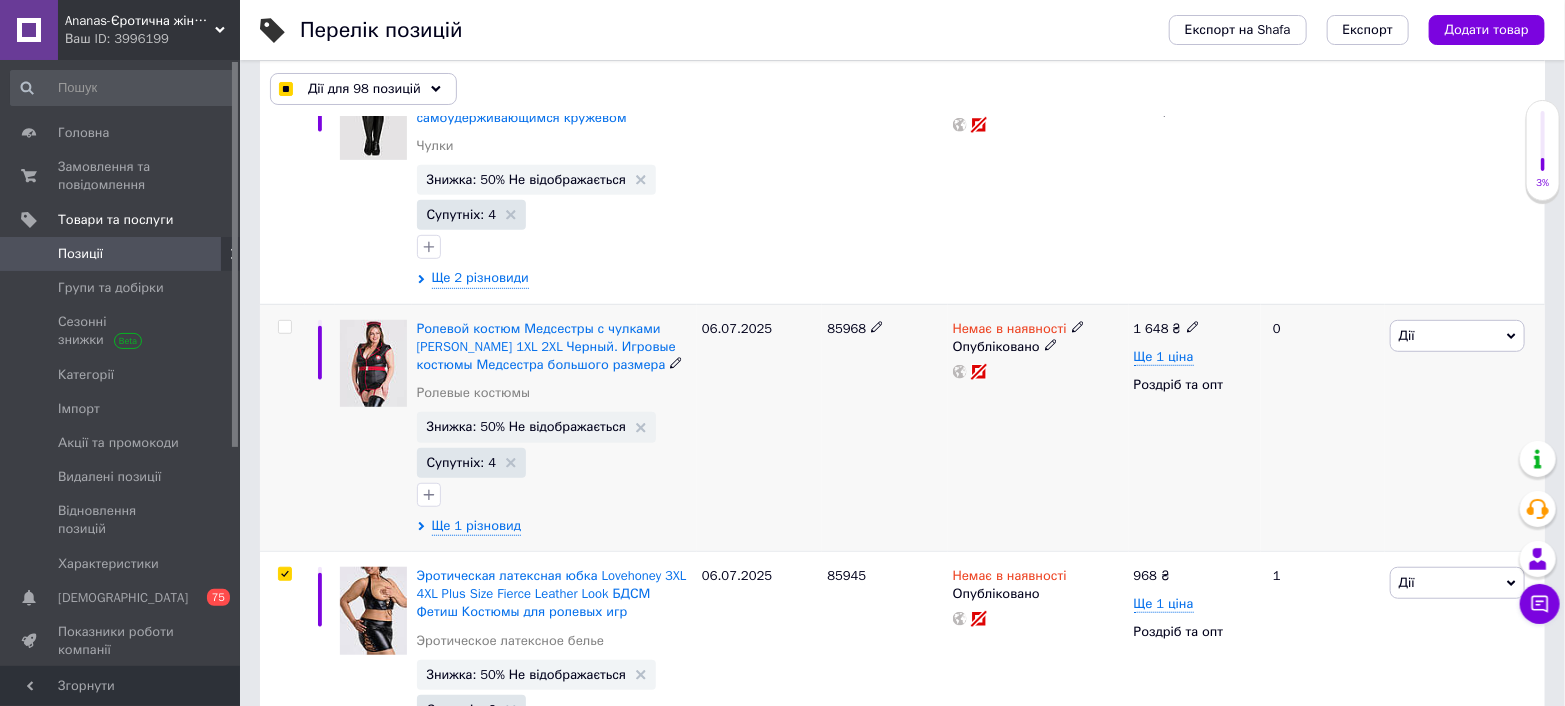 scroll, scrollTop: 444, scrollLeft: 0, axis: vertical 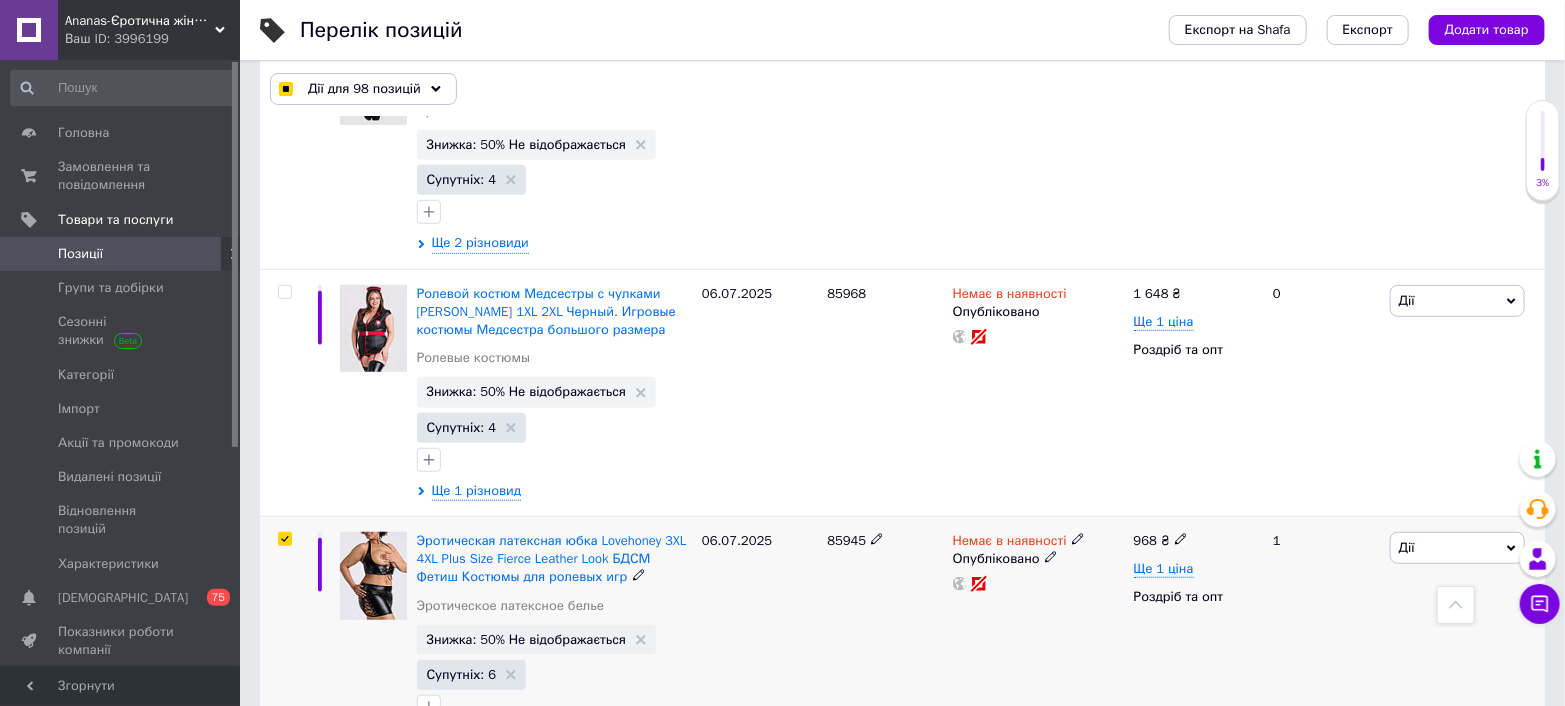 click at bounding box center (284, 539) 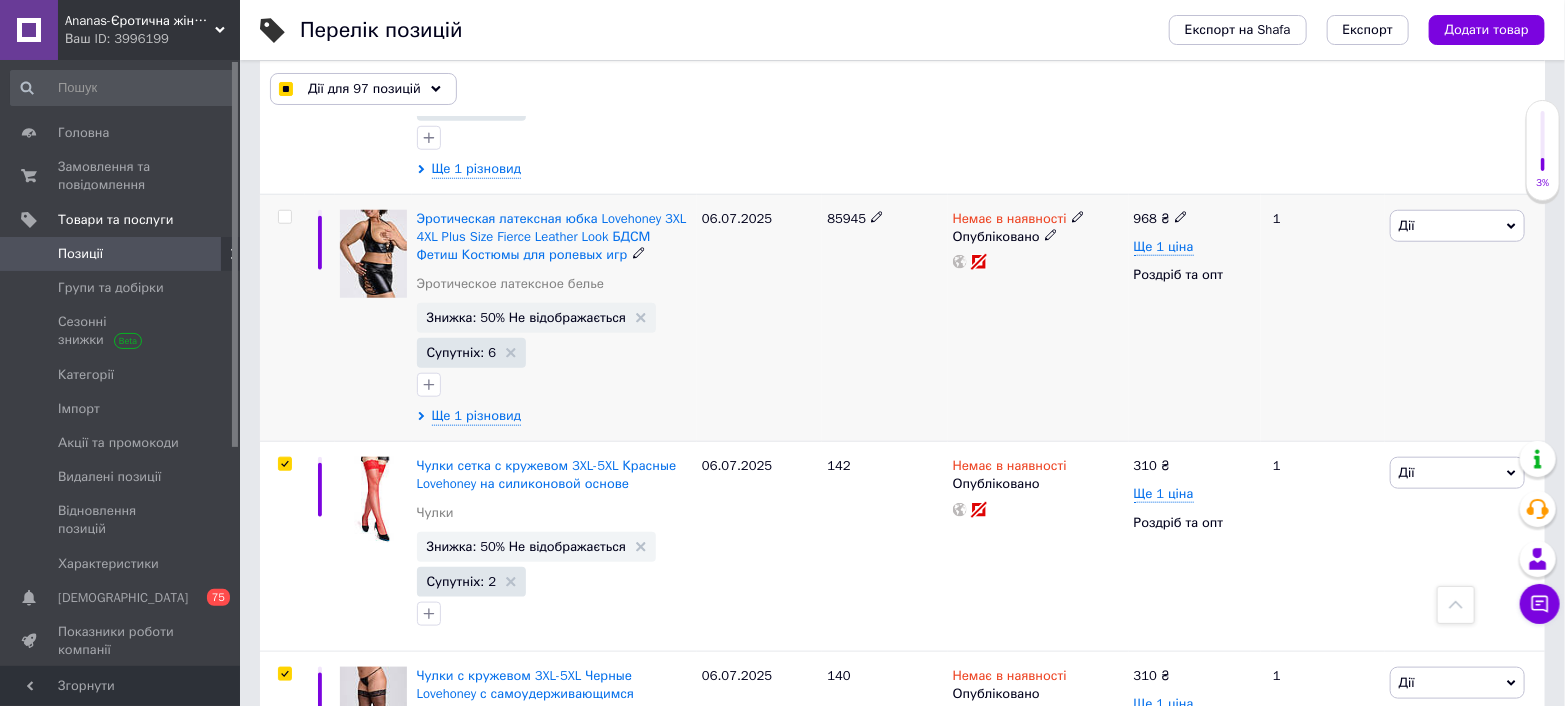 scroll, scrollTop: 777, scrollLeft: 0, axis: vertical 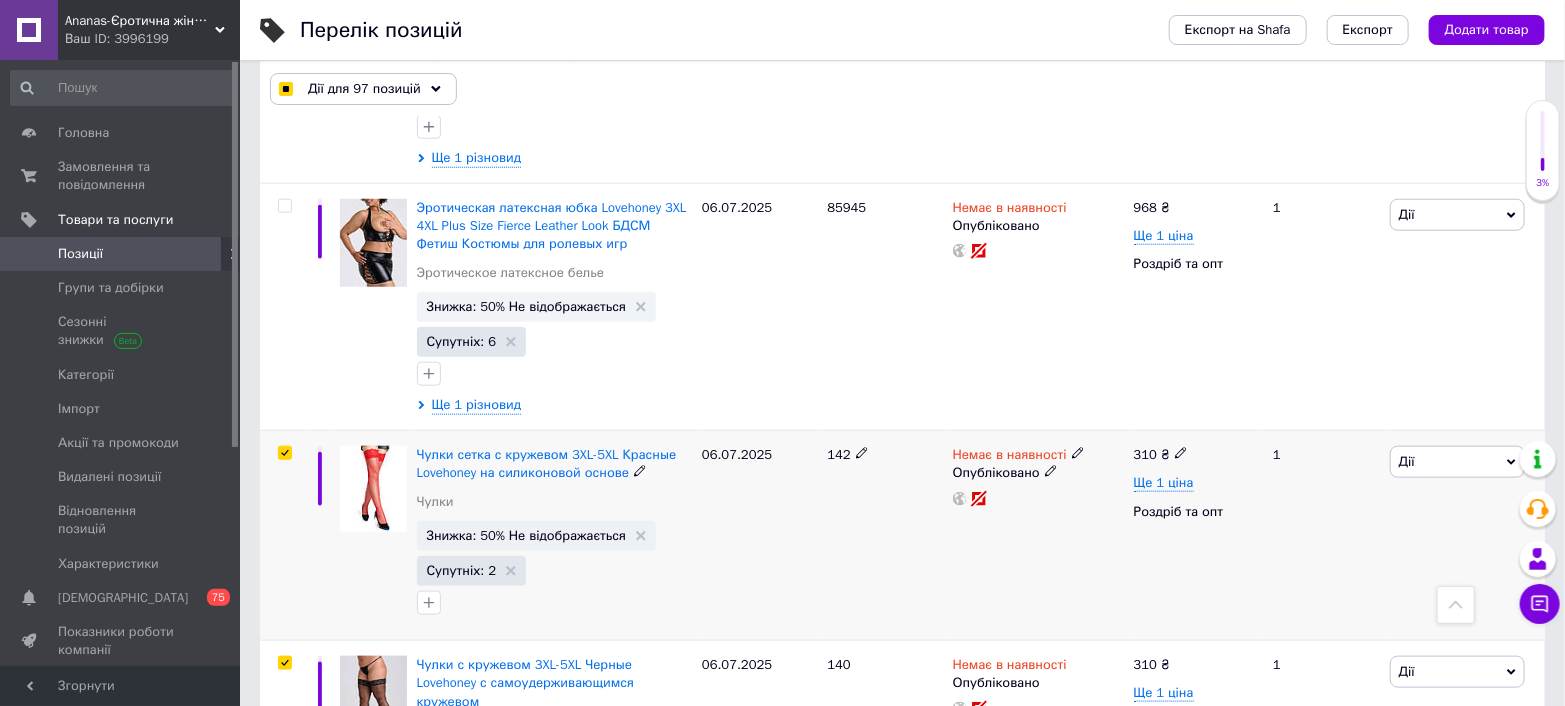 click at bounding box center [284, 453] 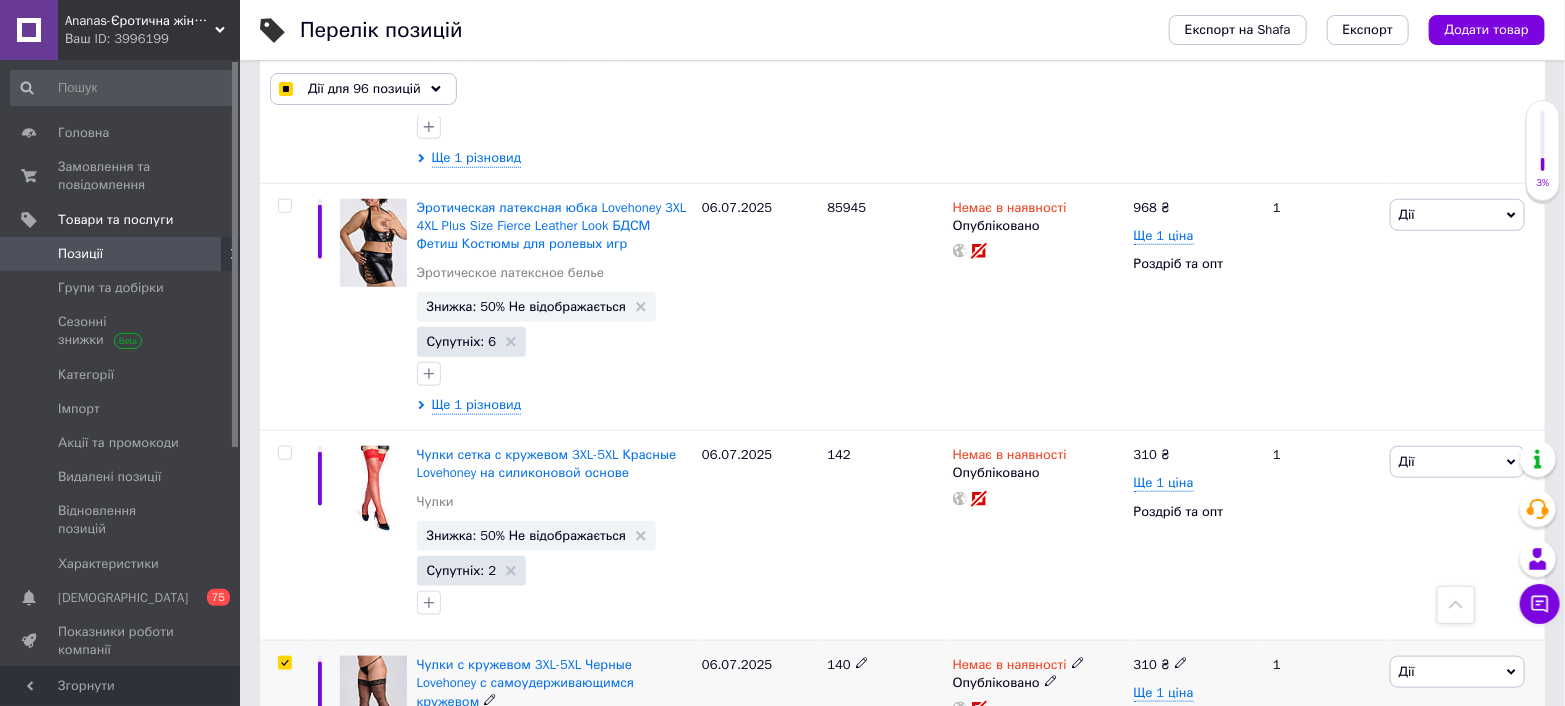 click at bounding box center [284, 663] 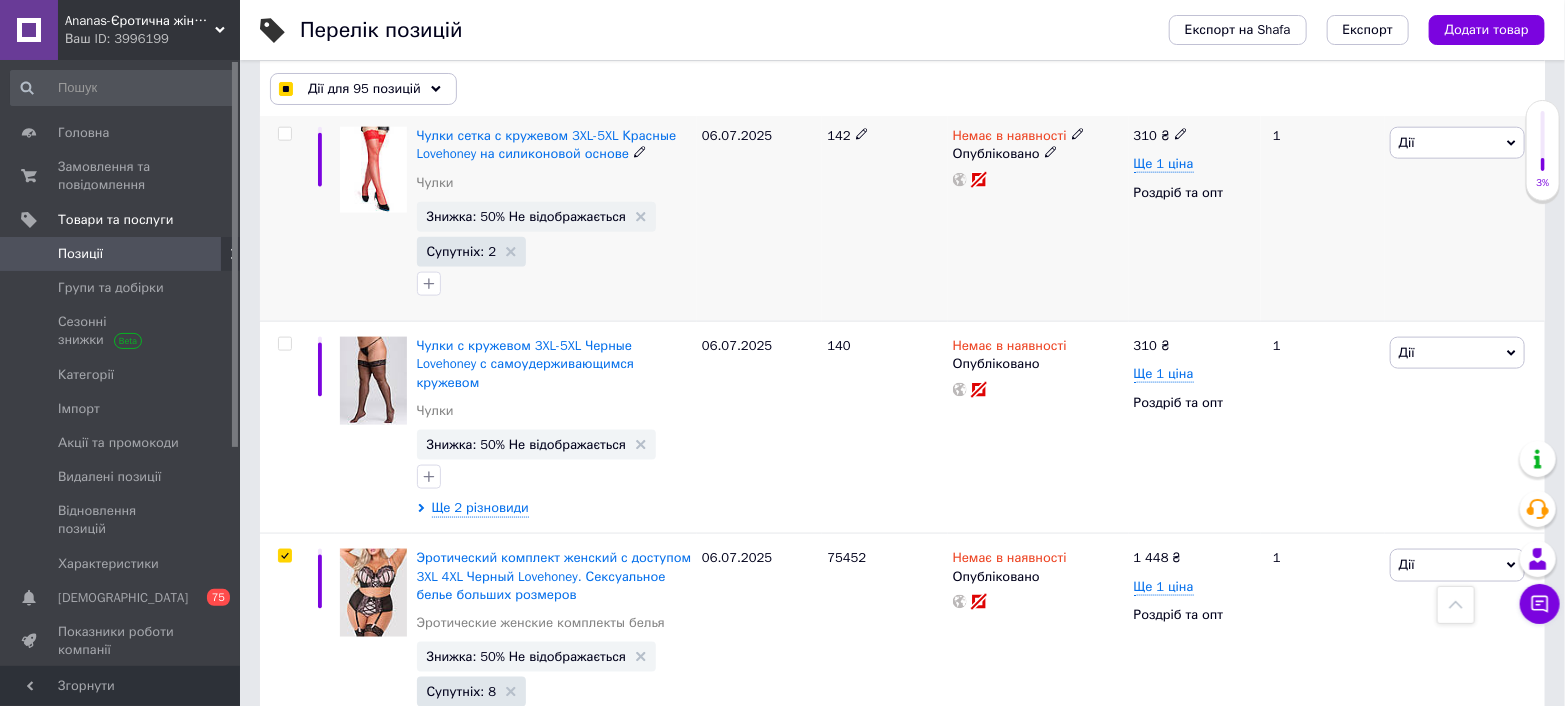 scroll, scrollTop: 1111, scrollLeft: 0, axis: vertical 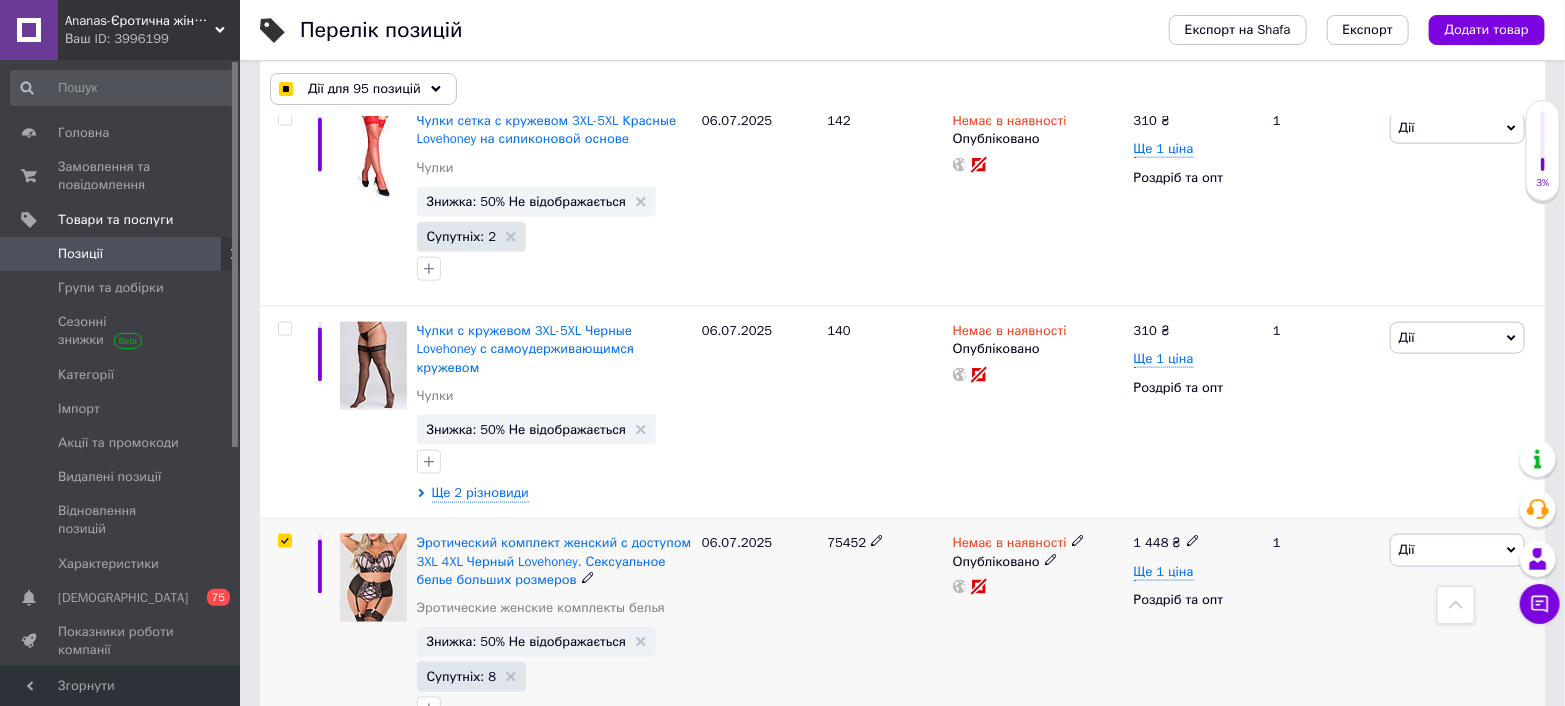 click at bounding box center [284, 541] 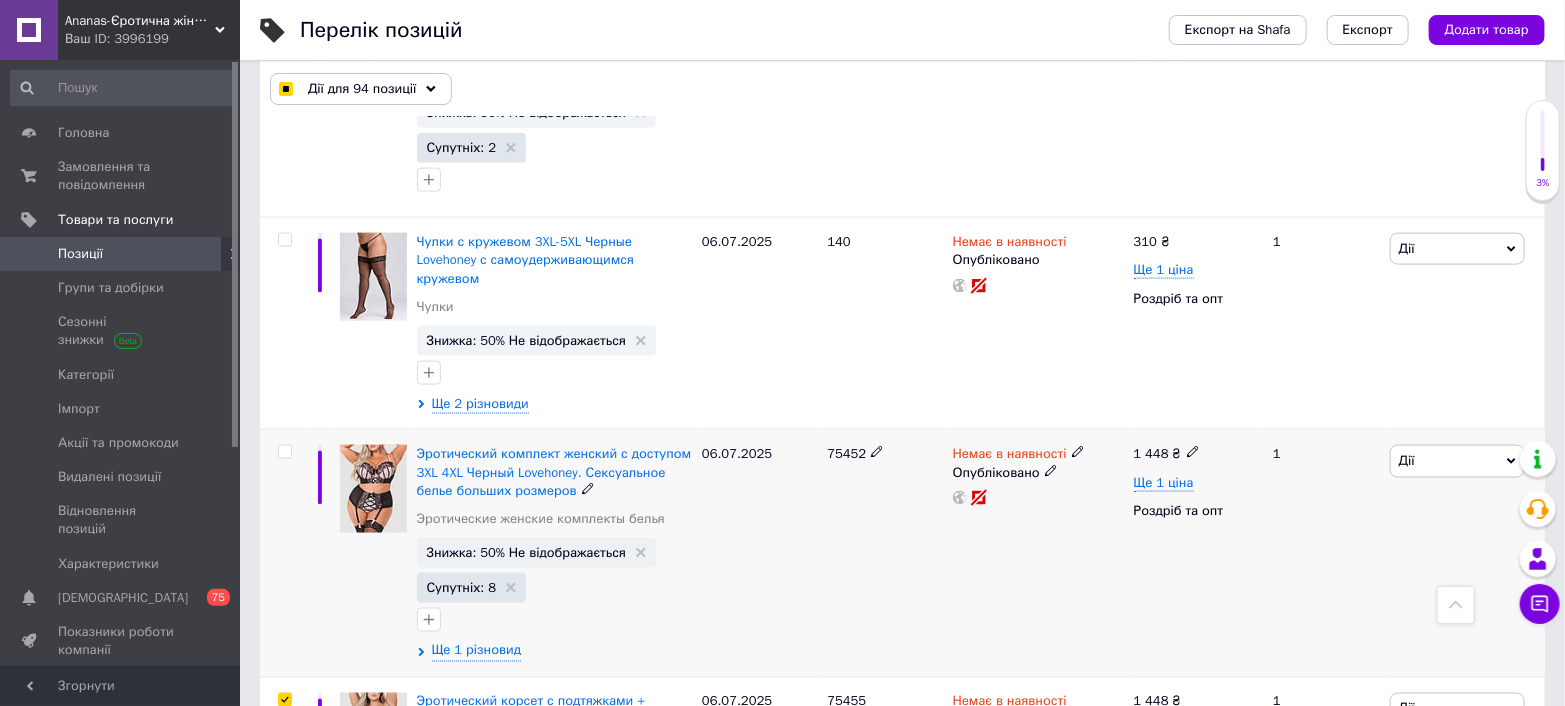 scroll, scrollTop: 1333, scrollLeft: 0, axis: vertical 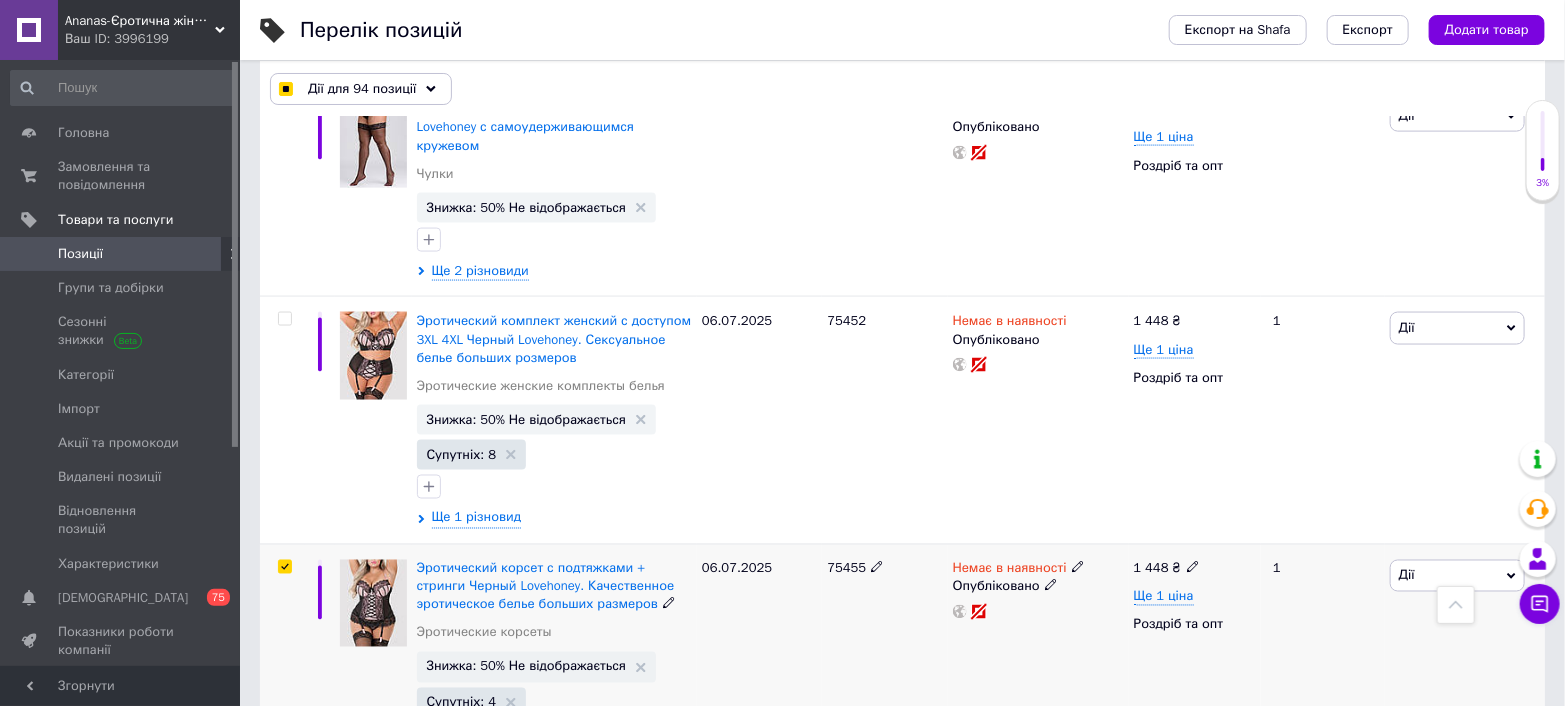 click at bounding box center [282, 658] 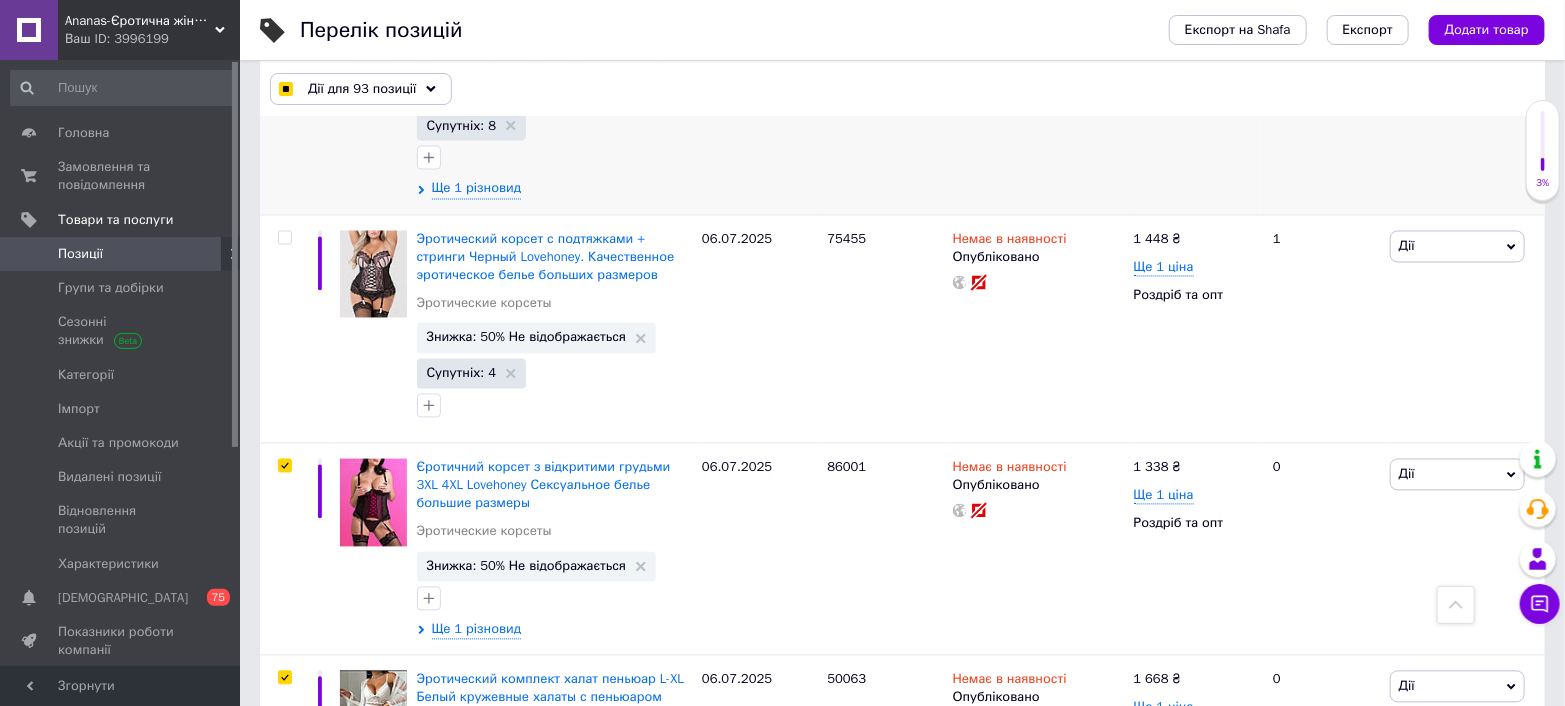 scroll, scrollTop: 1666, scrollLeft: 0, axis: vertical 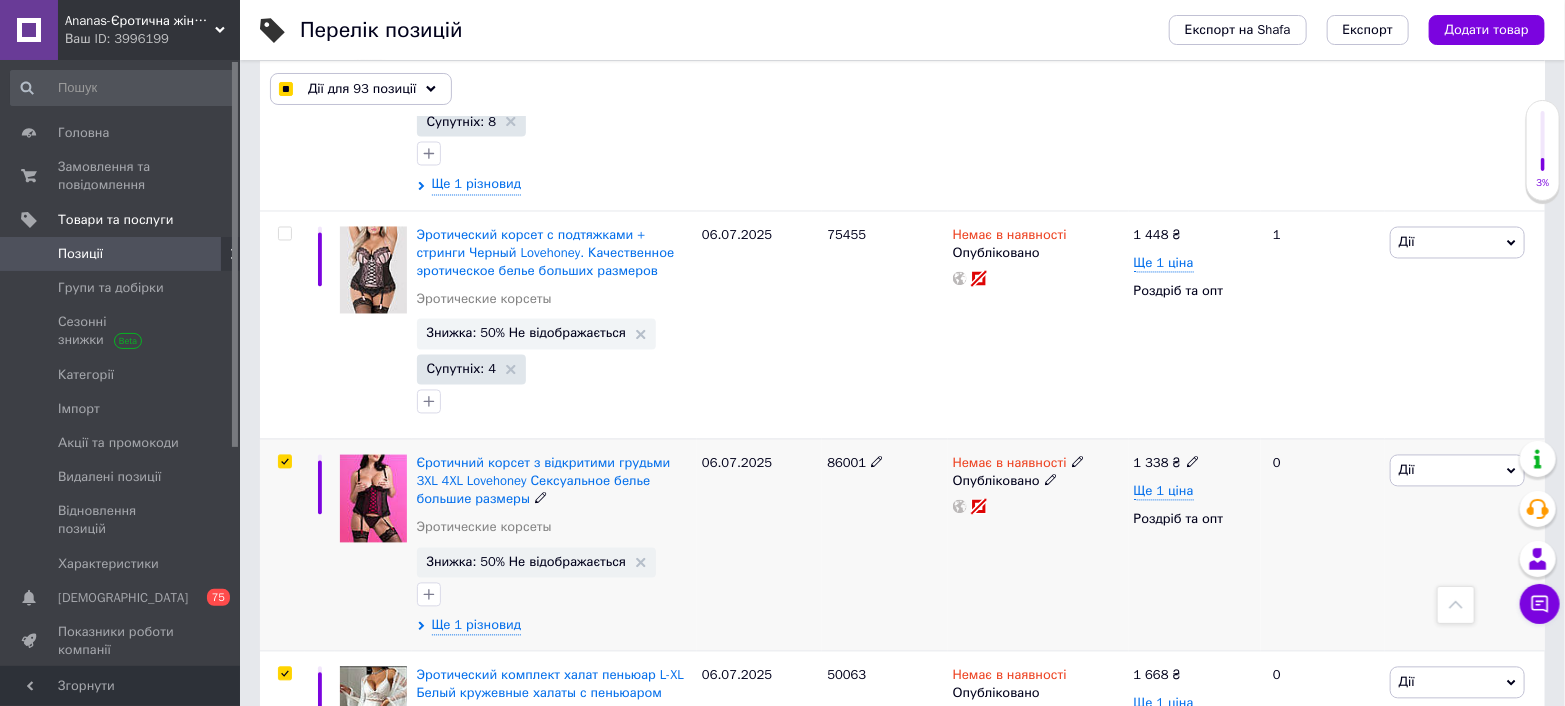 click at bounding box center (284, 462) 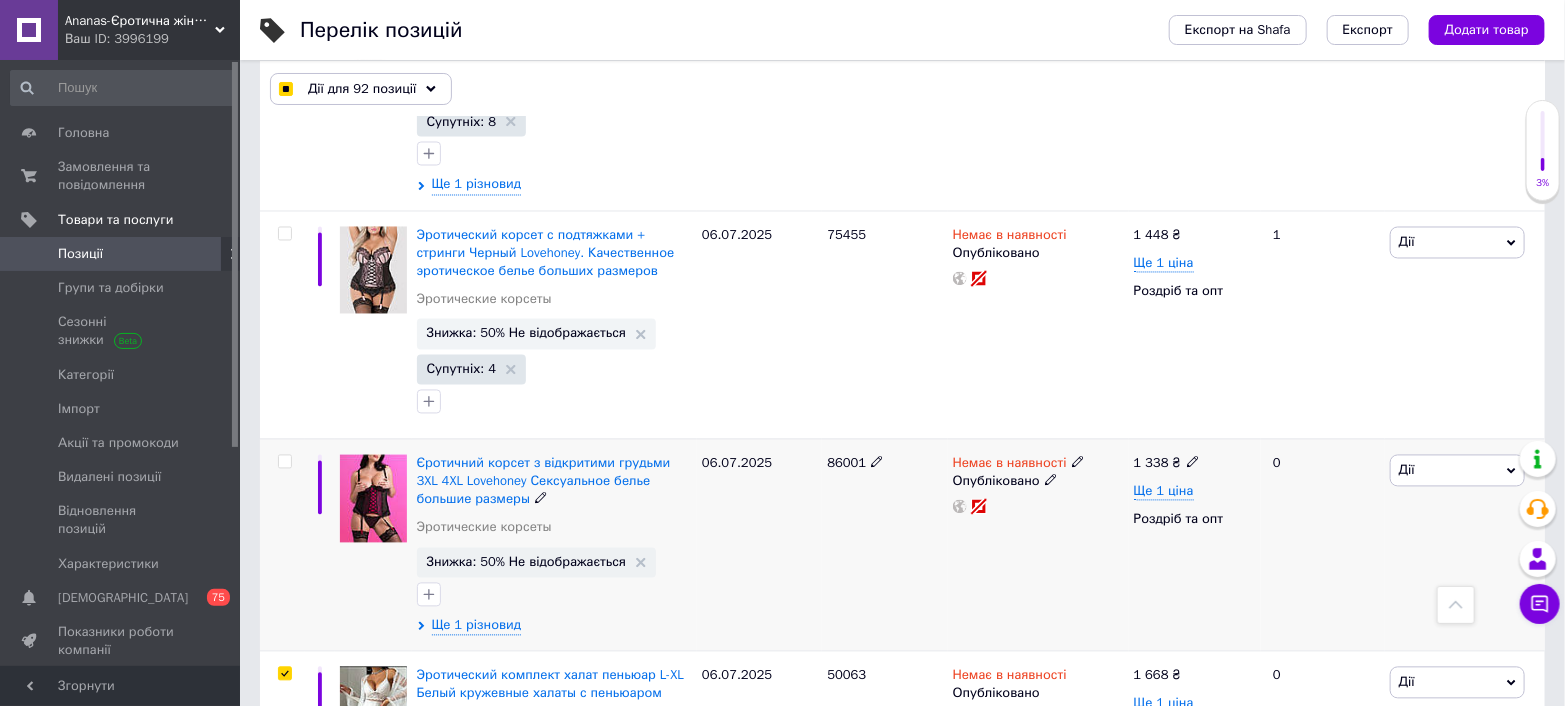 scroll, scrollTop: 1888, scrollLeft: 0, axis: vertical 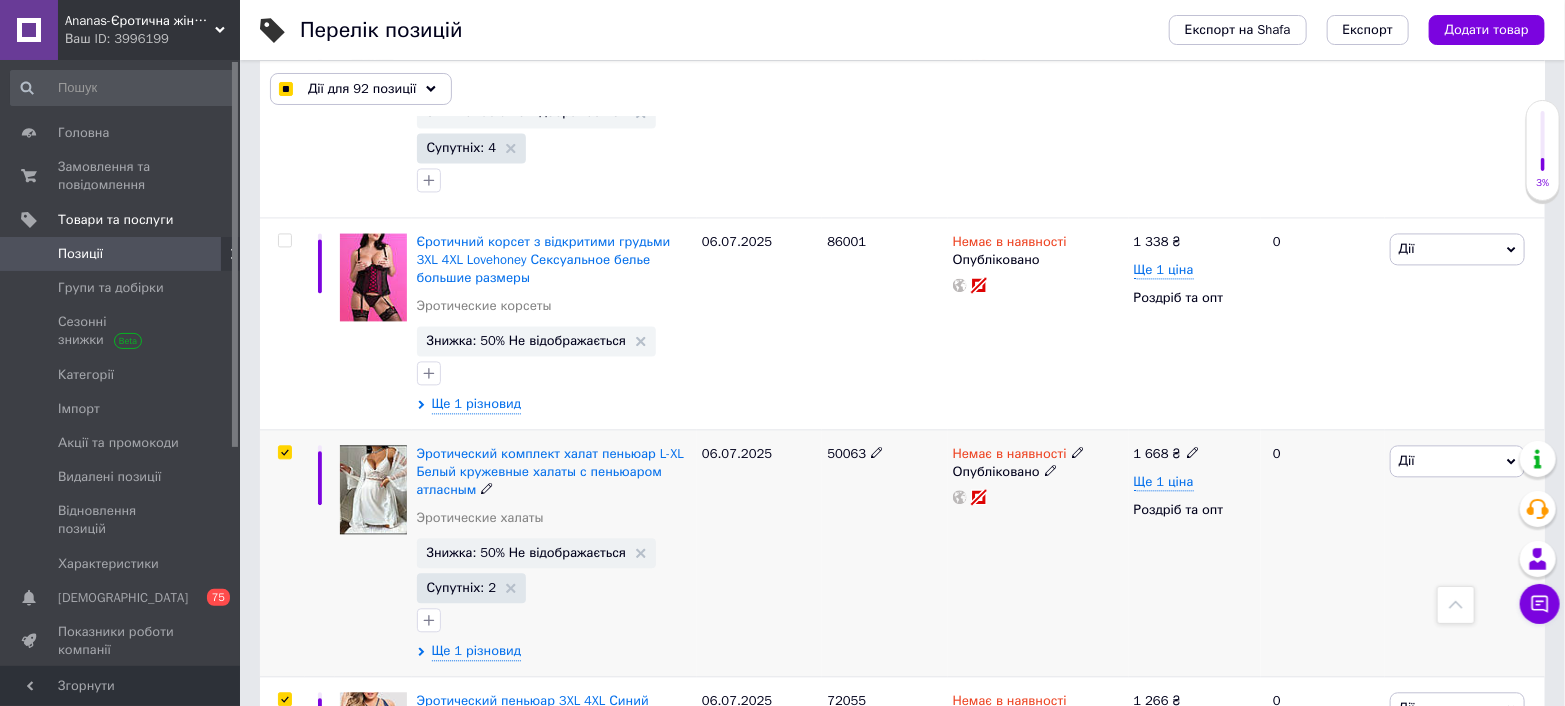 click at bounding box center (284, 452) 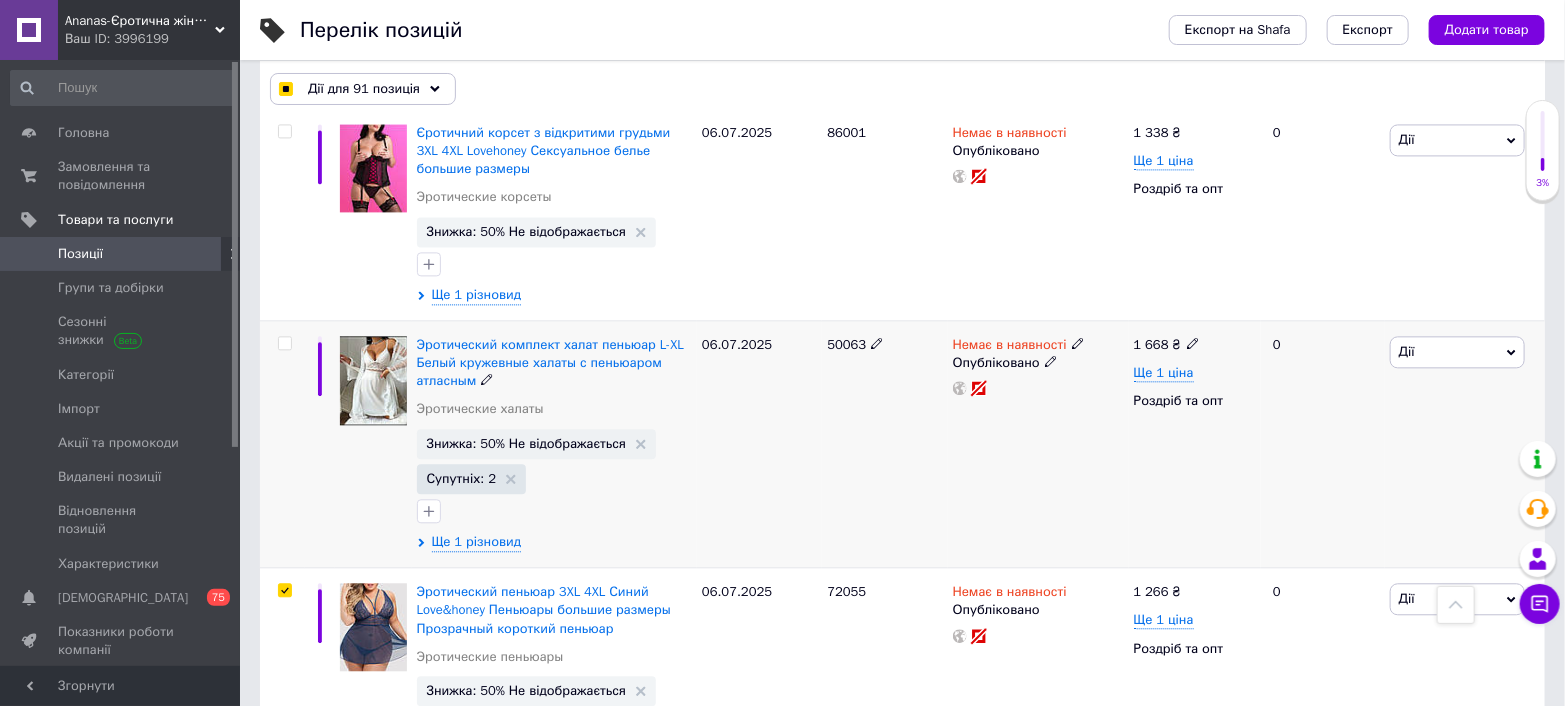 scroll, scrollTop: 2111, scrollLeft: 0, axis: vertical 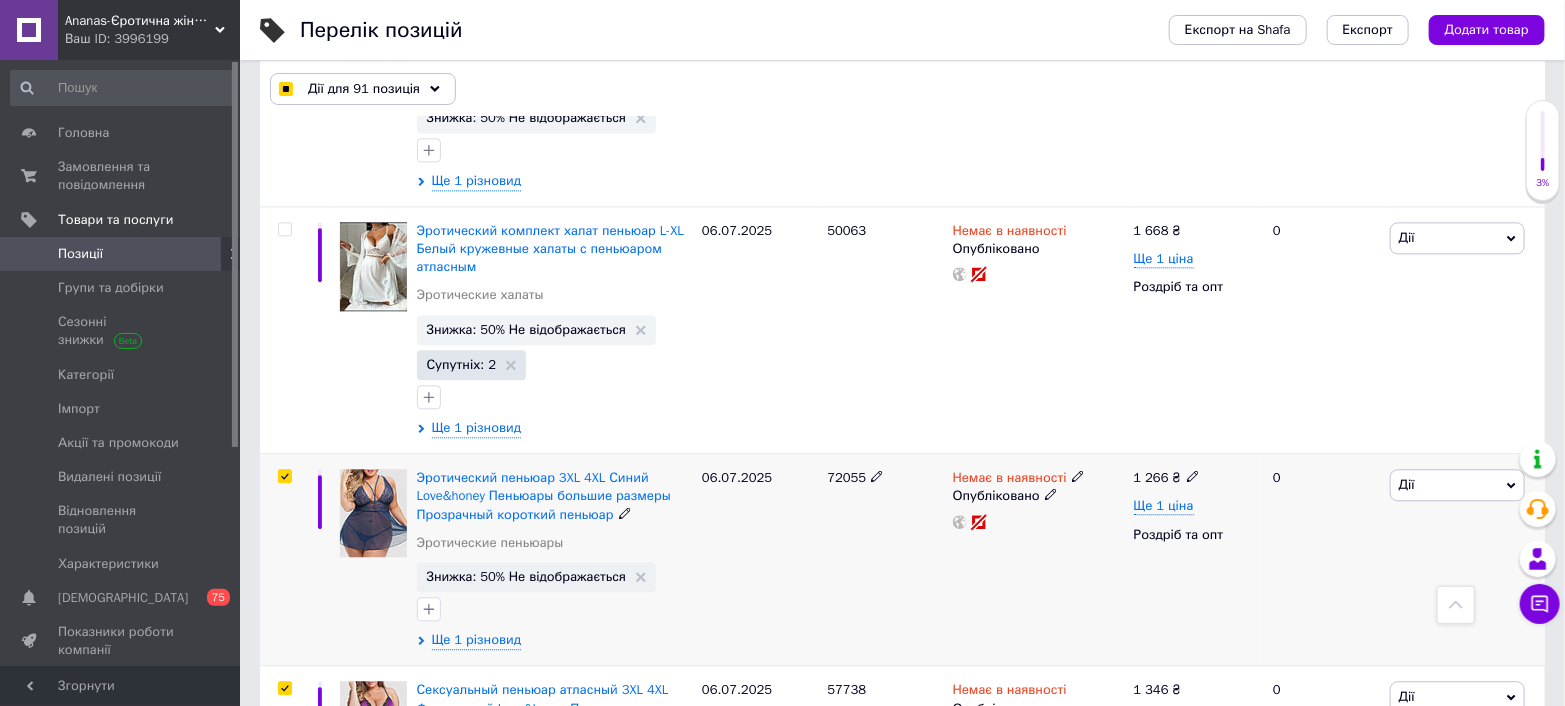 click at bounding box center (284, 476) 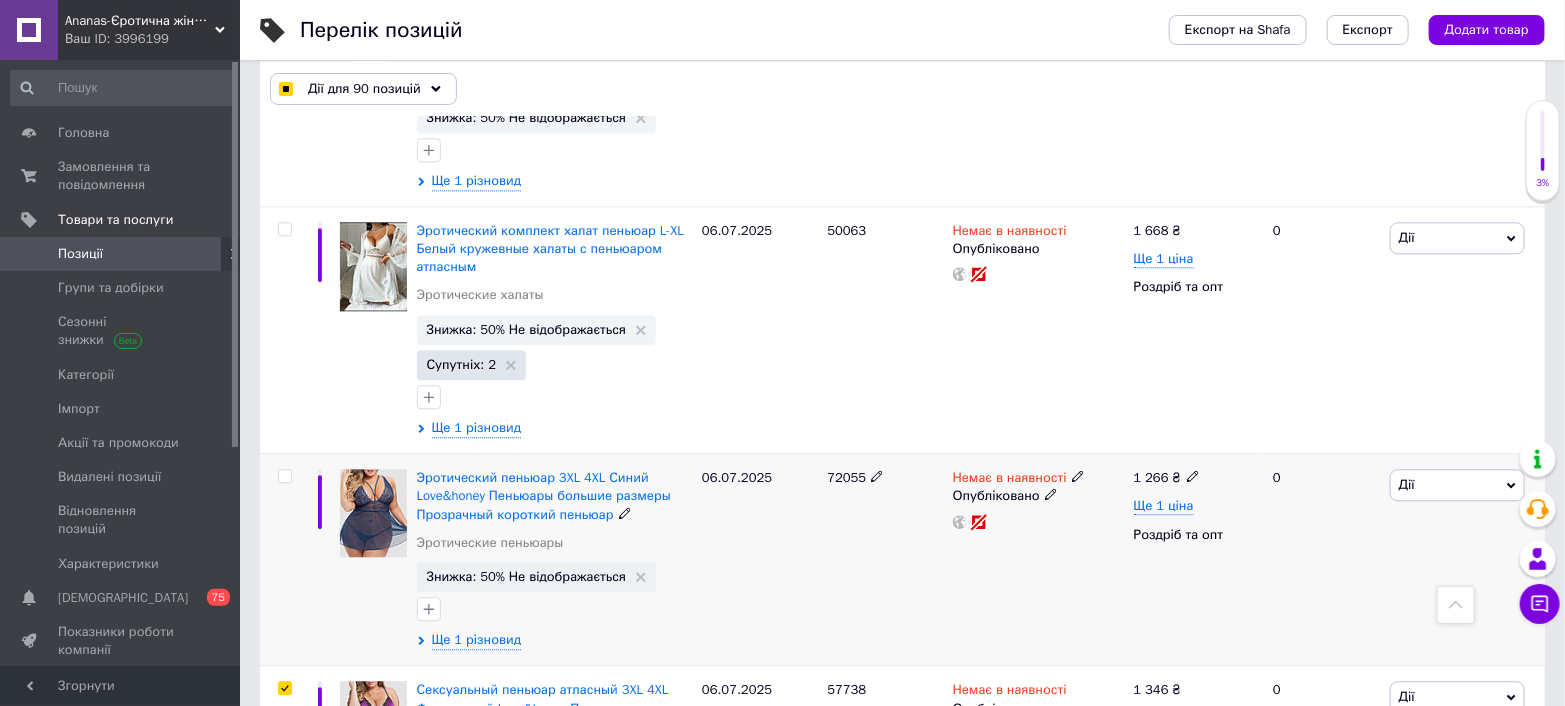 scroll, scrollTop: 2333, scrollLeft: 0, axis: vertical 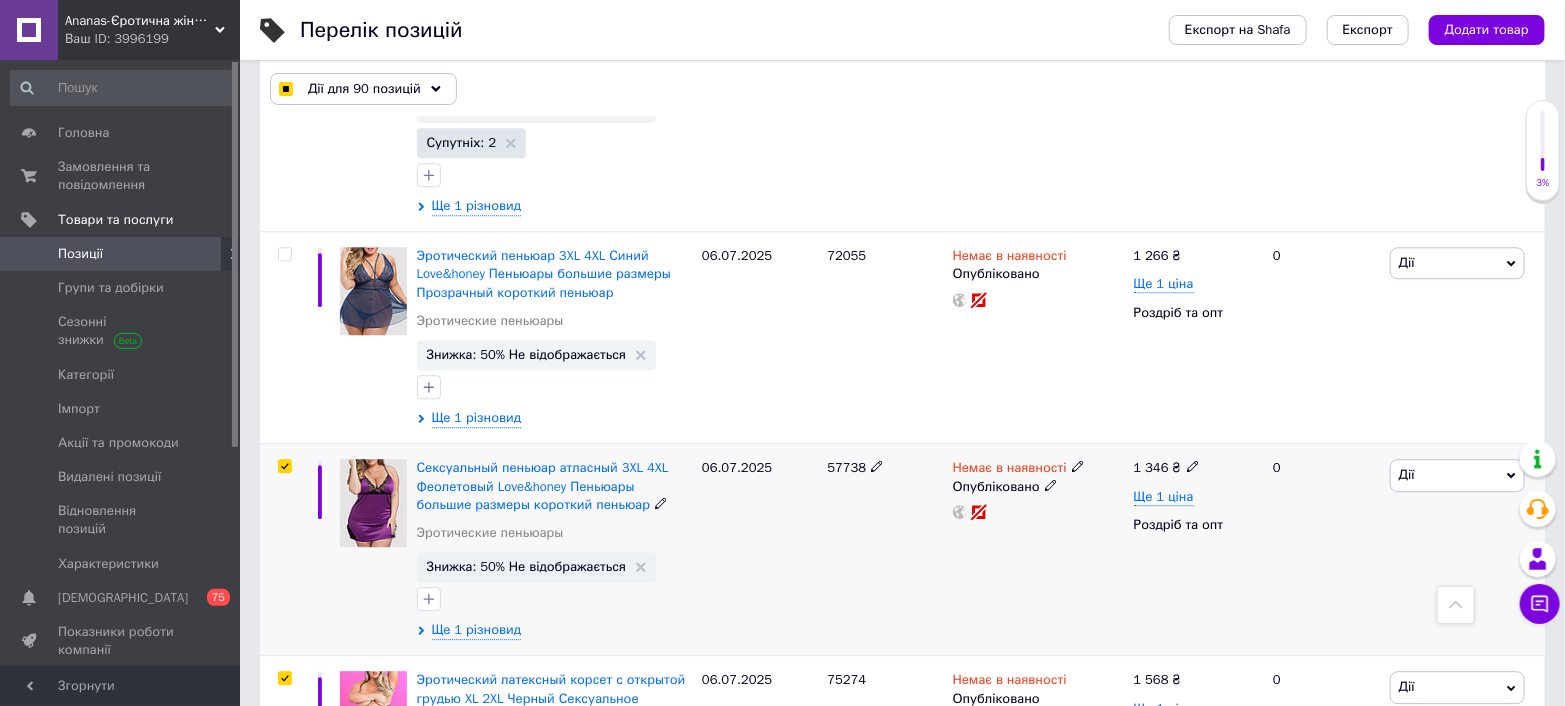 click at bounding box center [284, 466] 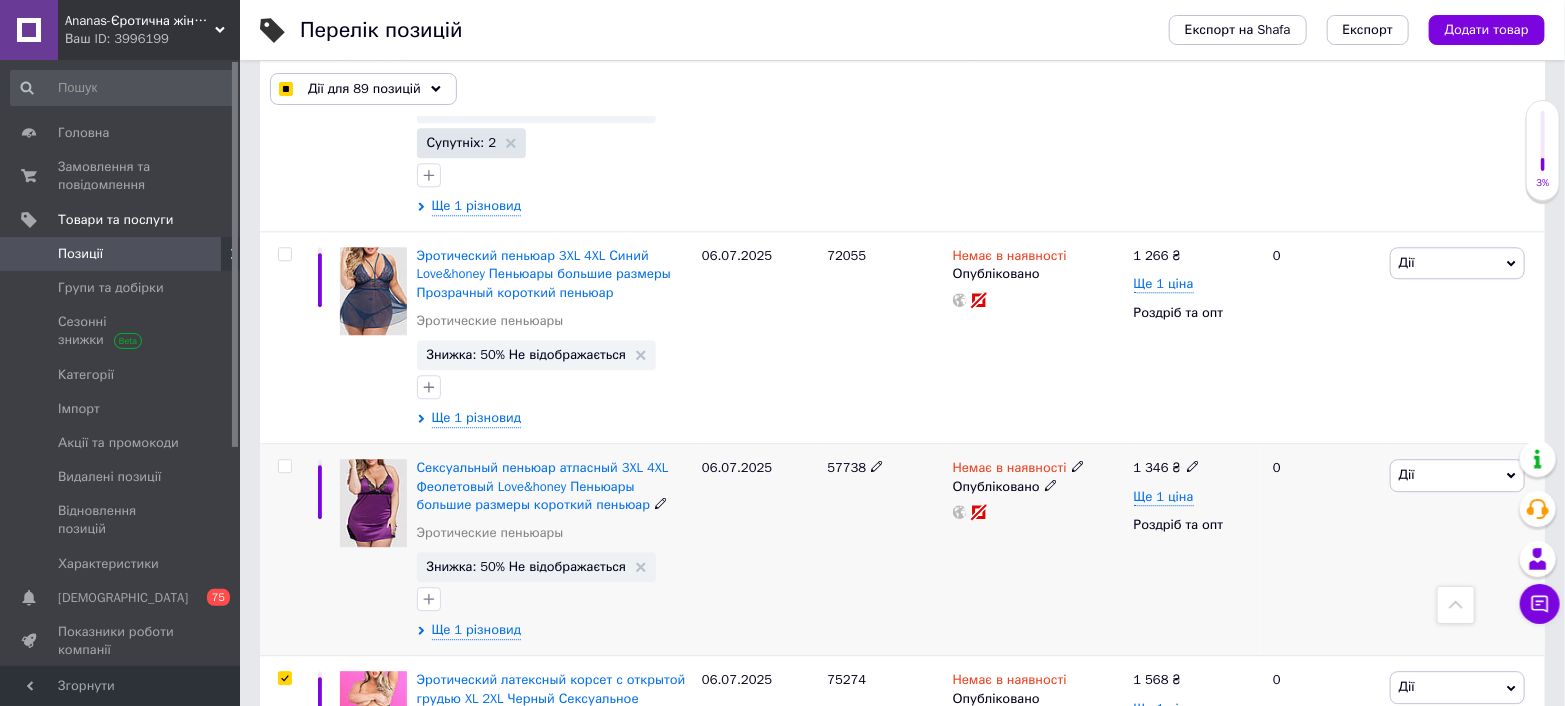 scroll, scrollTop: 2666, scrollLeft: 0, axis: vertical 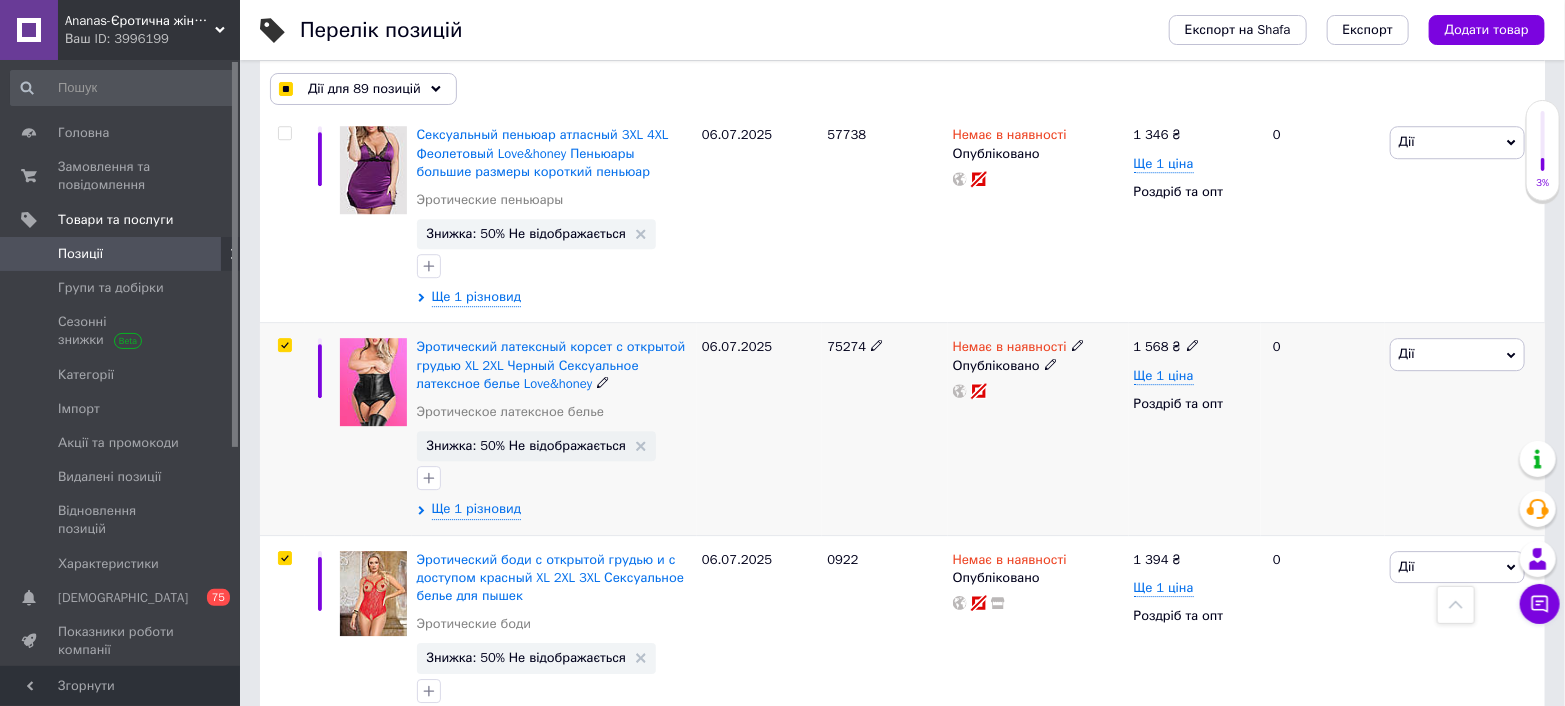 click at bounding box center [284, 345] 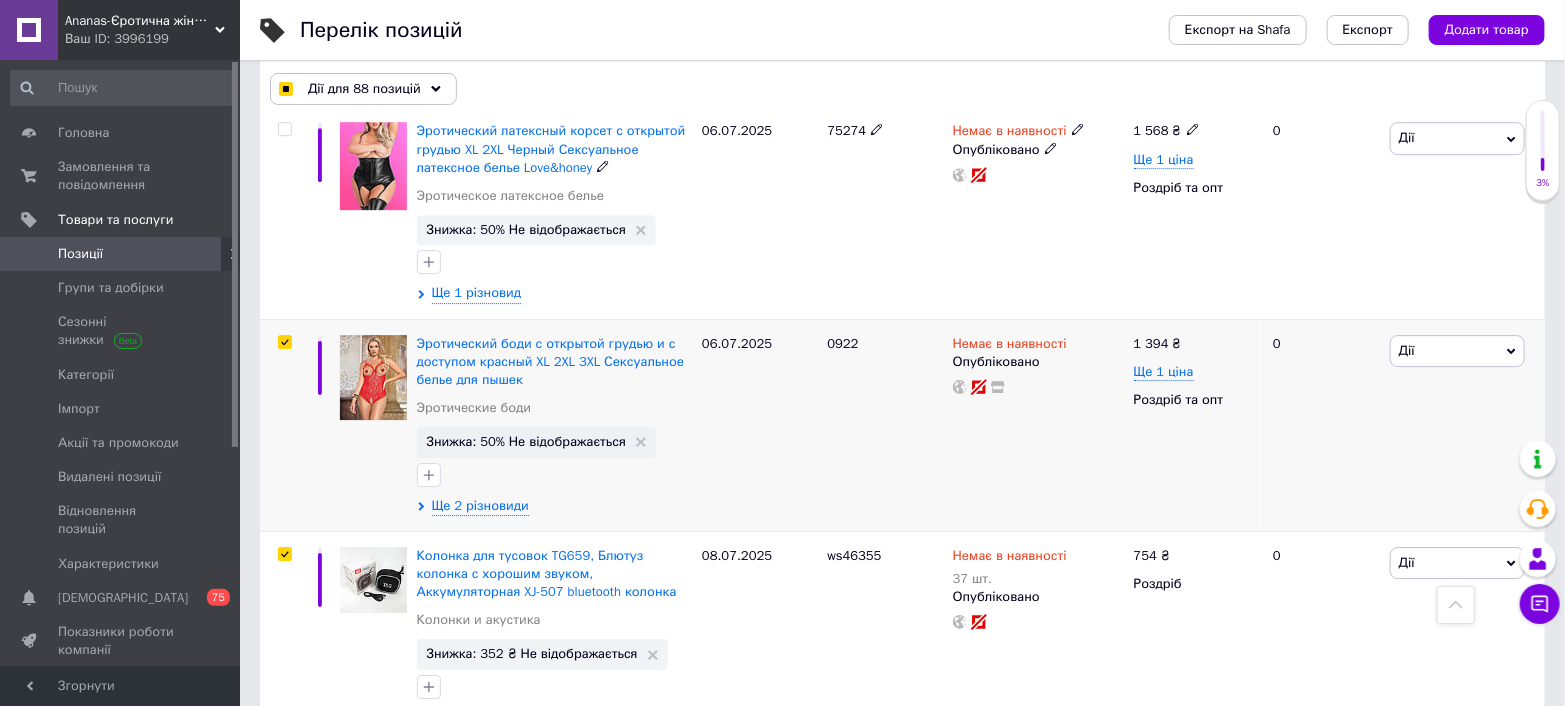 scroll, scrollTop: 2888, scrollLeft: 0, axis: vertical 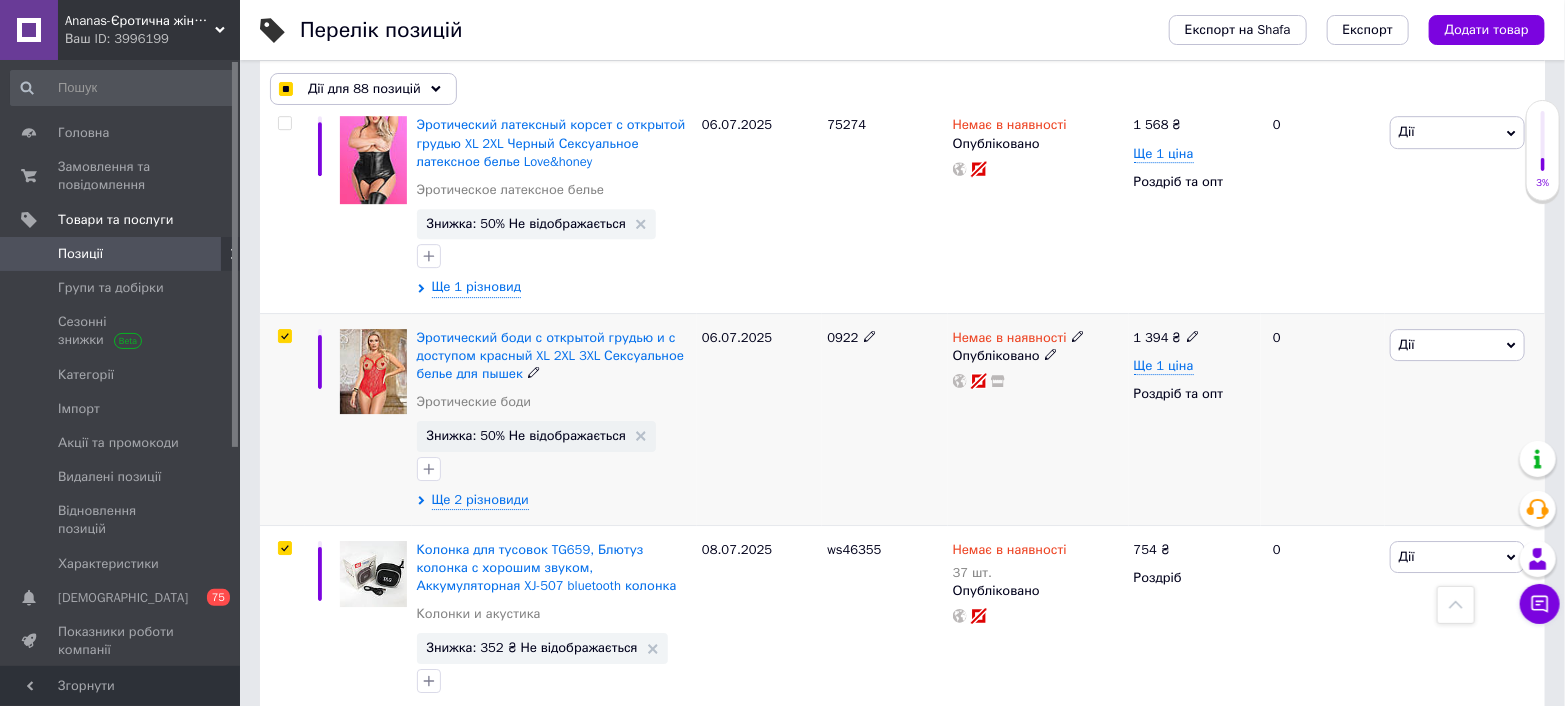 click at bounding box center (284, 336) 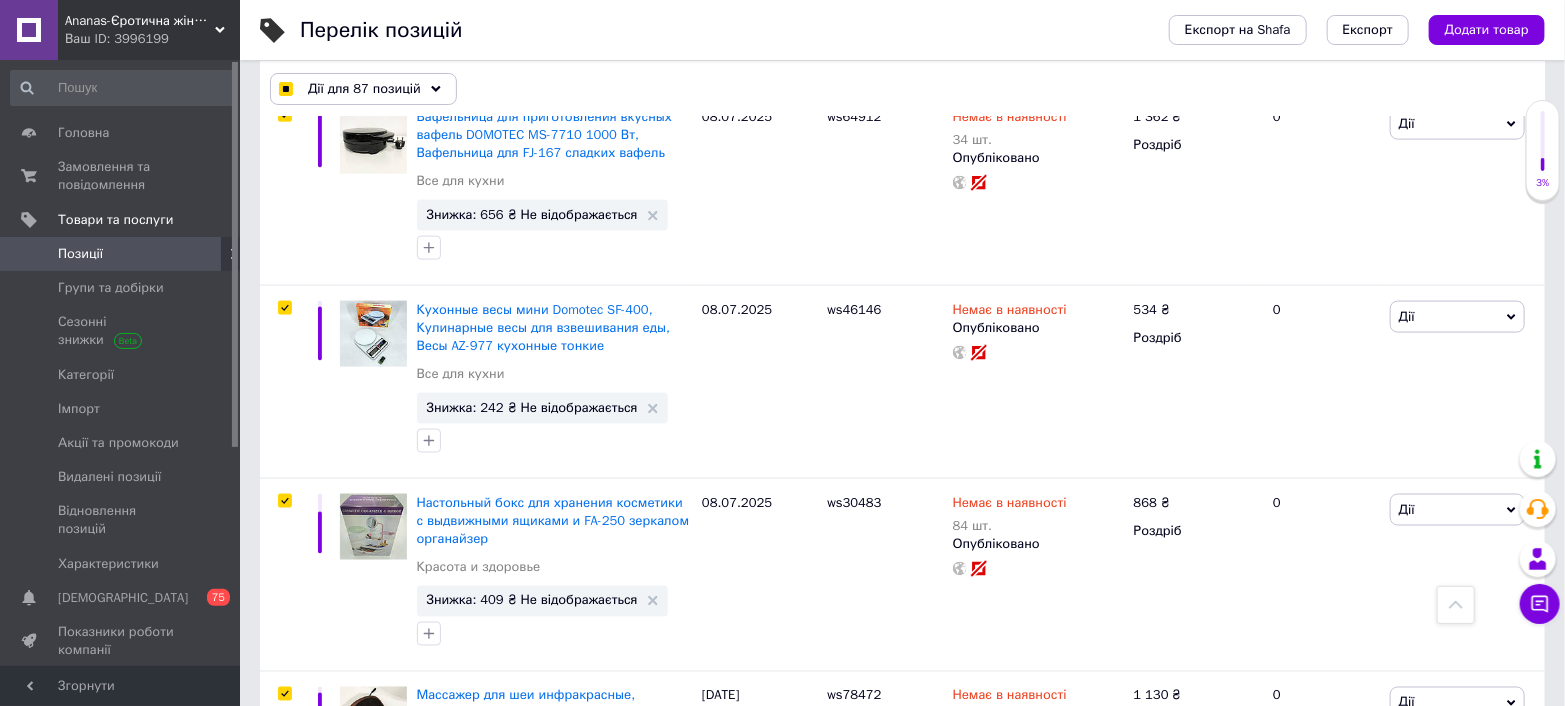 scroll, scrollTop: 19461, scrollLeft: 0, axis: vertical 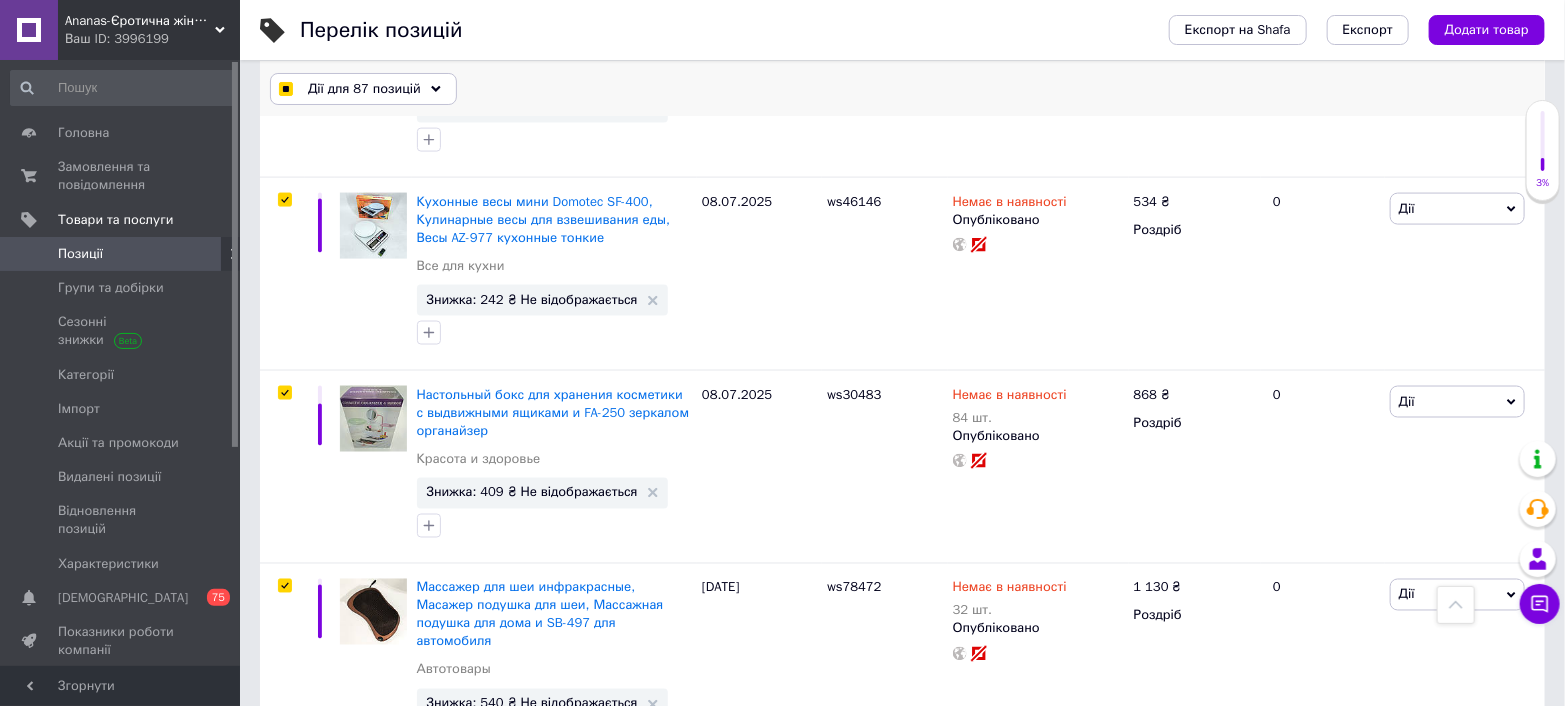 click on "Дії для 87 позицій" at bounding box center [363, 89] 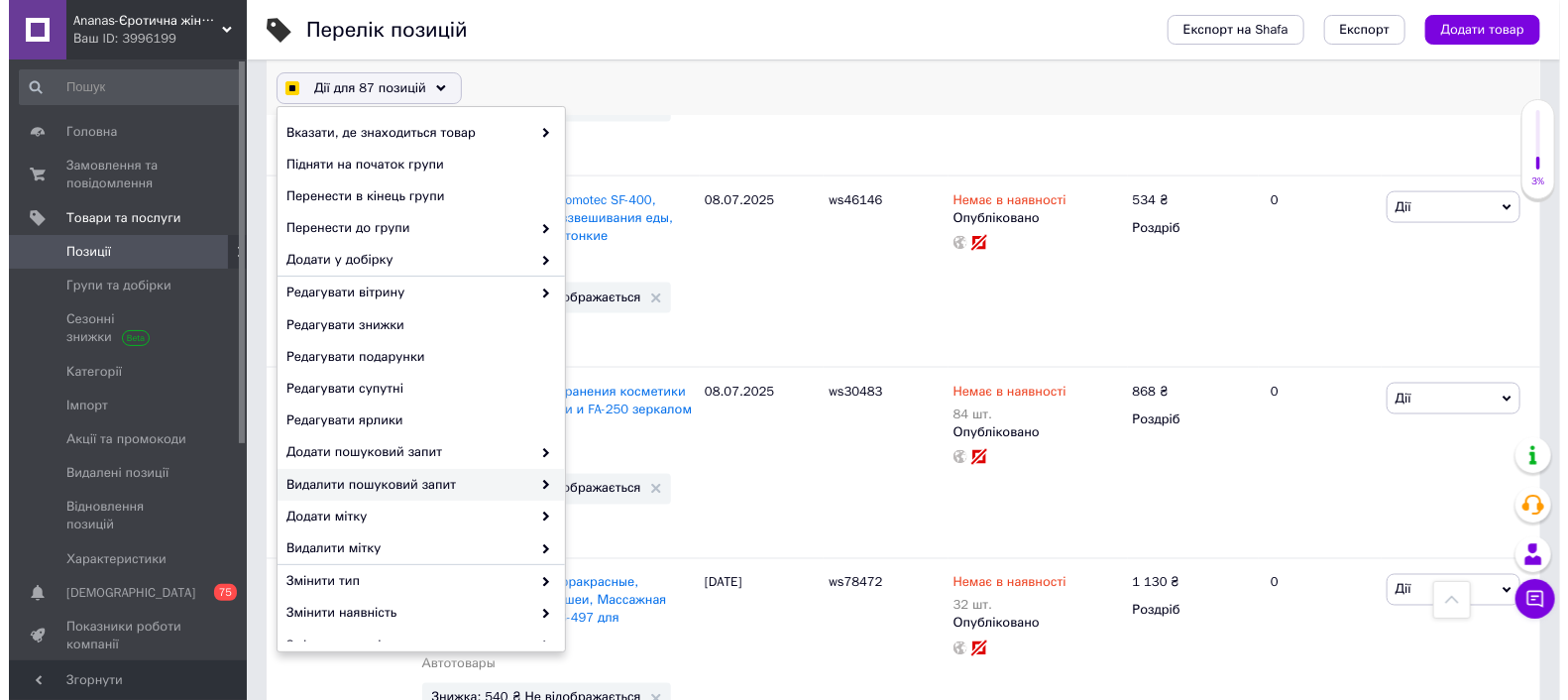 scroll, scrollTop: 147, scrollLeft: 0, axis: vertical 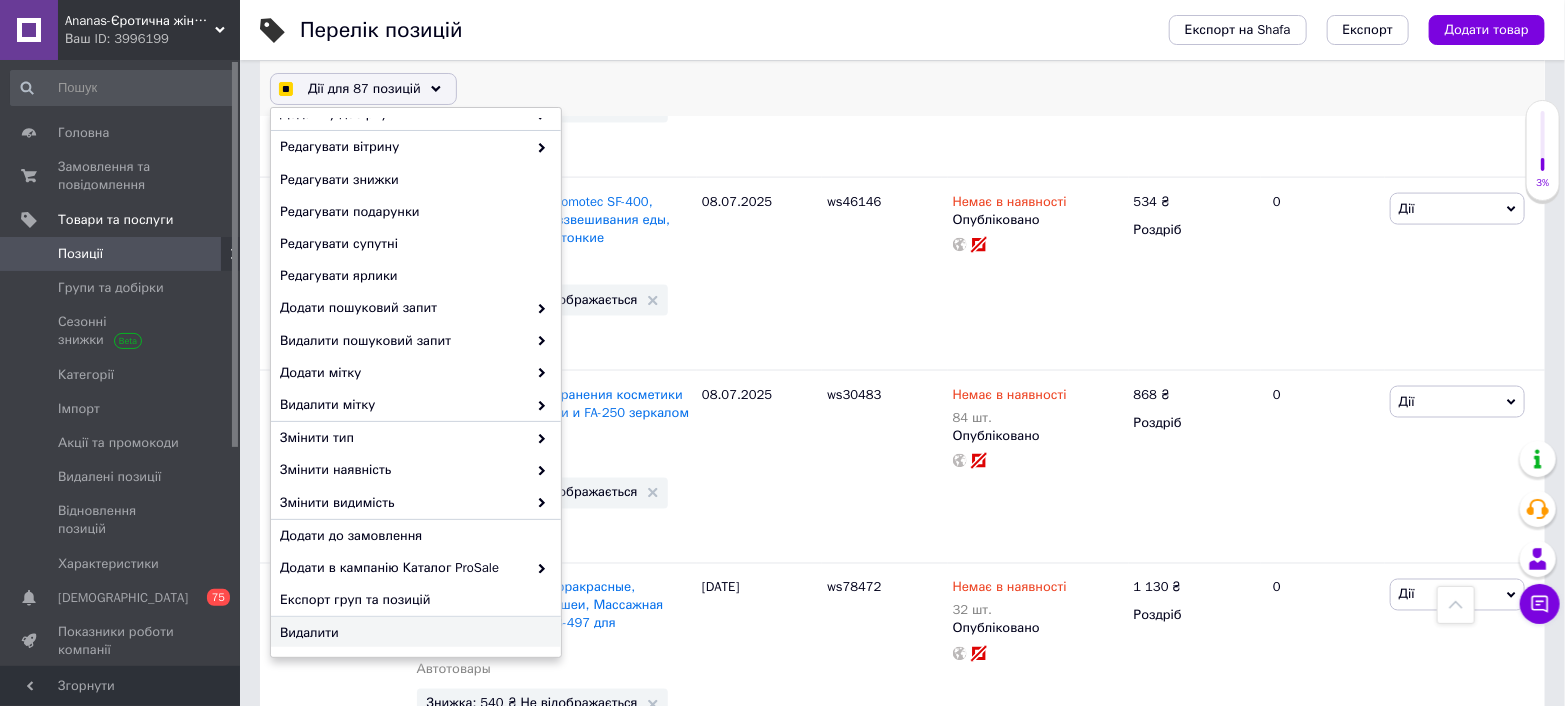 click on "Видалити" at bounding box center [413, 633] 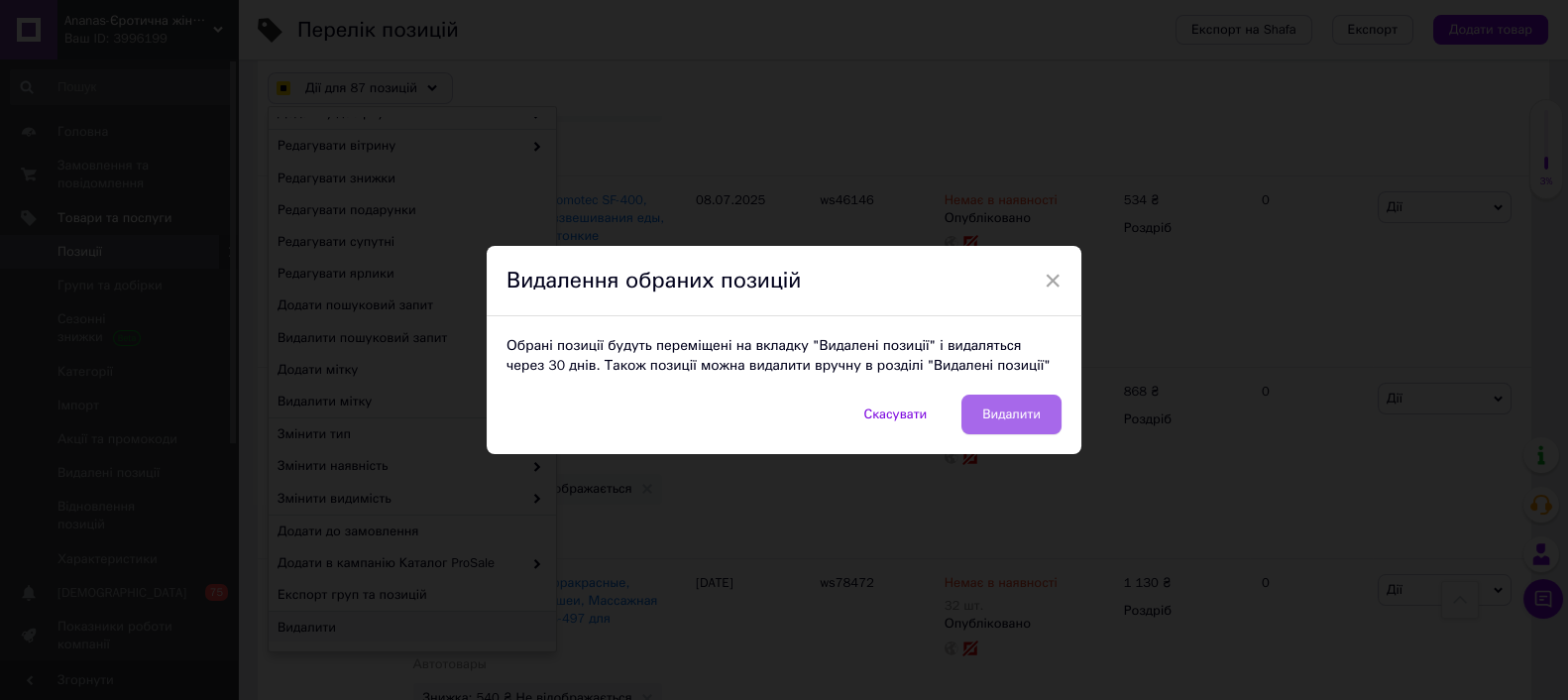 click on "Видалити" at bounding box center (1011, 414) 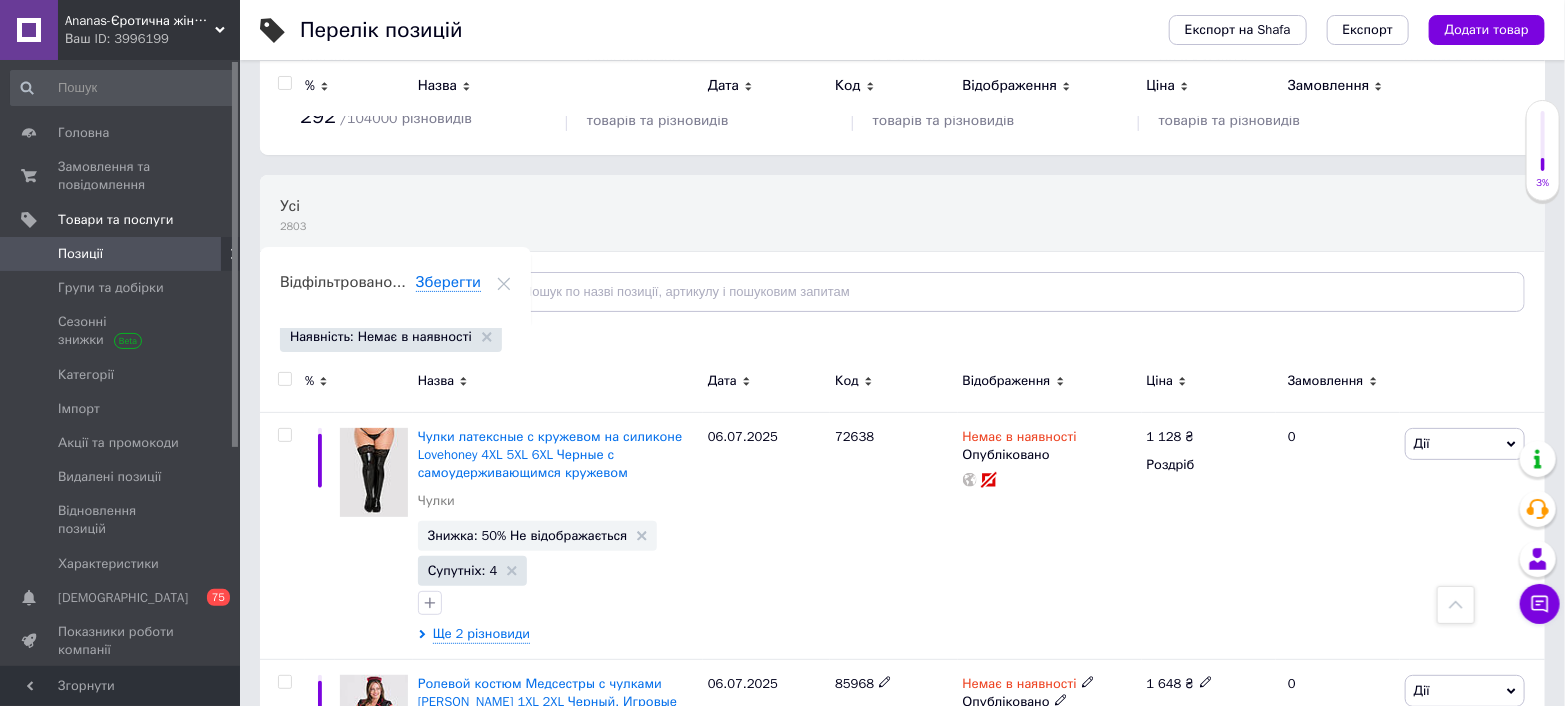scroll, scrollTop: 0, scrollLeft: 0, axis: both 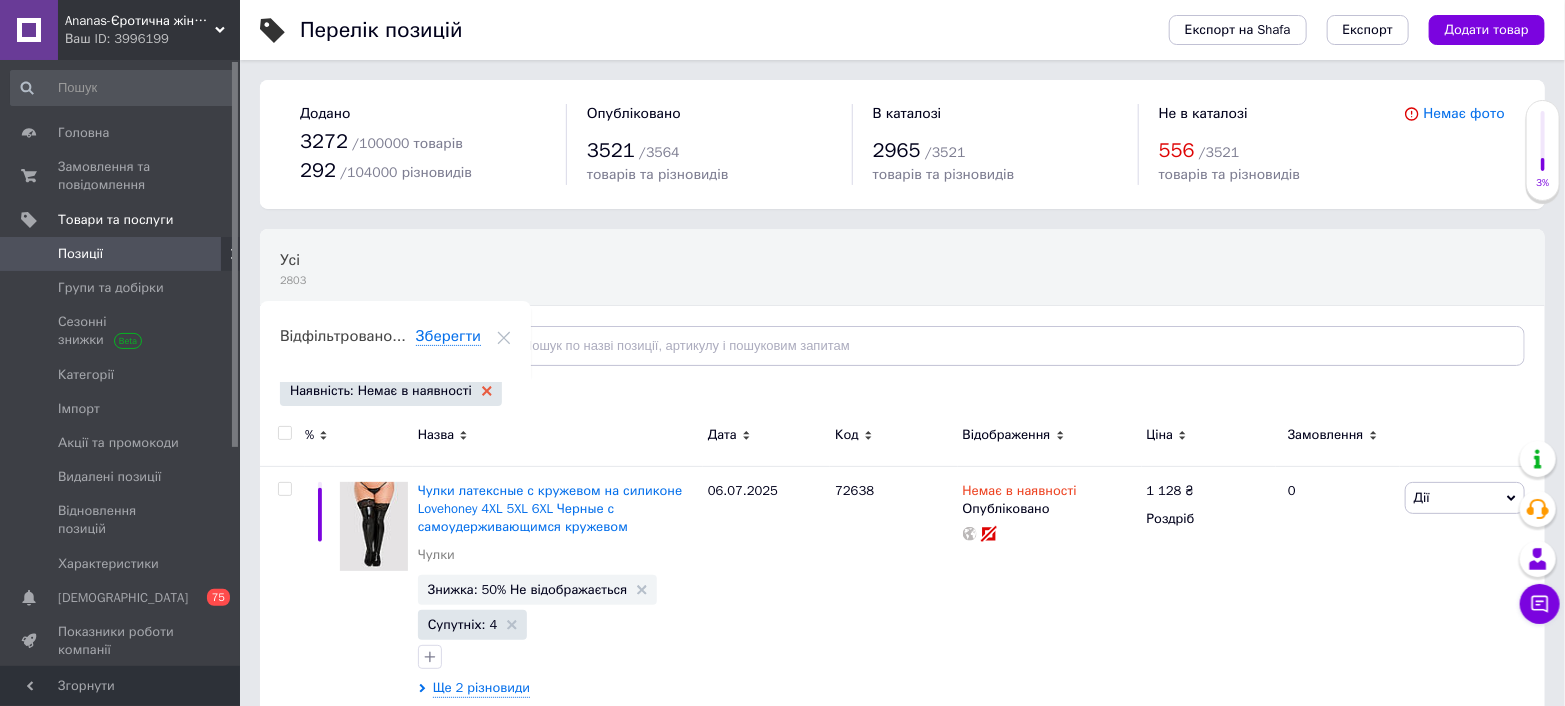 click 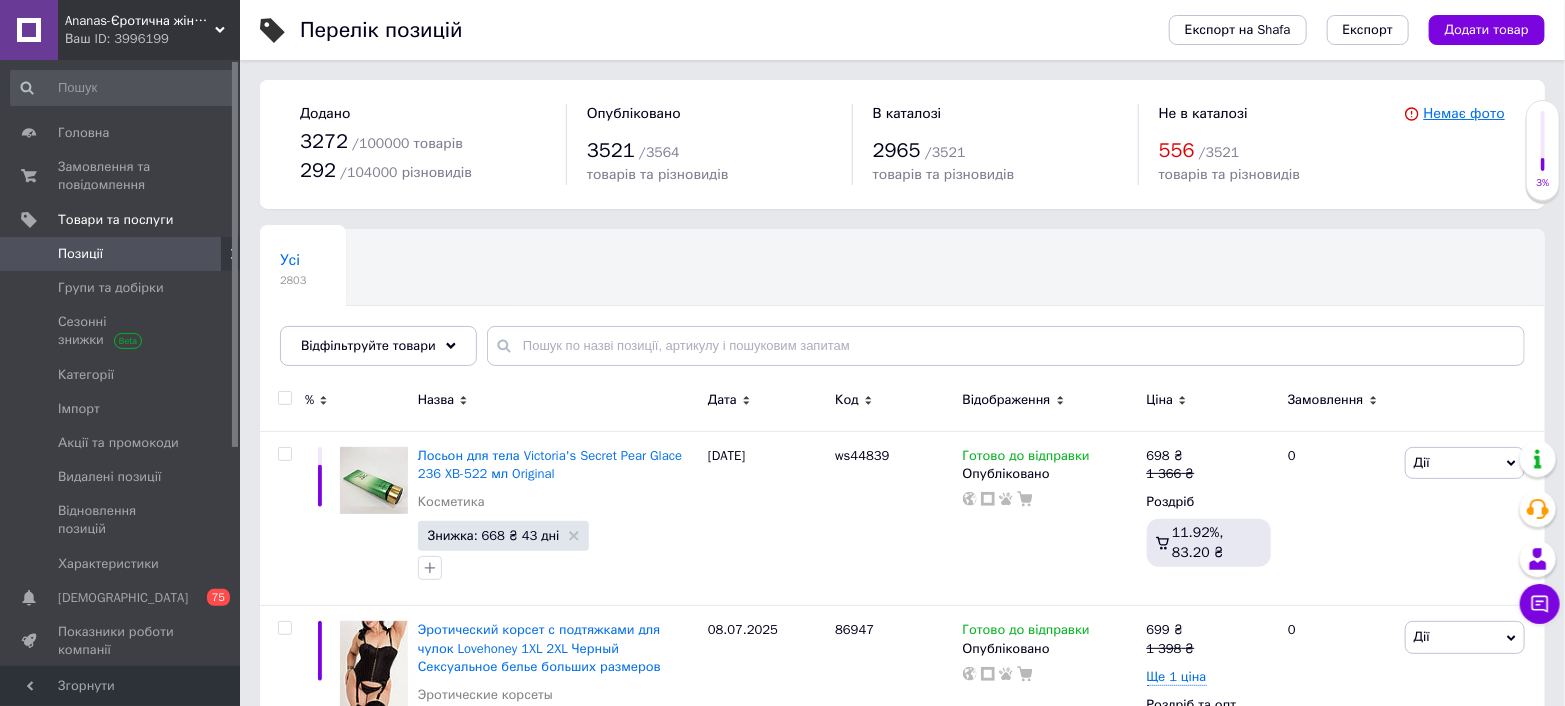 click on "Немає фото" at bounding box center (1464, 113) 